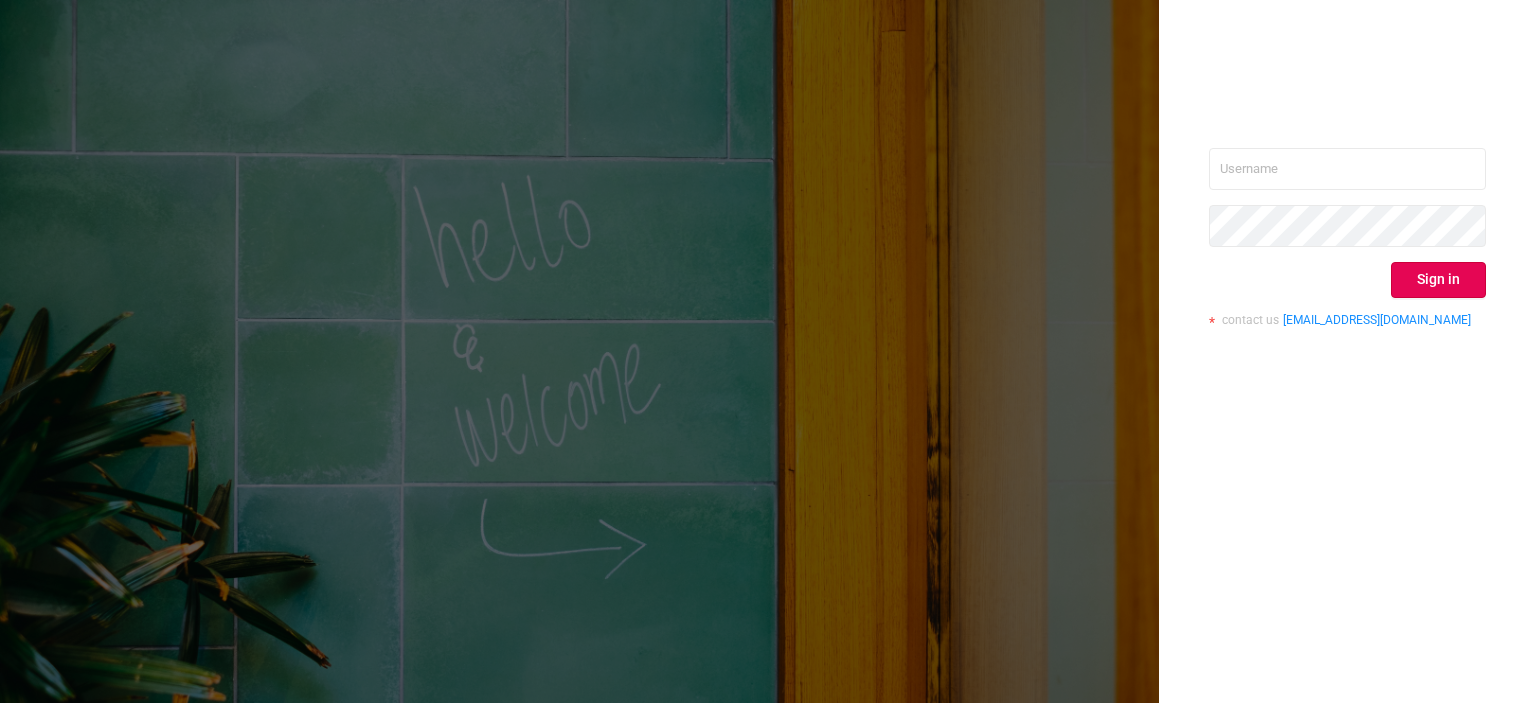 scroll, scrollTop: 0, scrollLeft: 0, axis: both 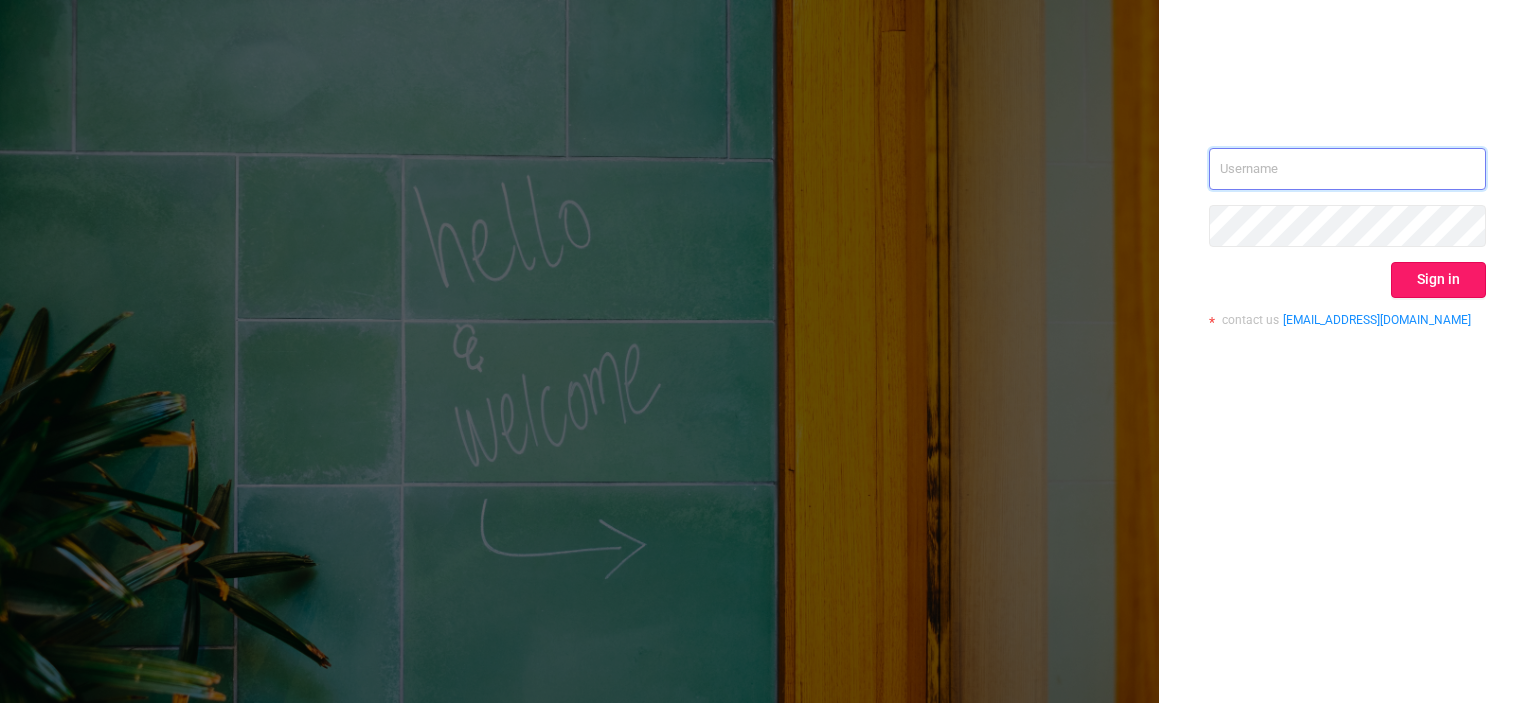 type on "tosh@buzzoola.com" 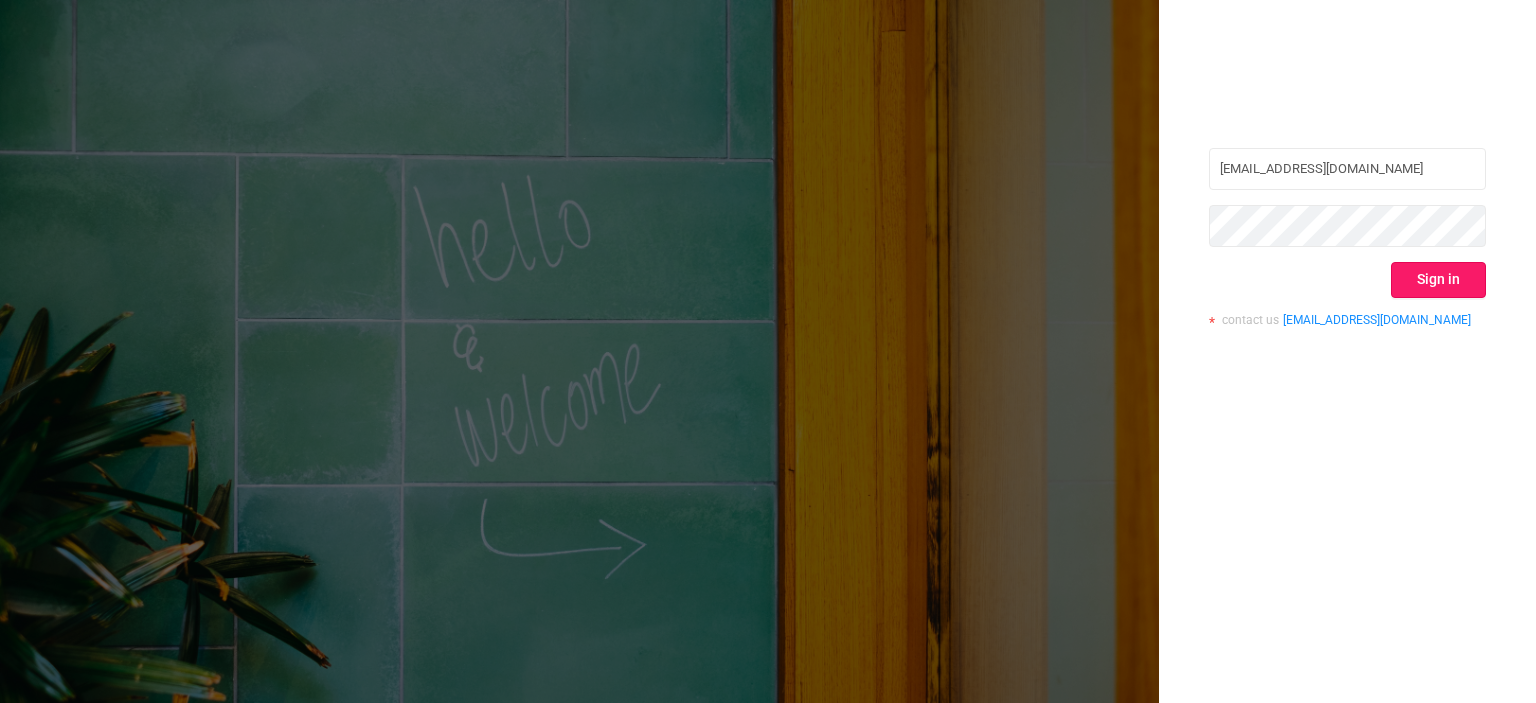 click on "Sign in" at bounding box center (1438, 280) 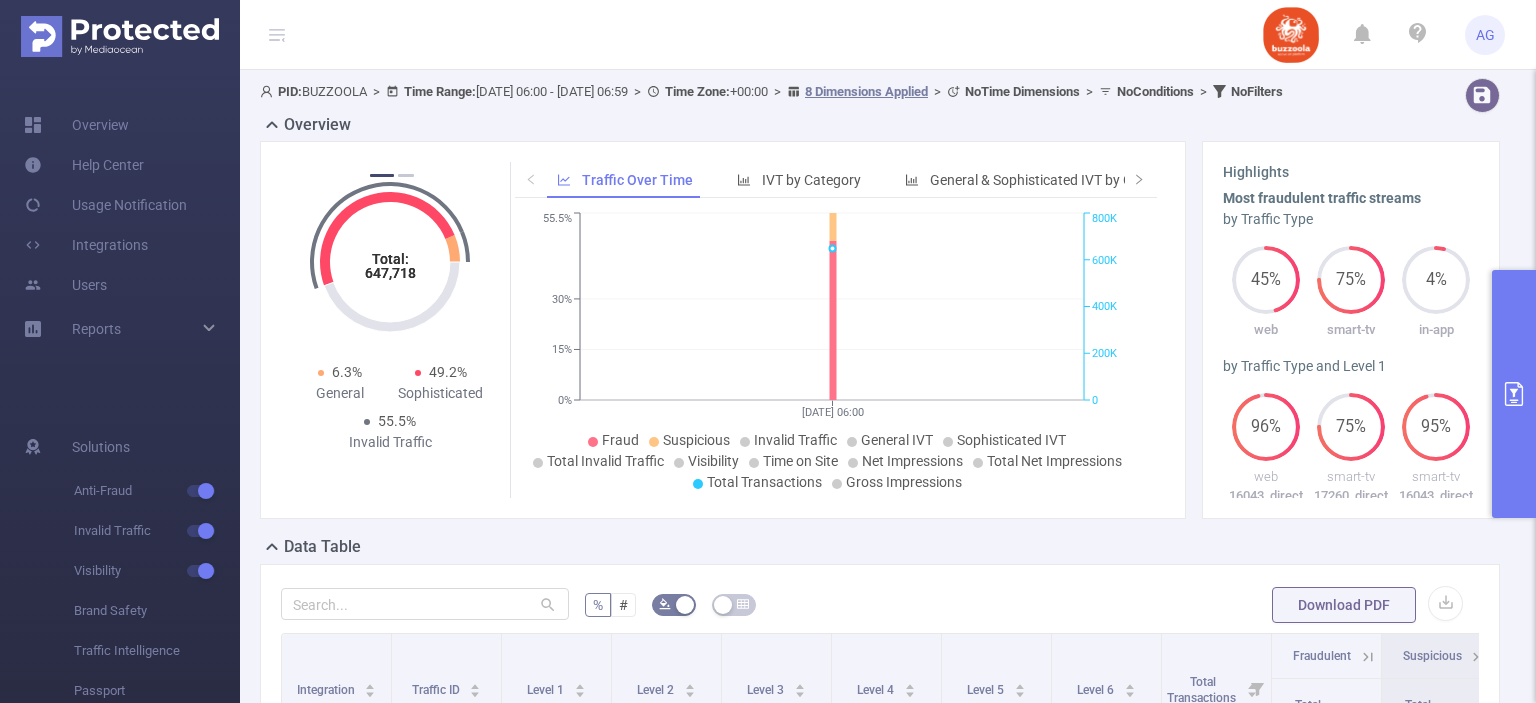 click at bounding box center [1514, 394] 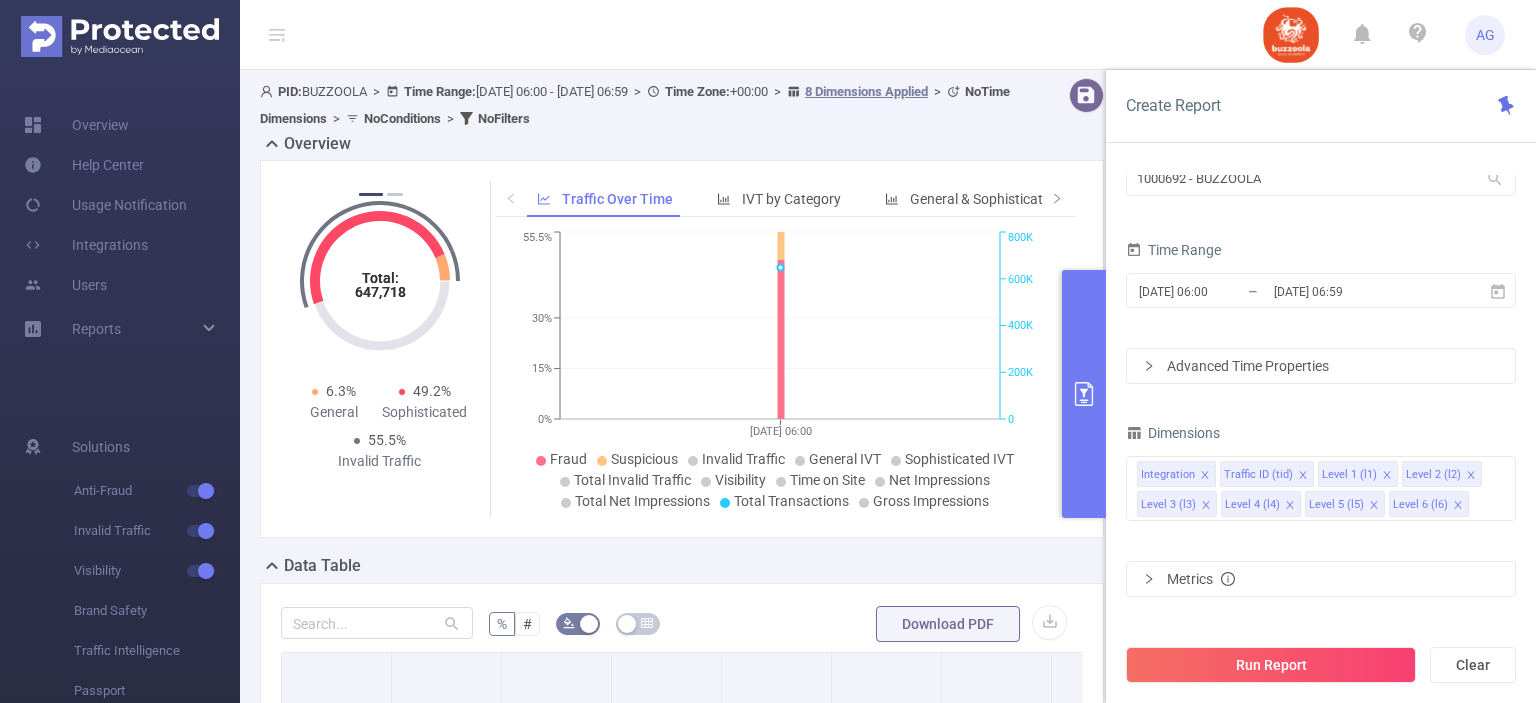 click on "Advanced Time Properties" at bounding box center (1321, 366) 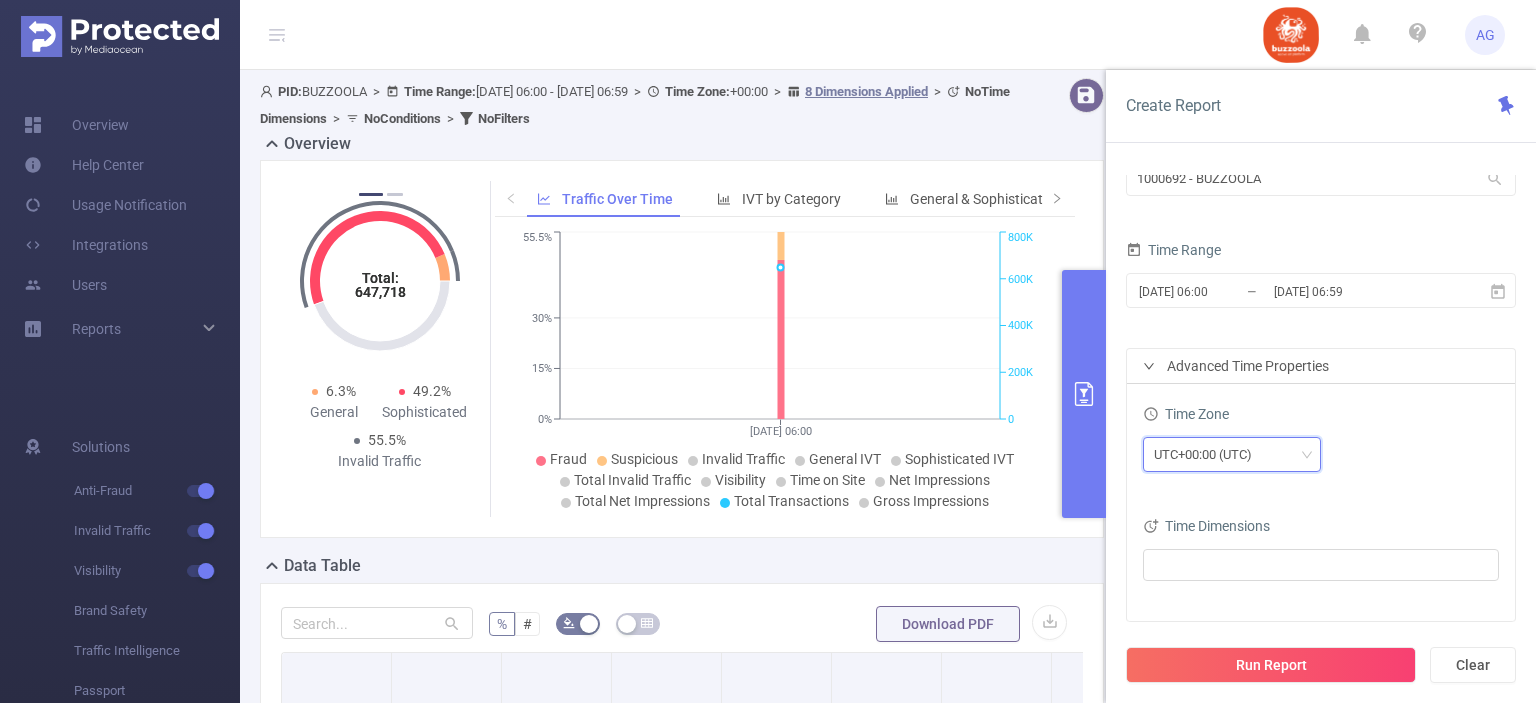 click on "UTC+00:00 (UTC)" at bounding box center (1210, 454) 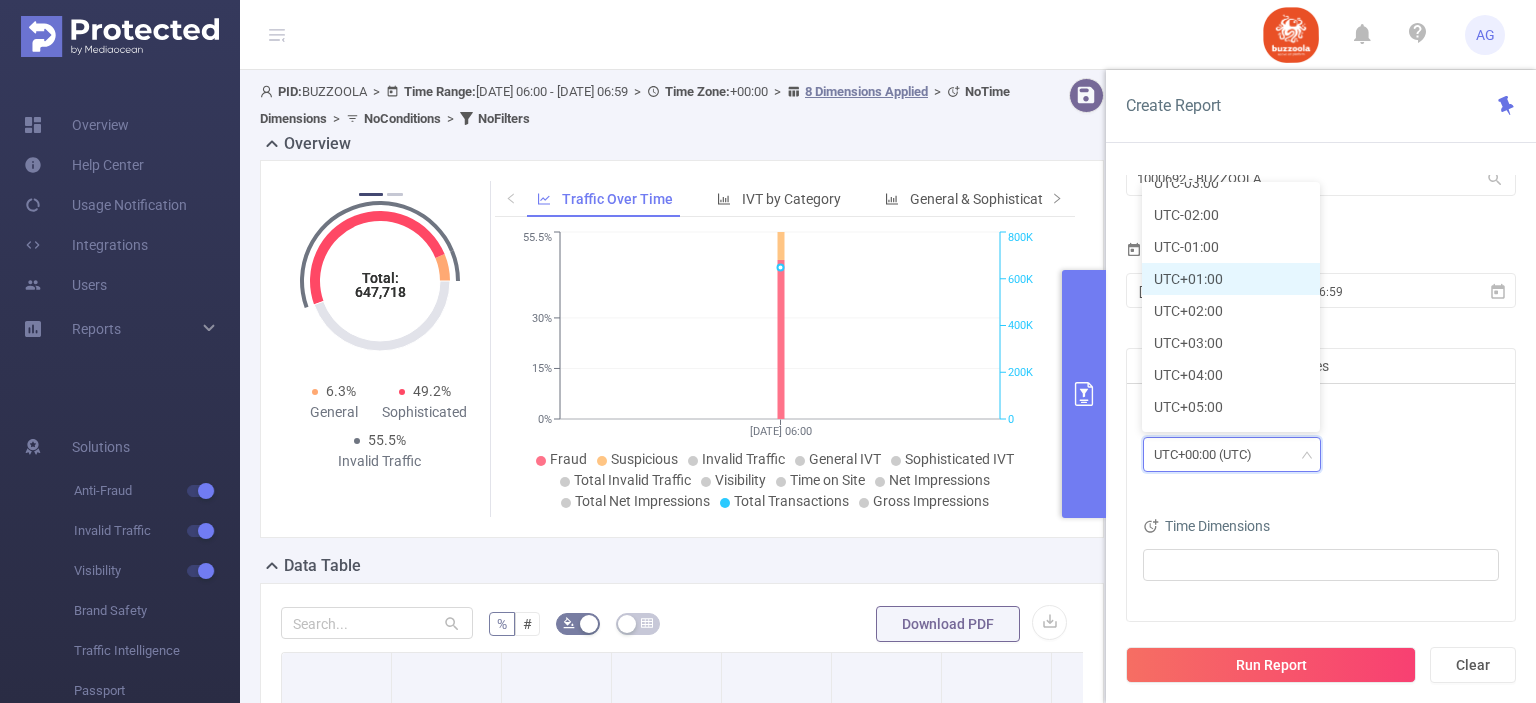 scroll, scrollTop: 373, scrollLeft: 0, axis: vertical 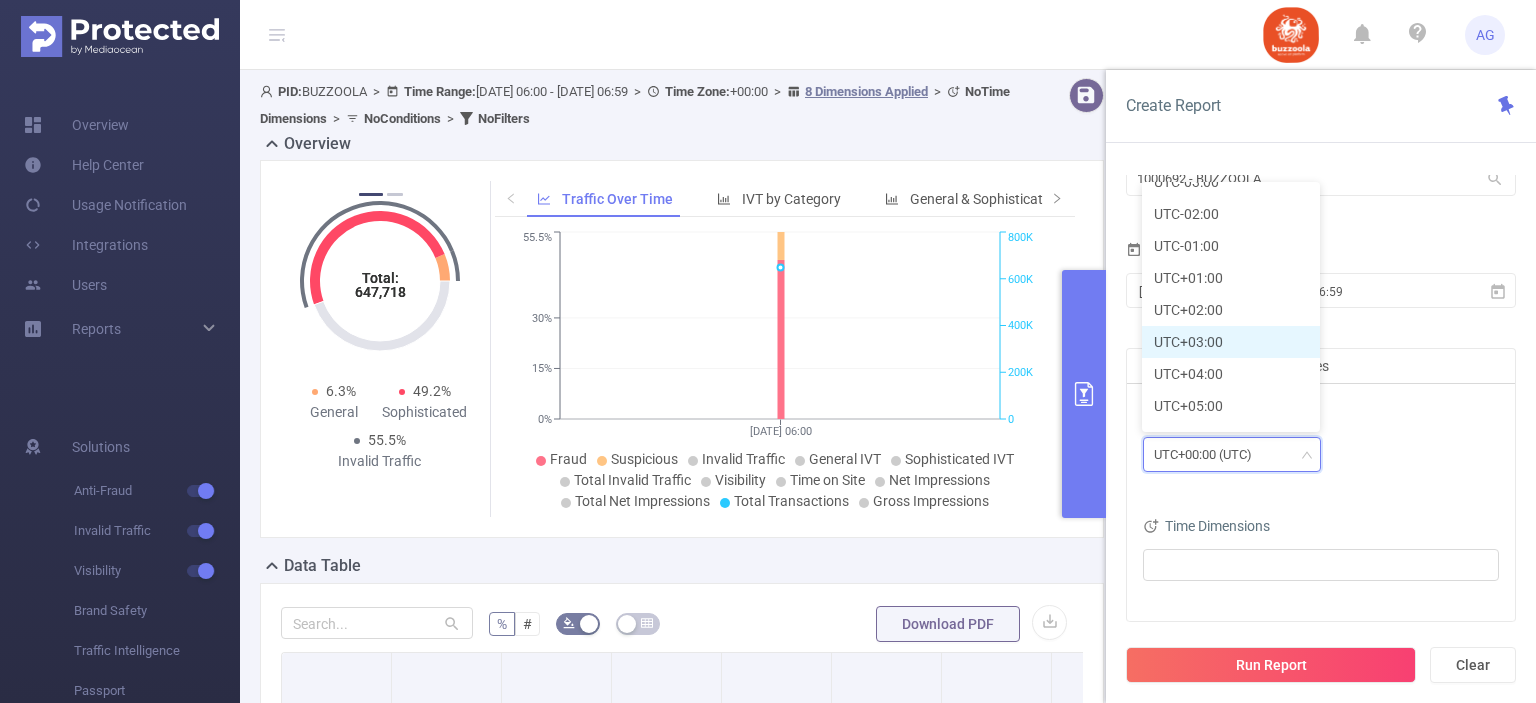 click on "UTC+03:00" at bounding box center (1231, 342) 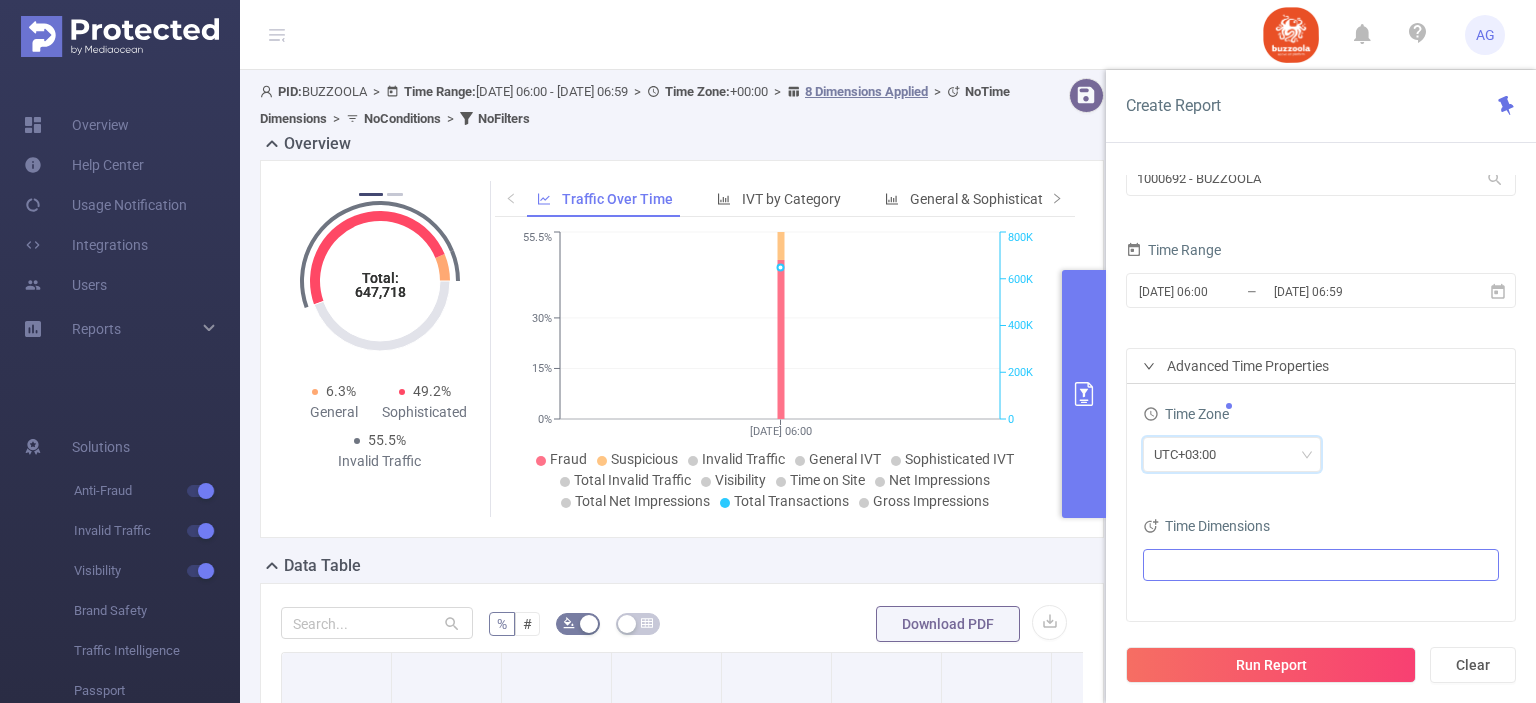 click at bounding box center (1313, 565) 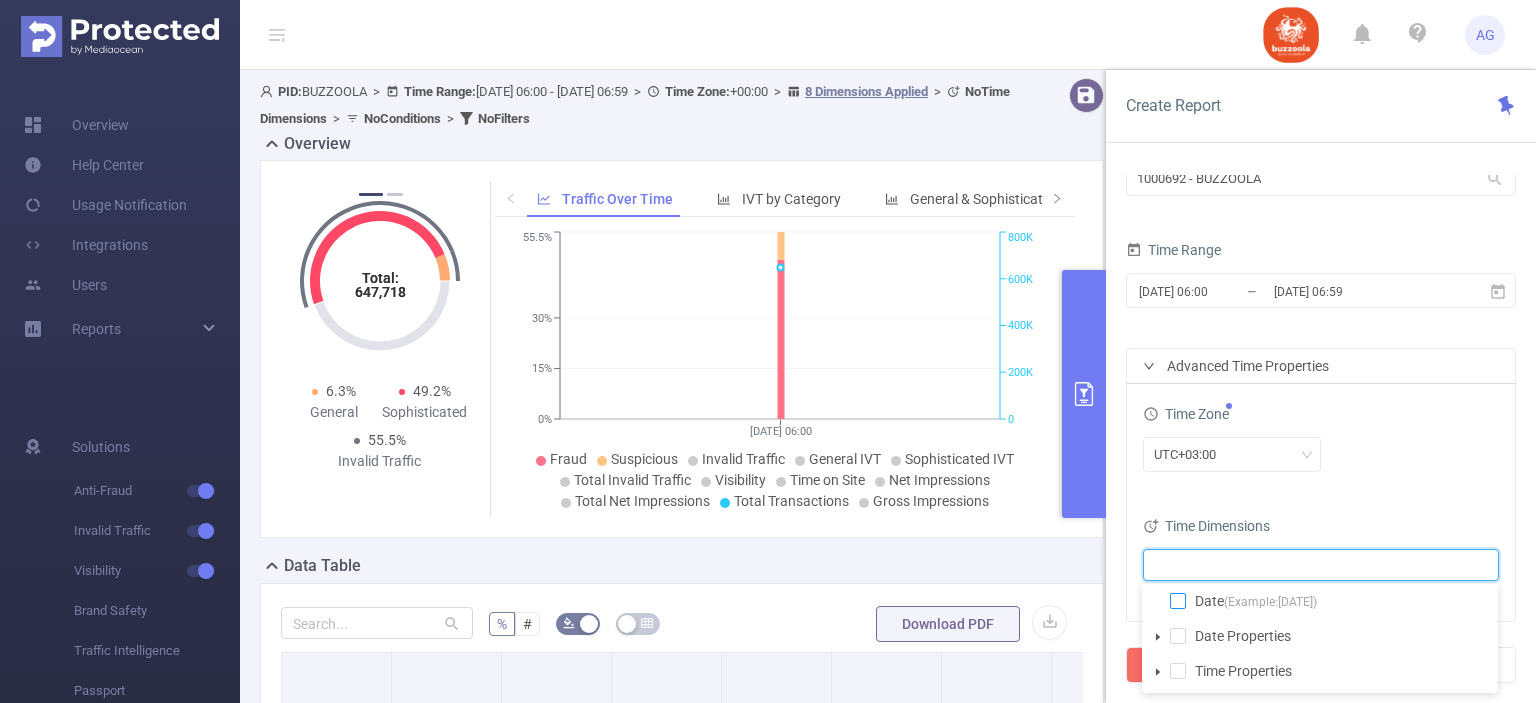 click at bounding box center (1178, 601) 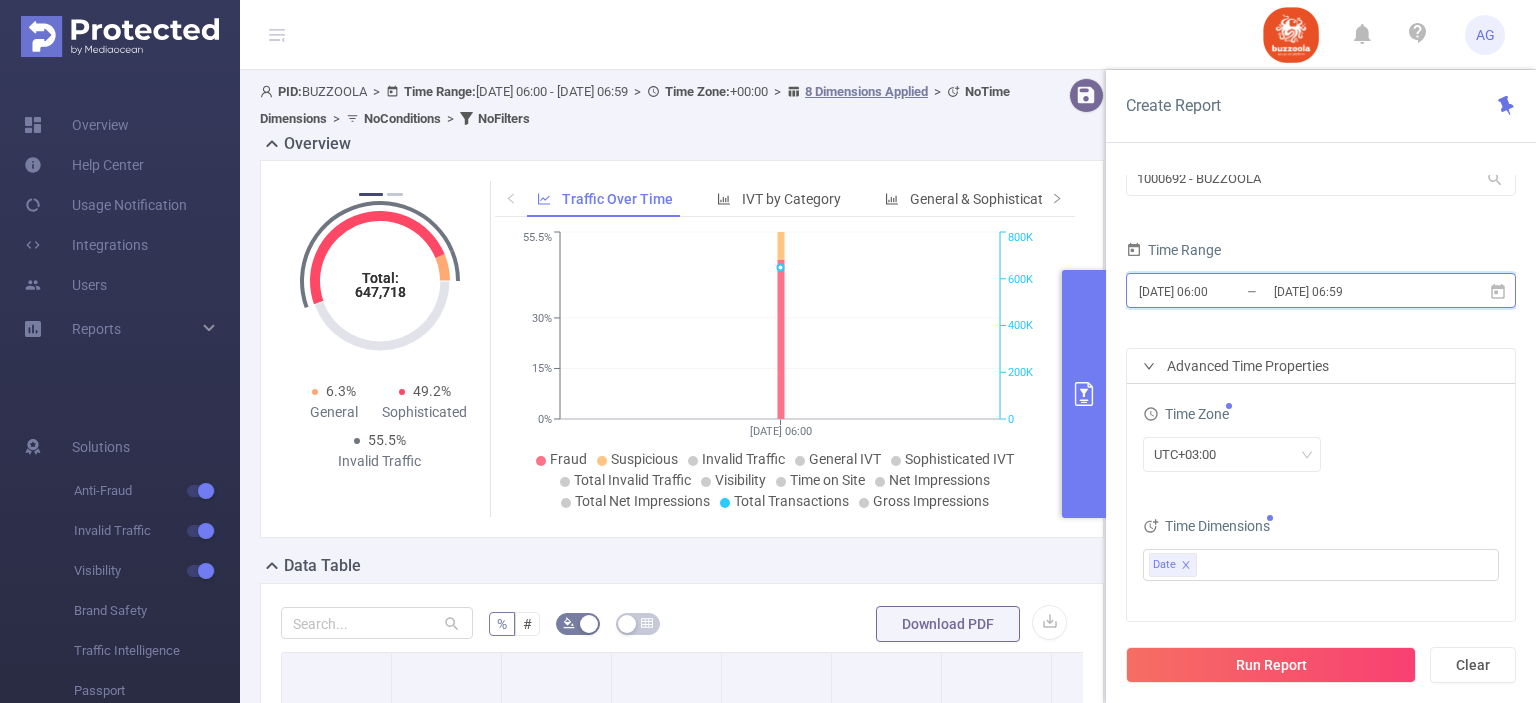 click 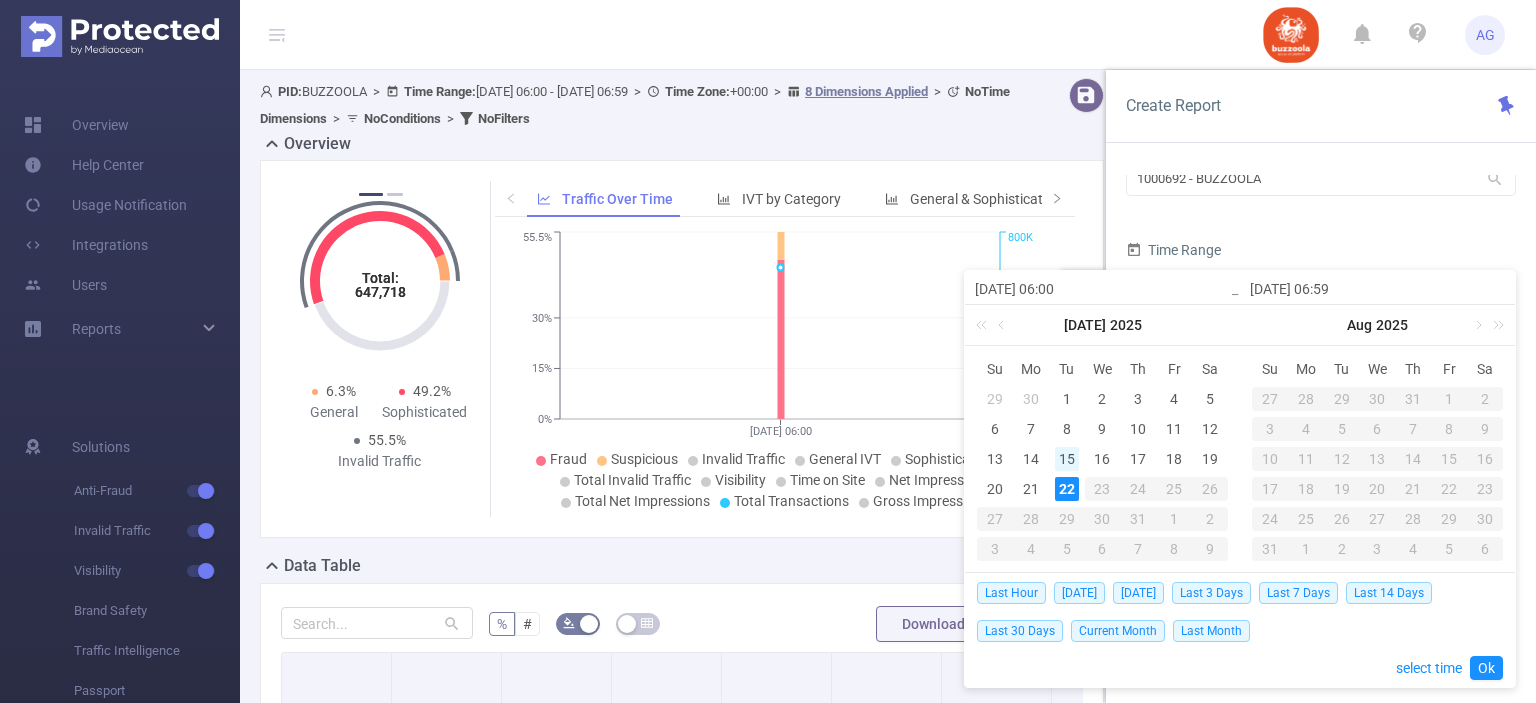 click on "15" at bounding box center [1067, 459] 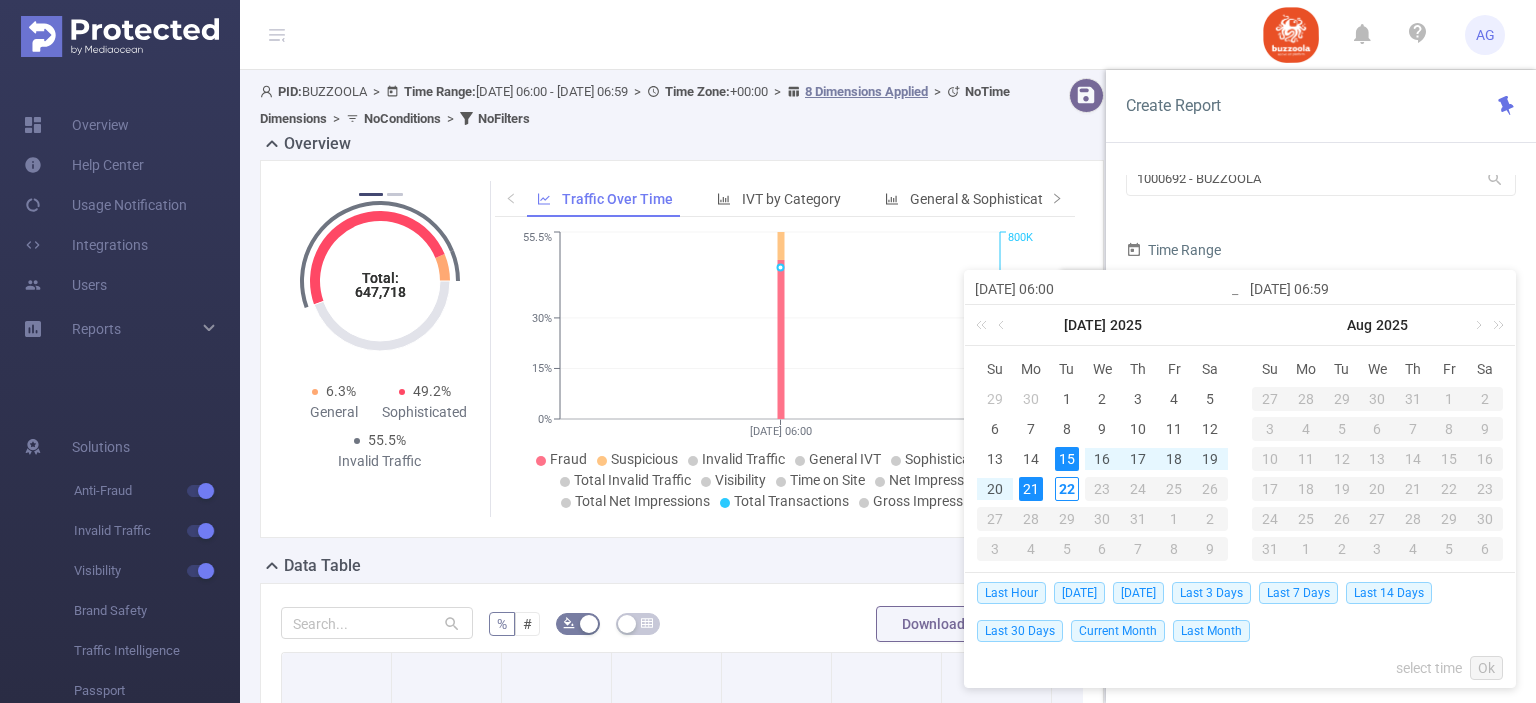 click on "21" at bounding box center (1031, 489) 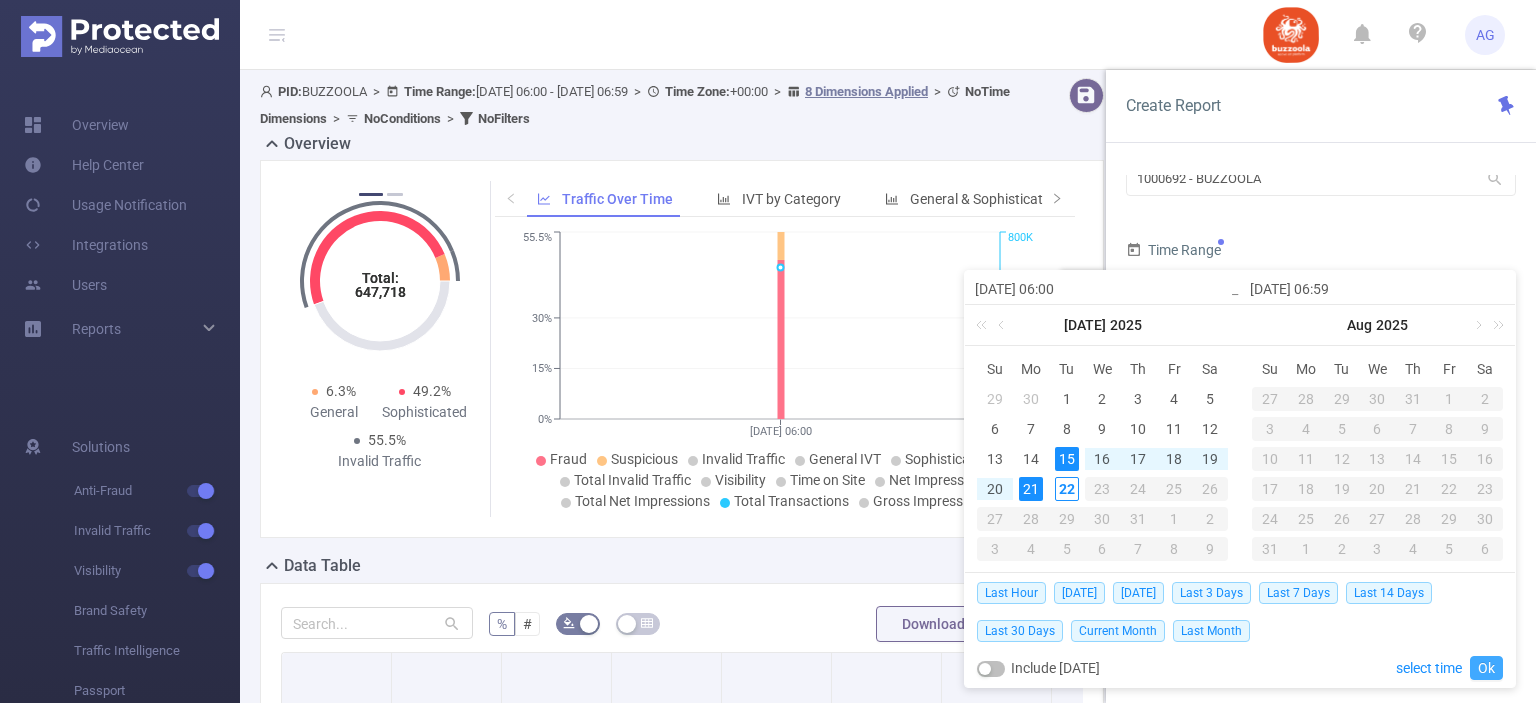 click on "Ok" at bounding box center (1486, 668) 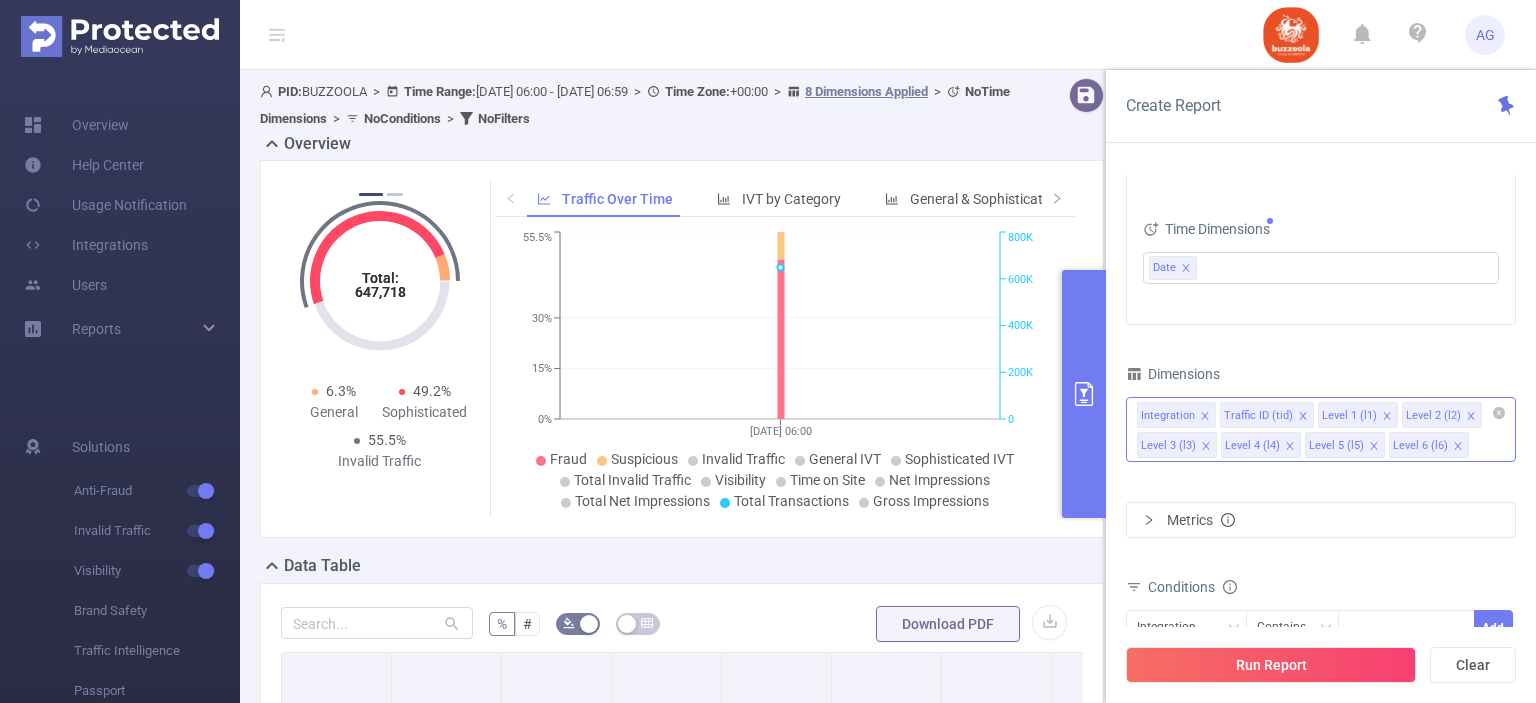 click 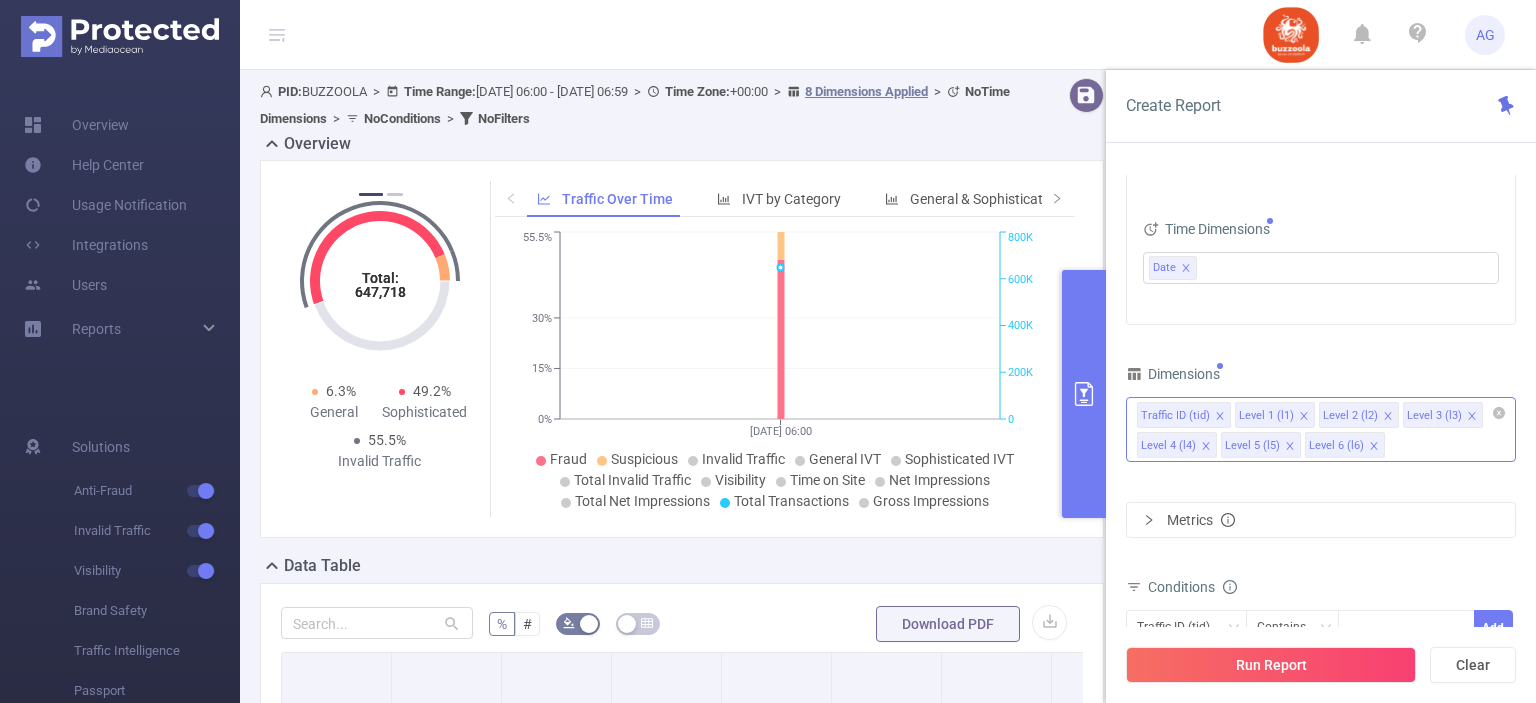 click 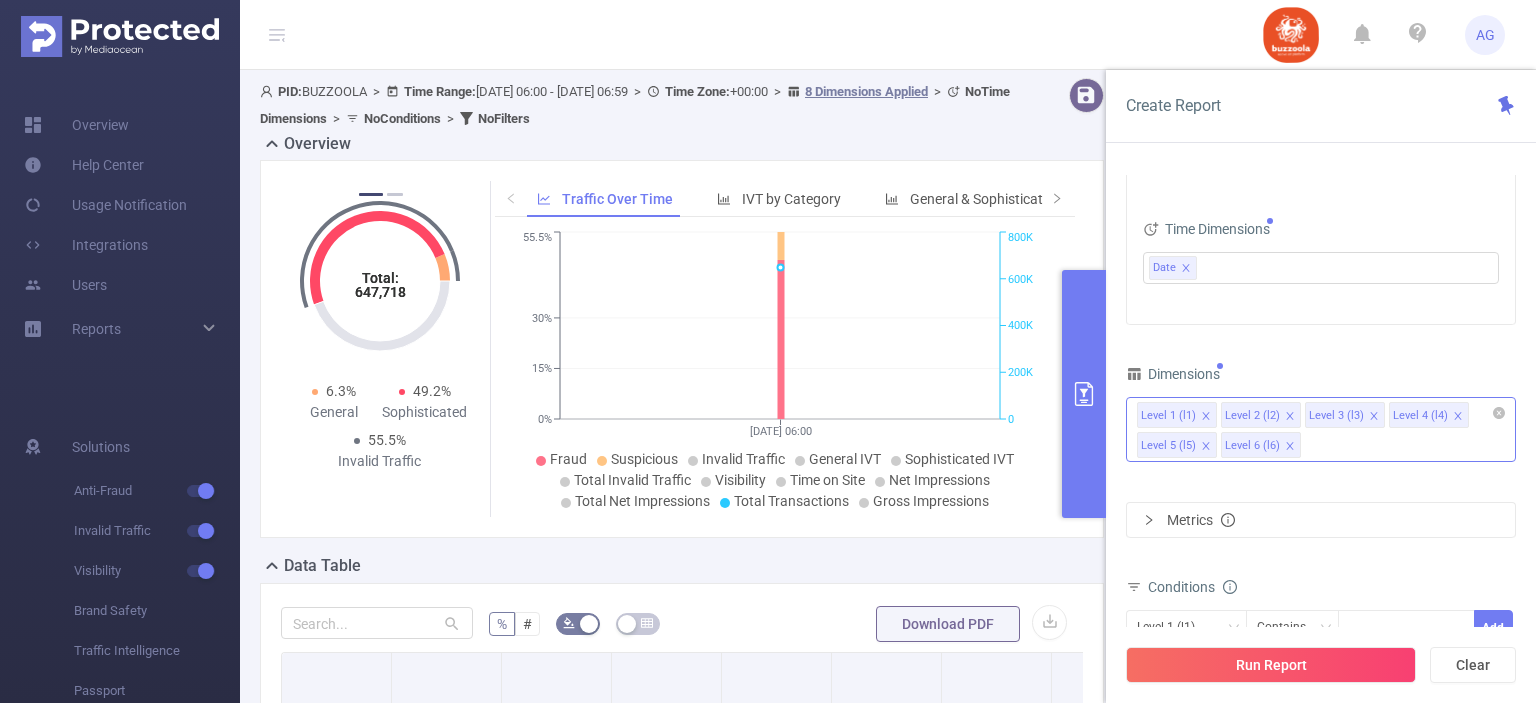 click on "Level 1 (l1) Level 2 (l2) Level 3 (l3) Level 4 (l4) Level 5 (l5) Level 6 (l6)" at bounding box center [1321, 429] 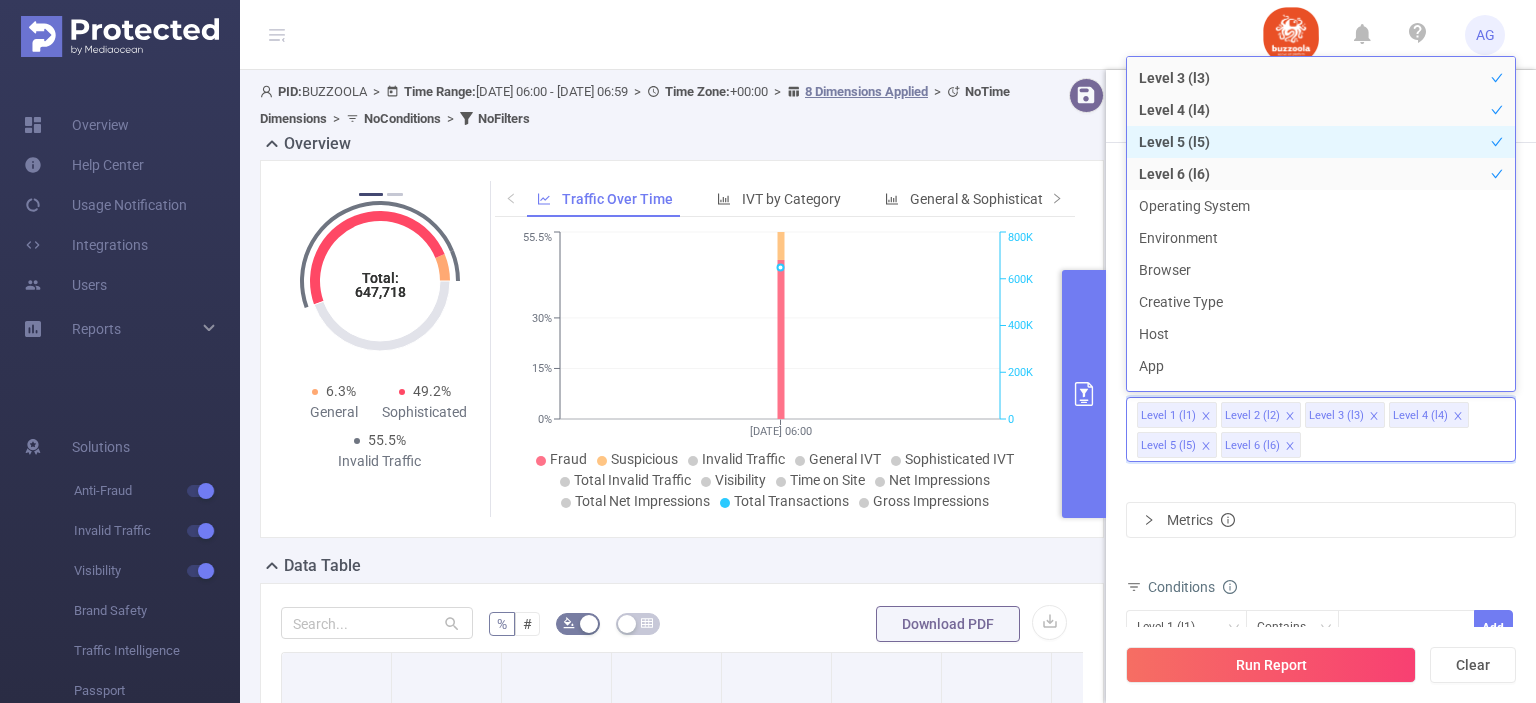 scroll, scrollTop: 128, scrollLeft: 0, axis: vertical 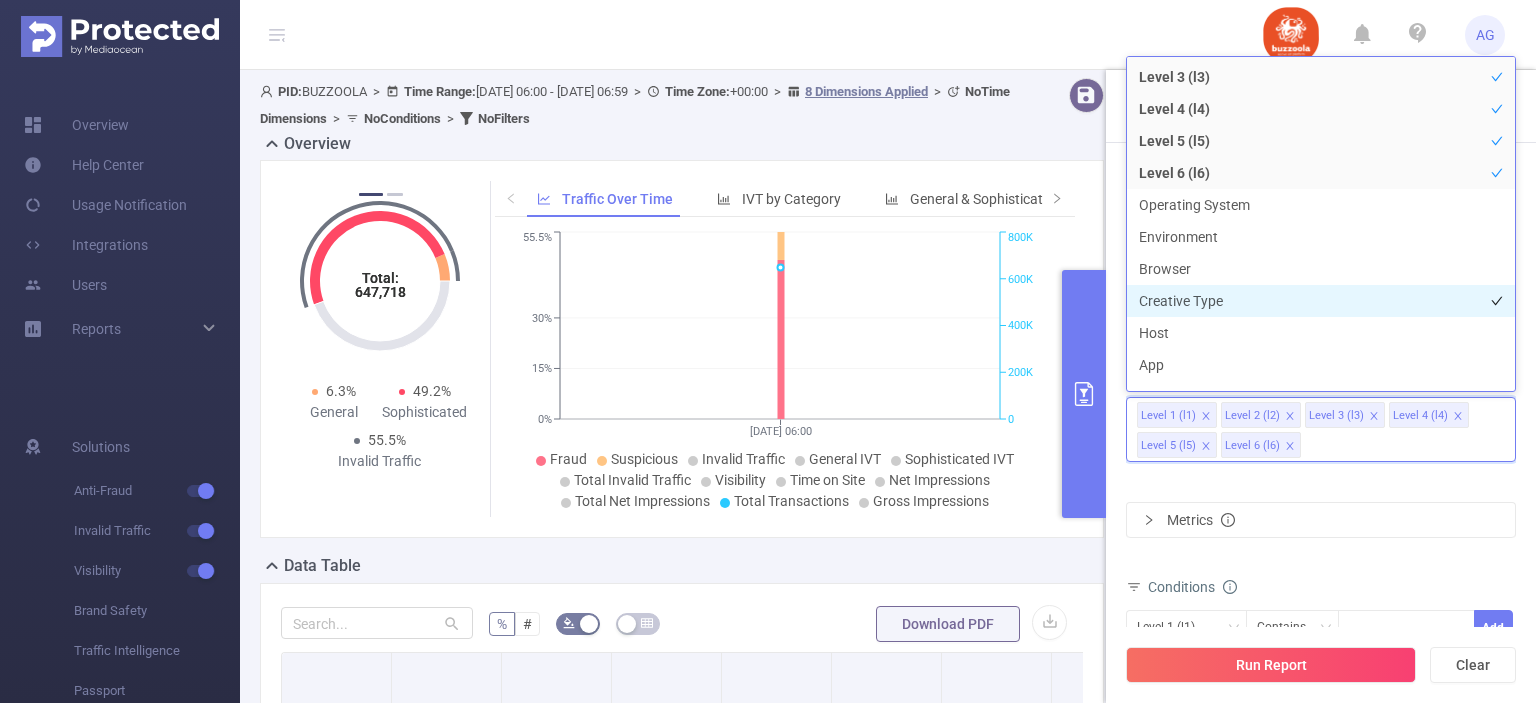 click on "Creative Type" at bounding box center [1321, 301] 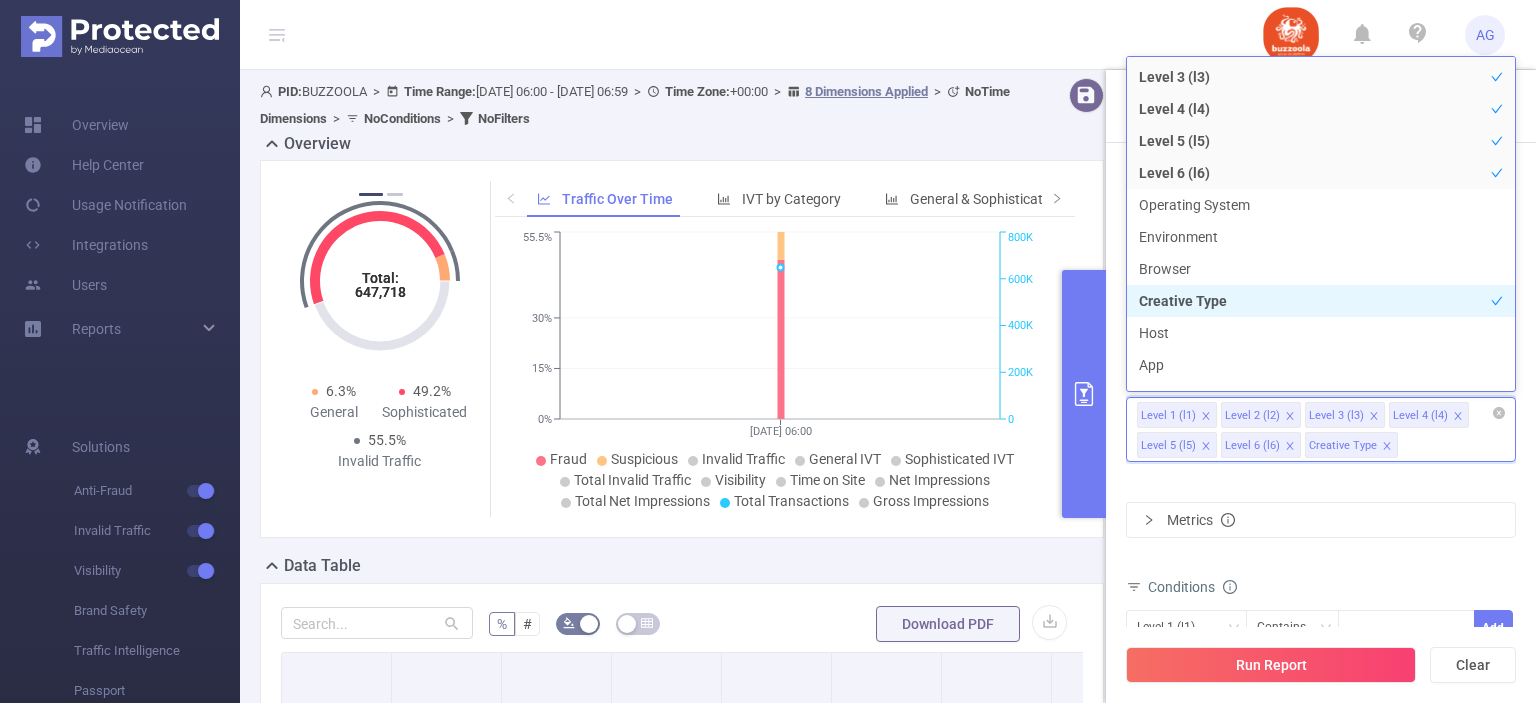 scroll, scrollTop: 150, scrollLeft: 0, axis: vertical 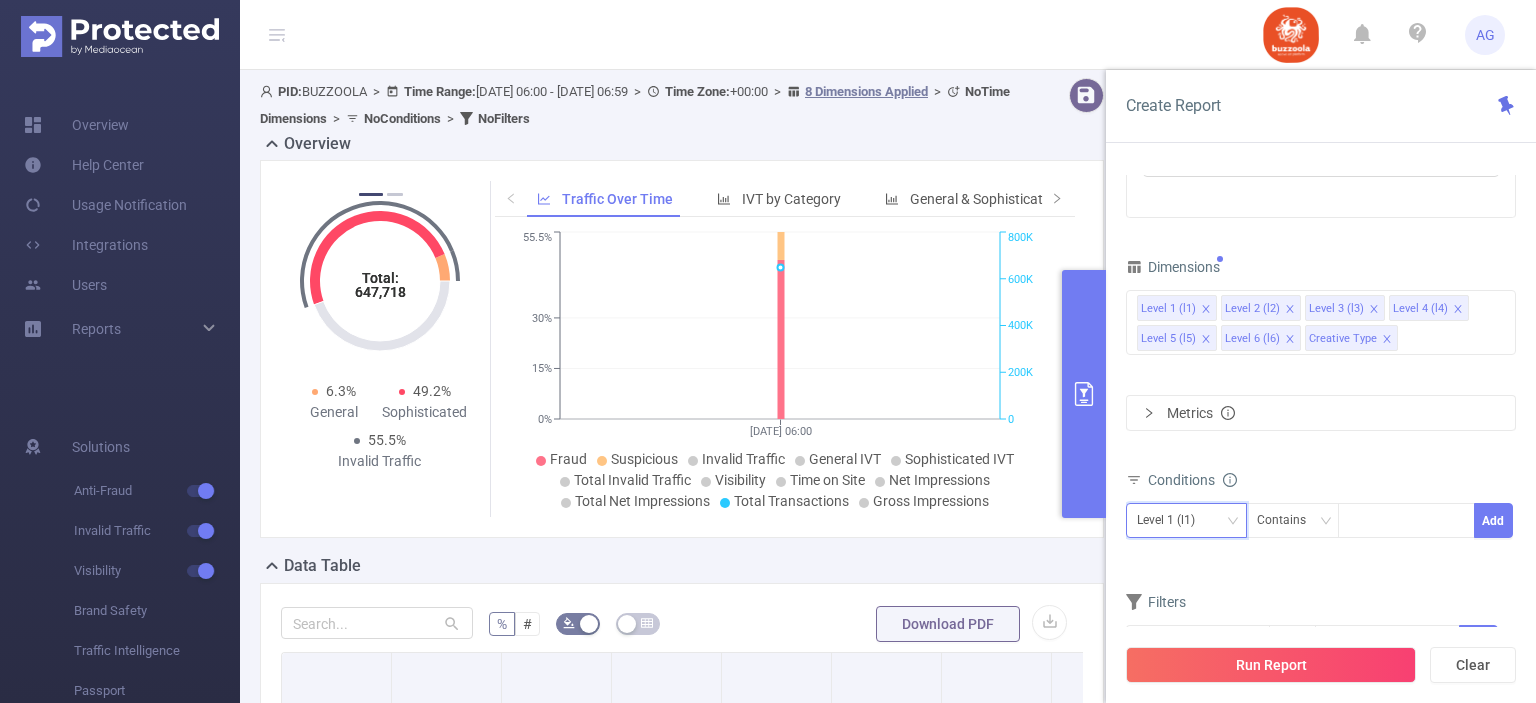 click on "Level 1 (l1)" at bounding box center [1186, 520] 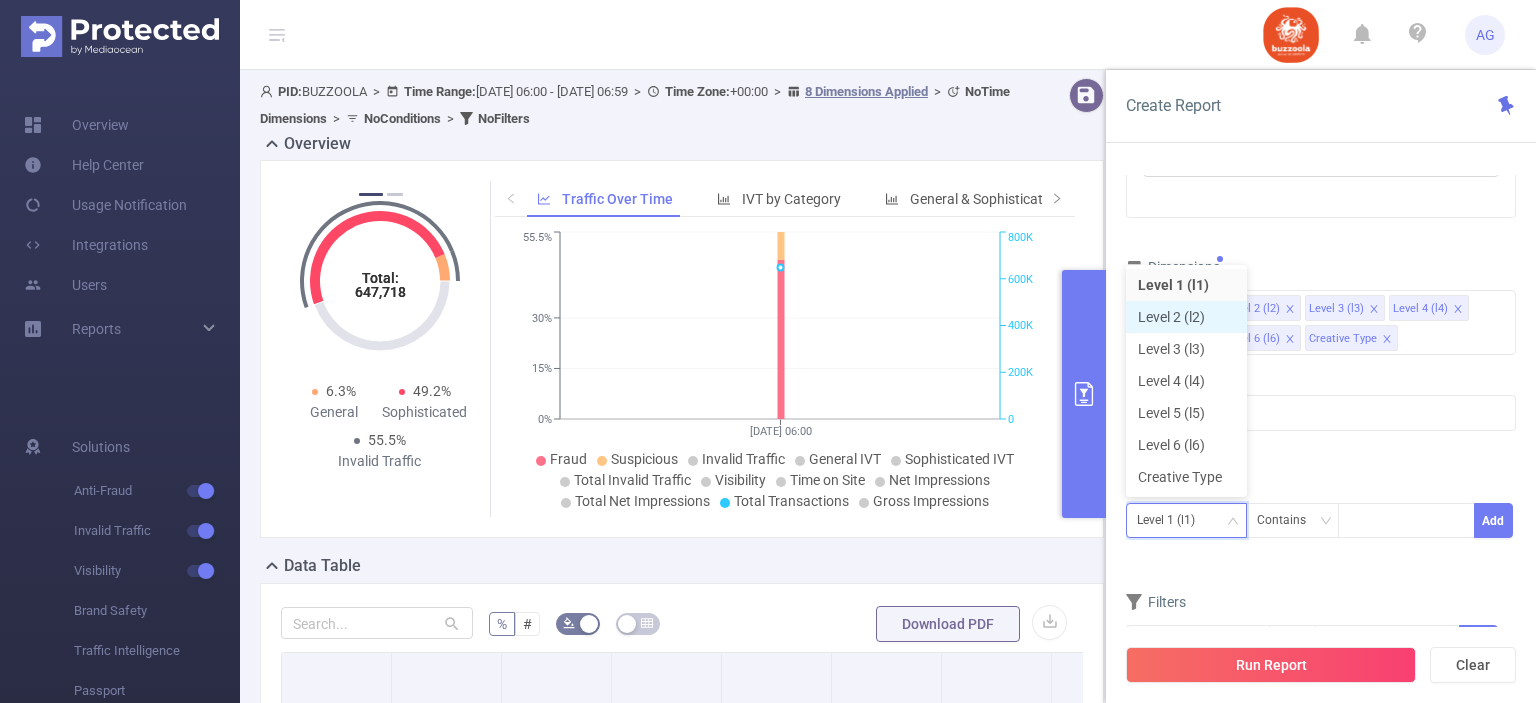 click on "Level 2 (l2)" at bounding box center (1186, 317) 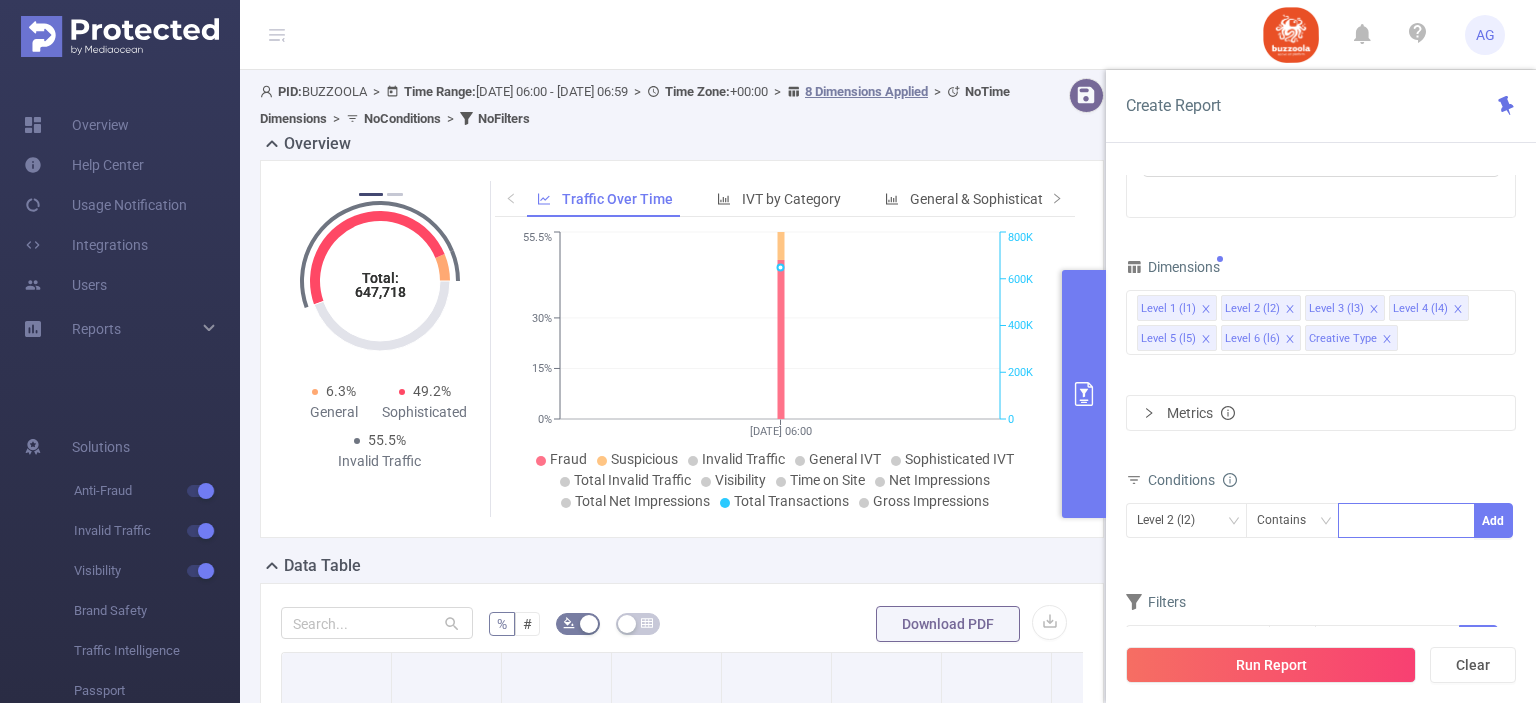 click at bounding box center (1406, 520) 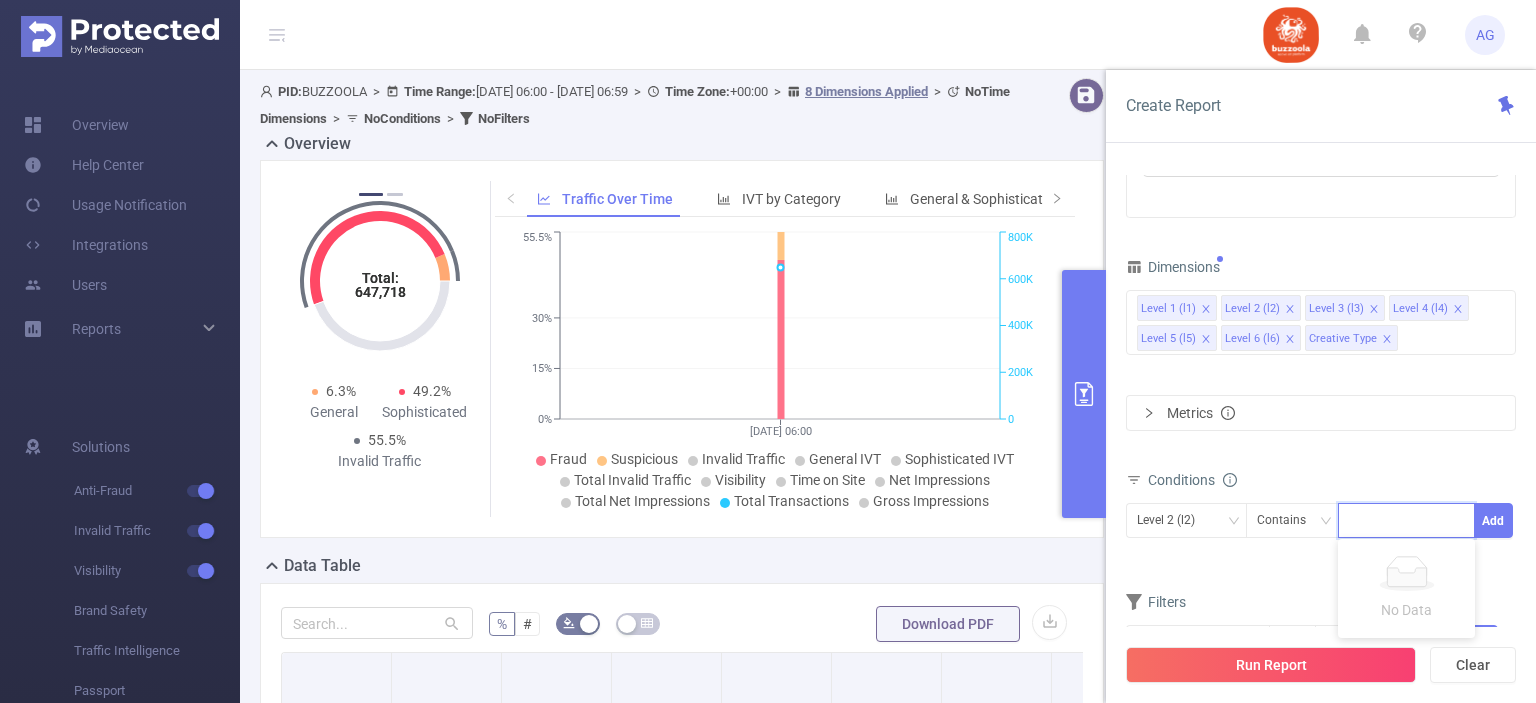 paste on "583140" 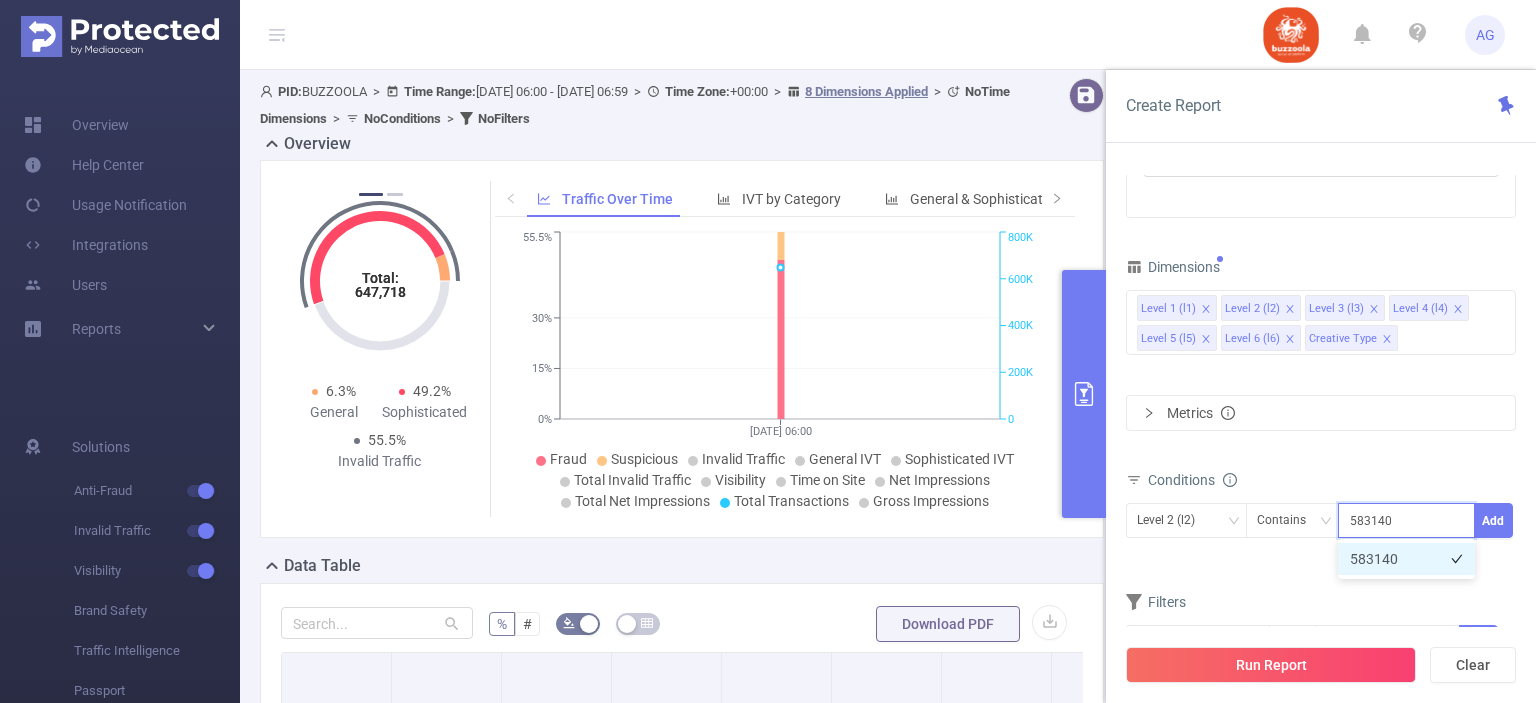 click on "583140" at bounding box center (1406, 559) 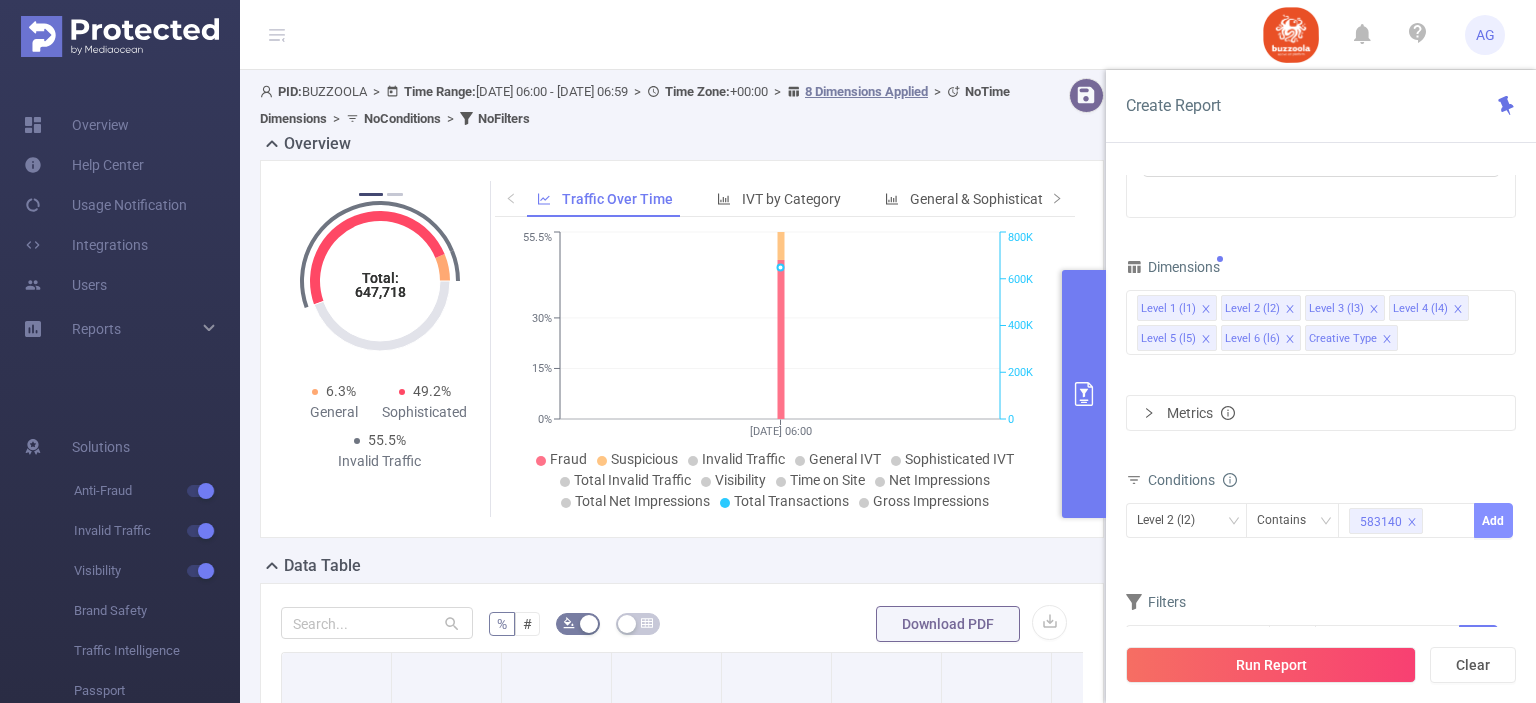 click on "Add" at bounding box center [1493, 520] 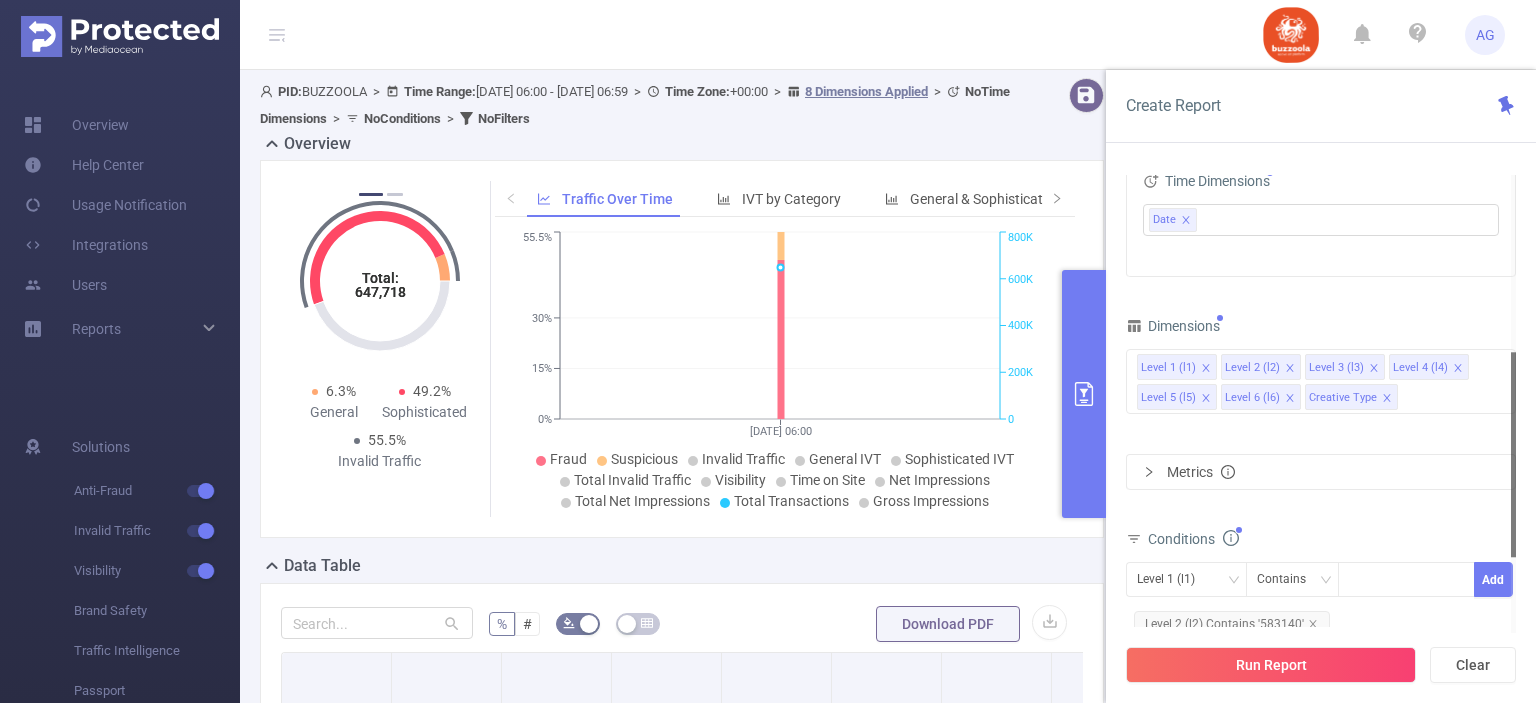 click on "Metrics" at bounding box center (1321, 472) 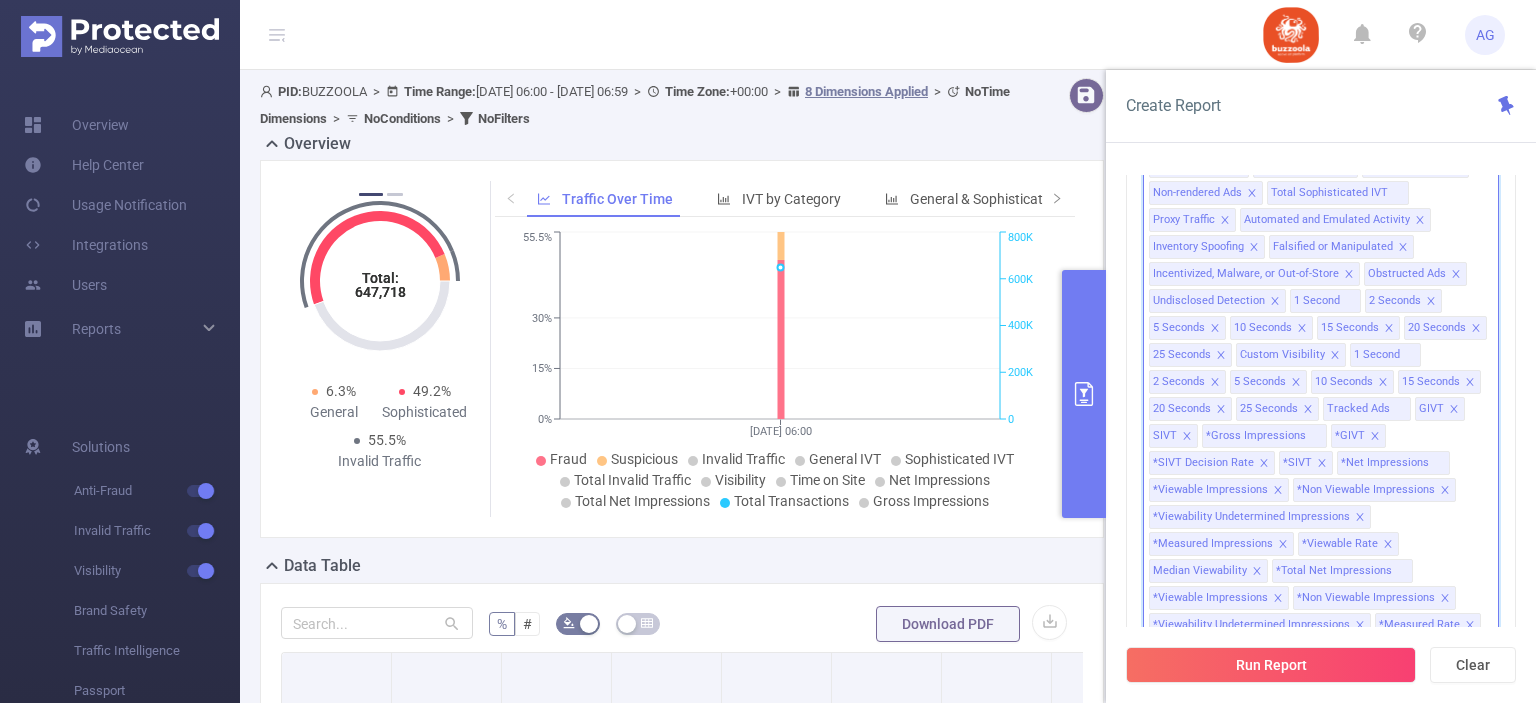 click 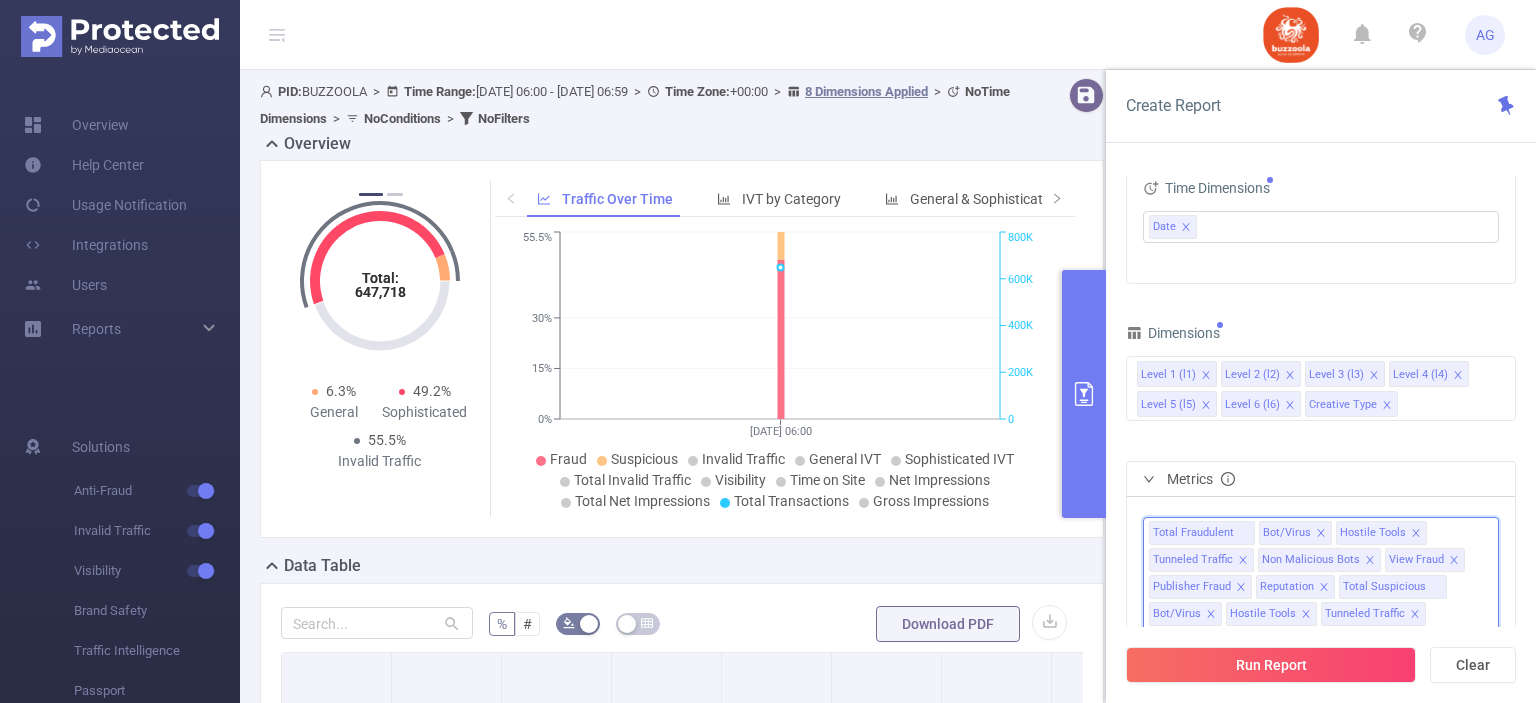 click 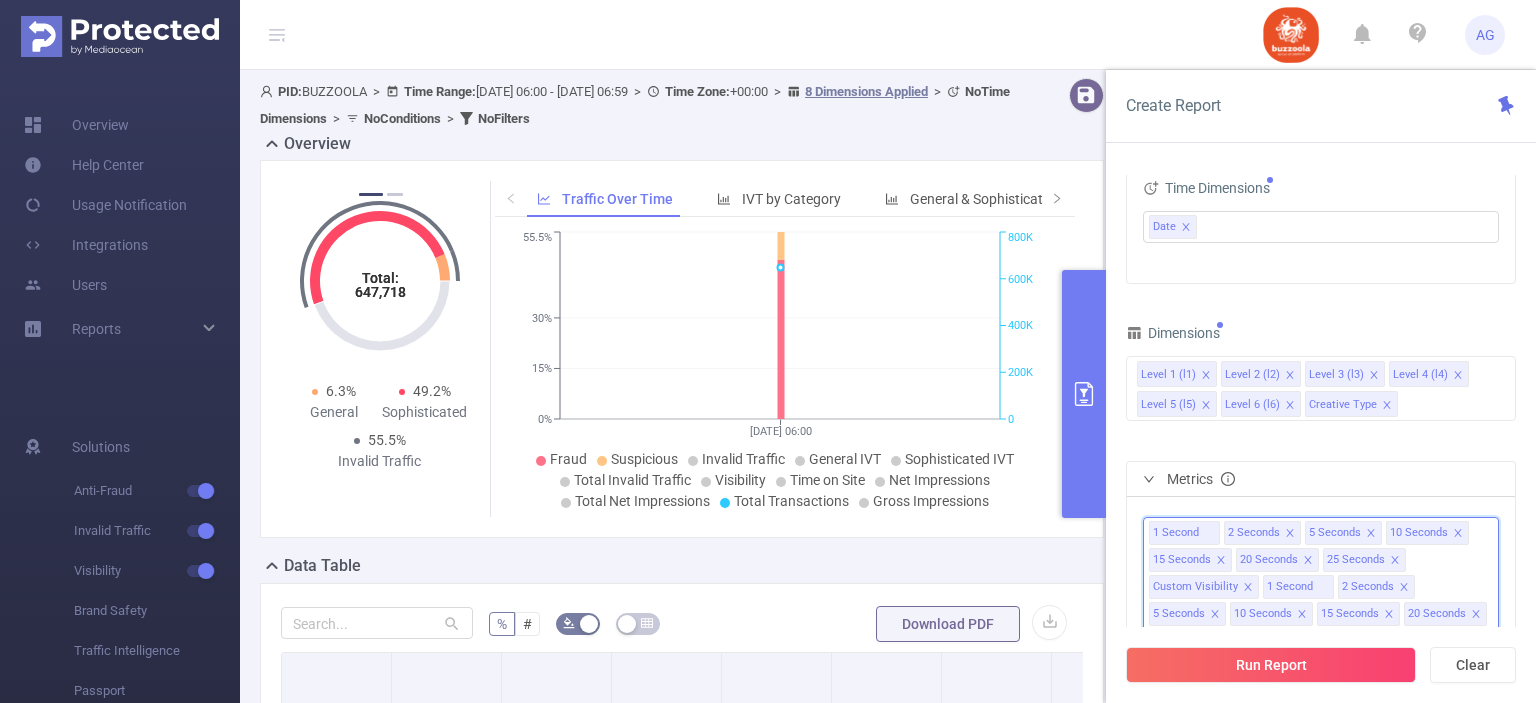 click 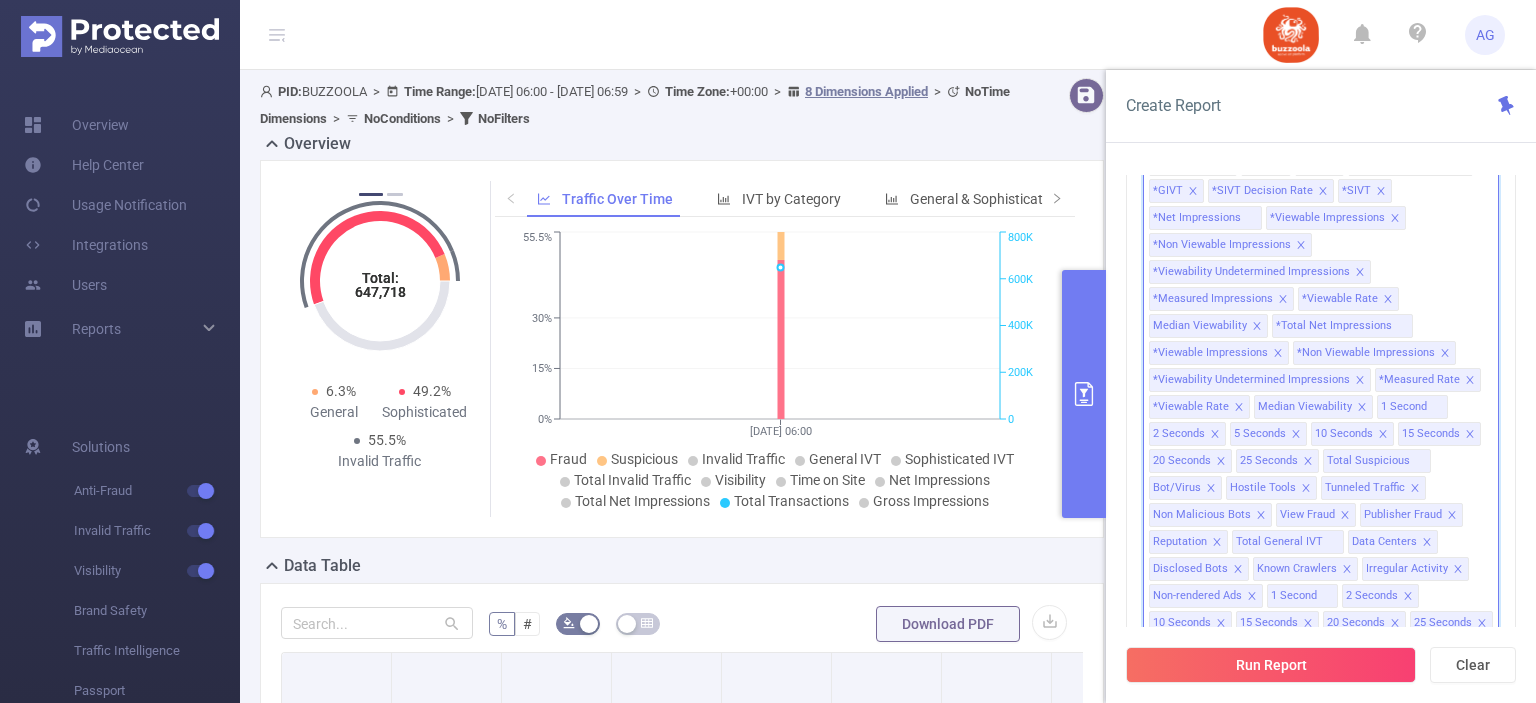 click 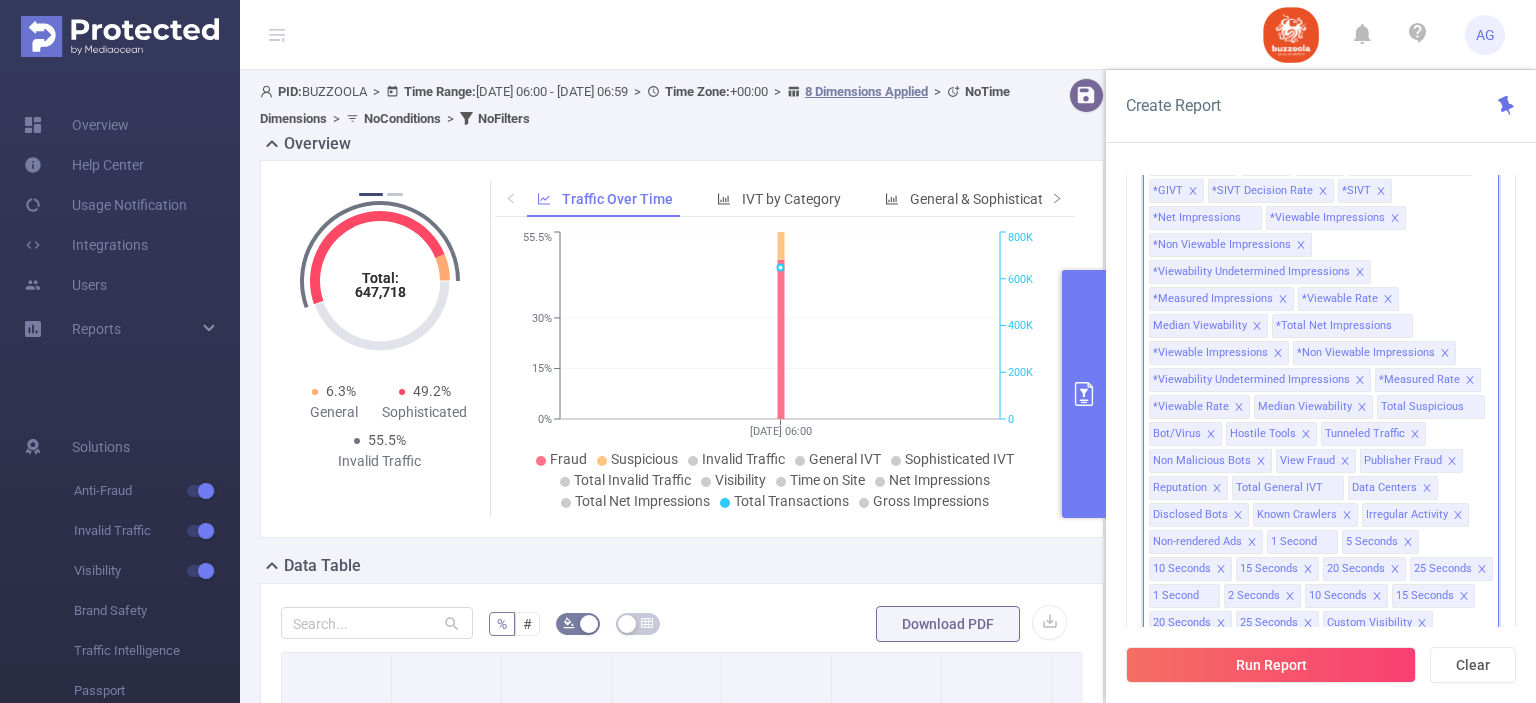 click 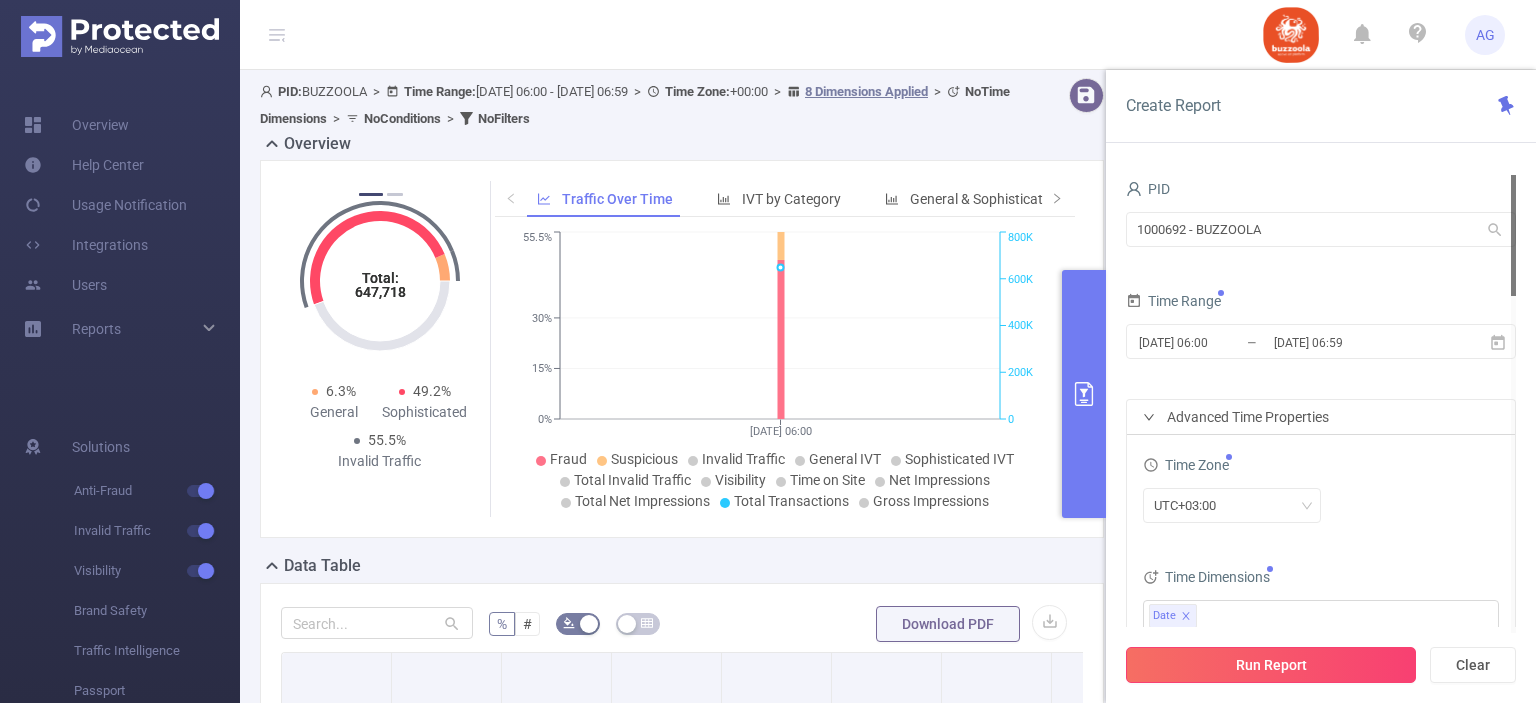 click on "Run Report" at bounding box center (1271, 665) 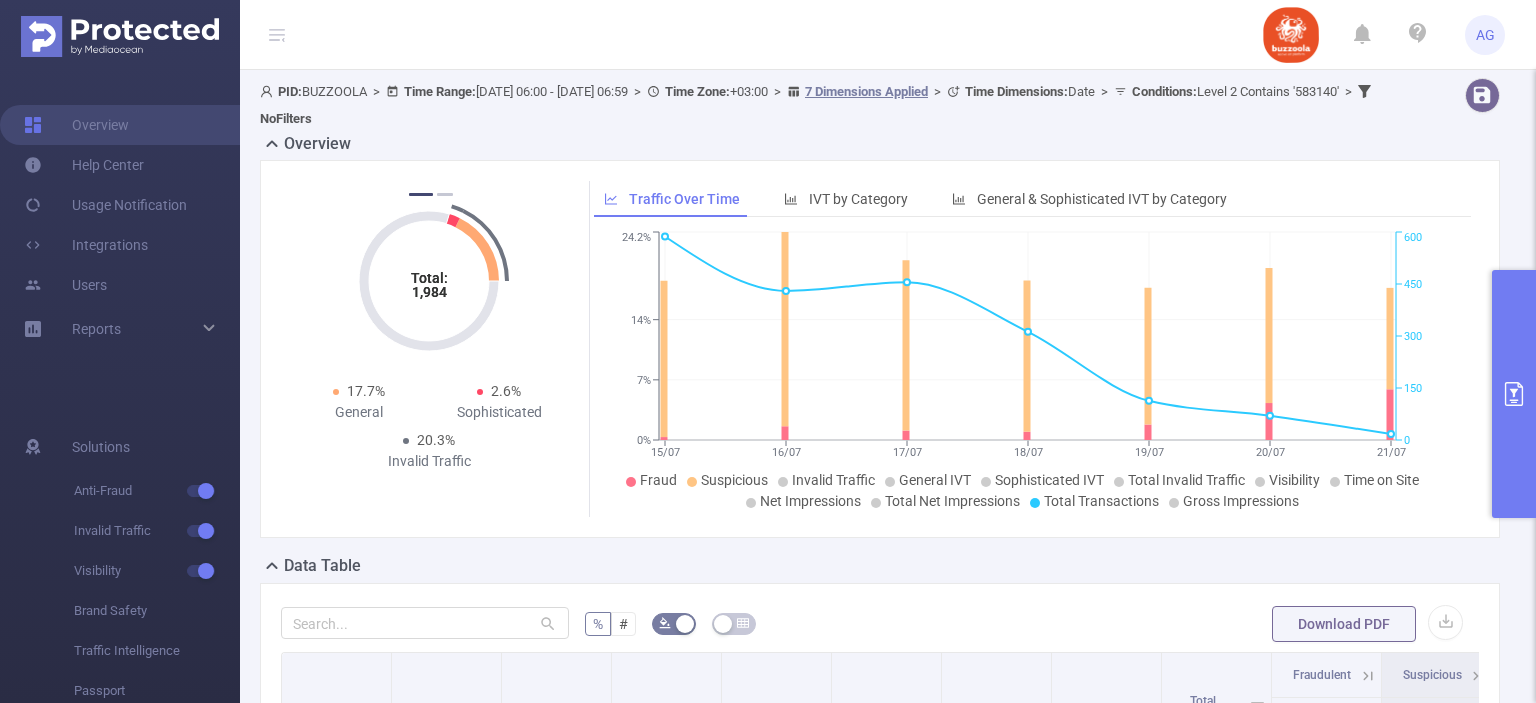 scroll, scrollTop: 372, scrollLeft: 0, axis: vertical 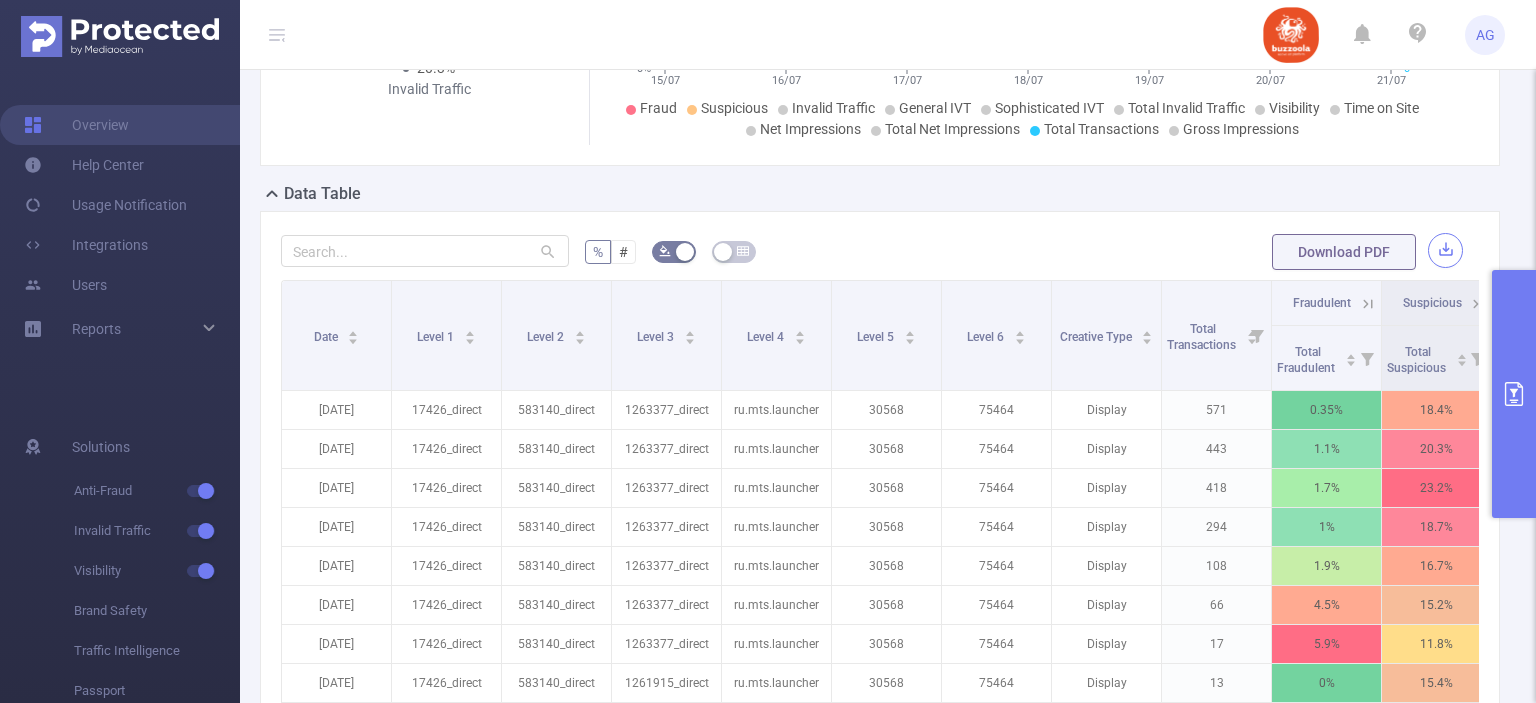 click at bounding box center [1445, 250] 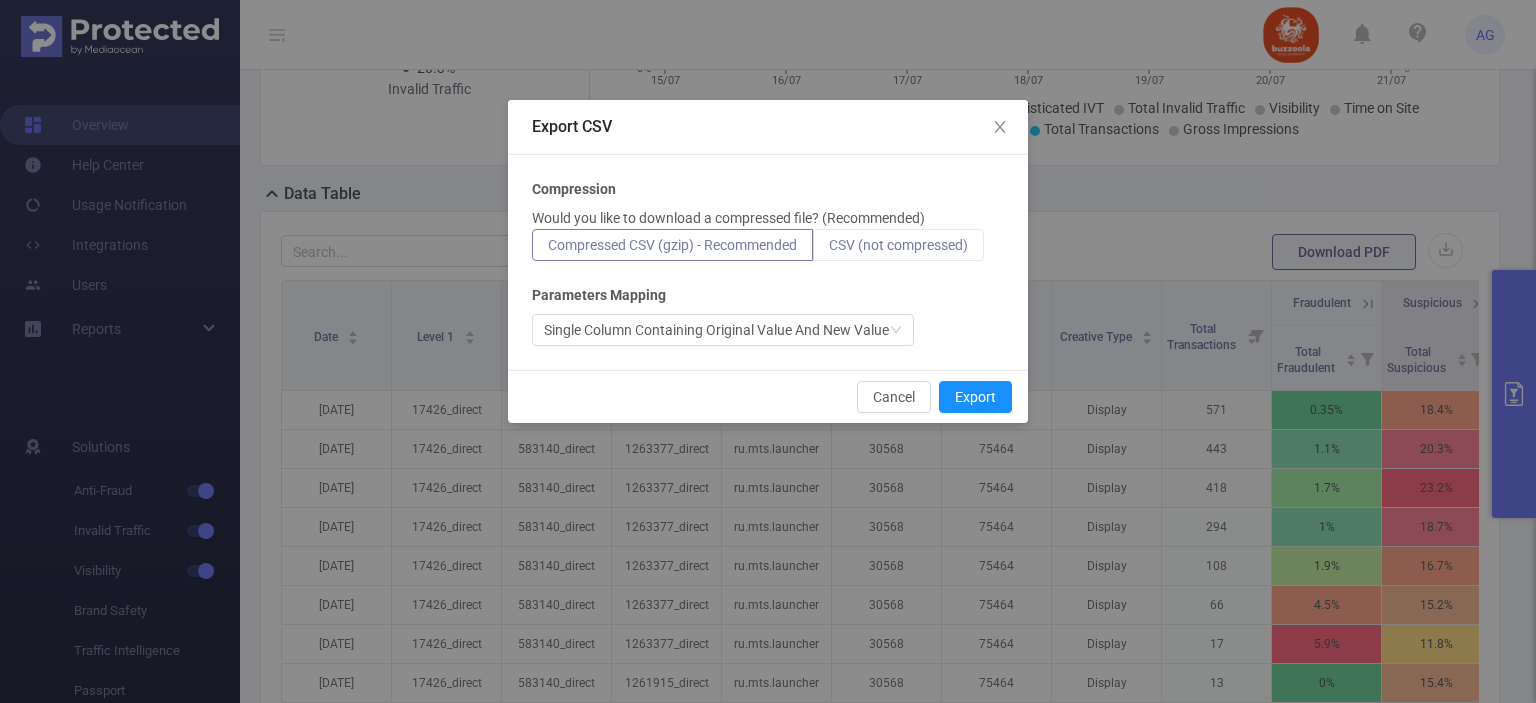 click on "CSV (not compressed)" at bounding box center (898, 245) 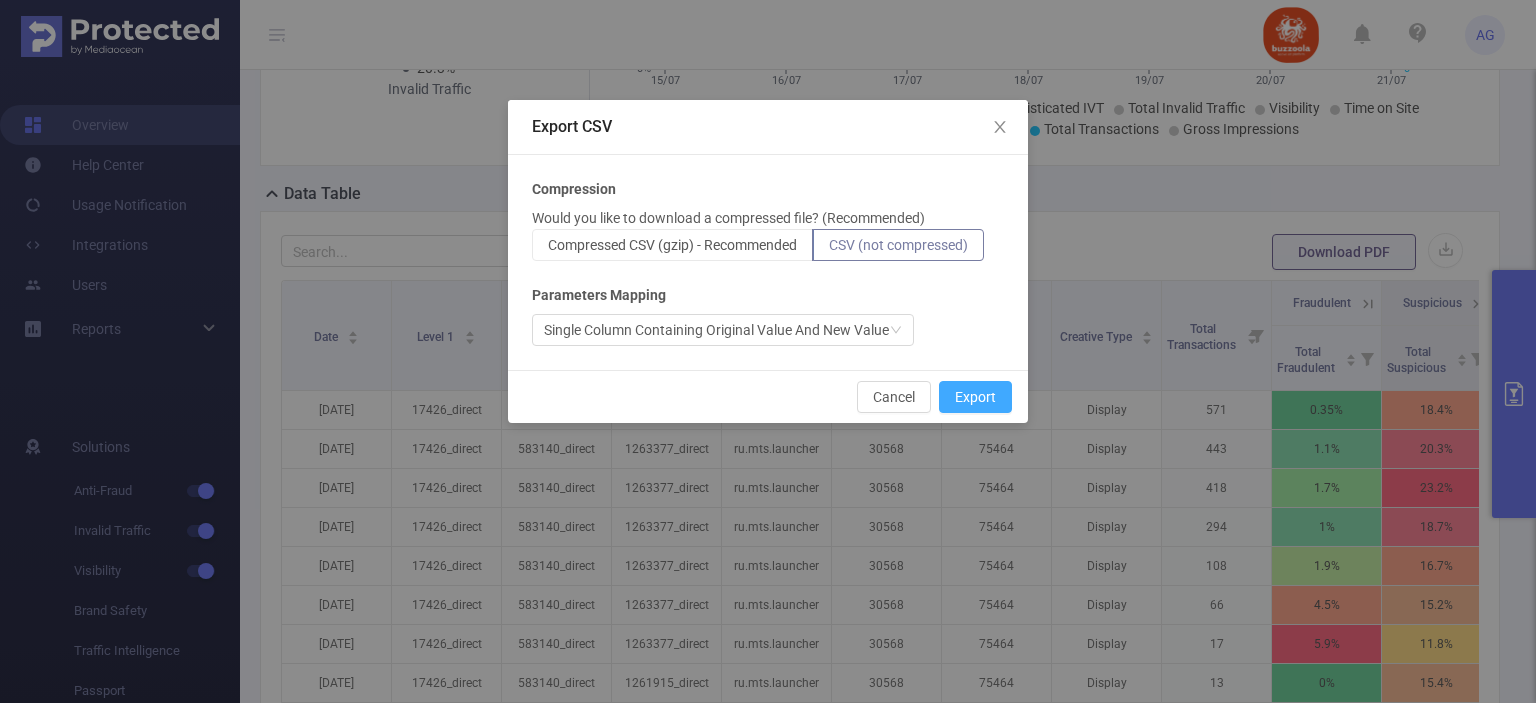 click on "Export" at bounding box center [975, 397] 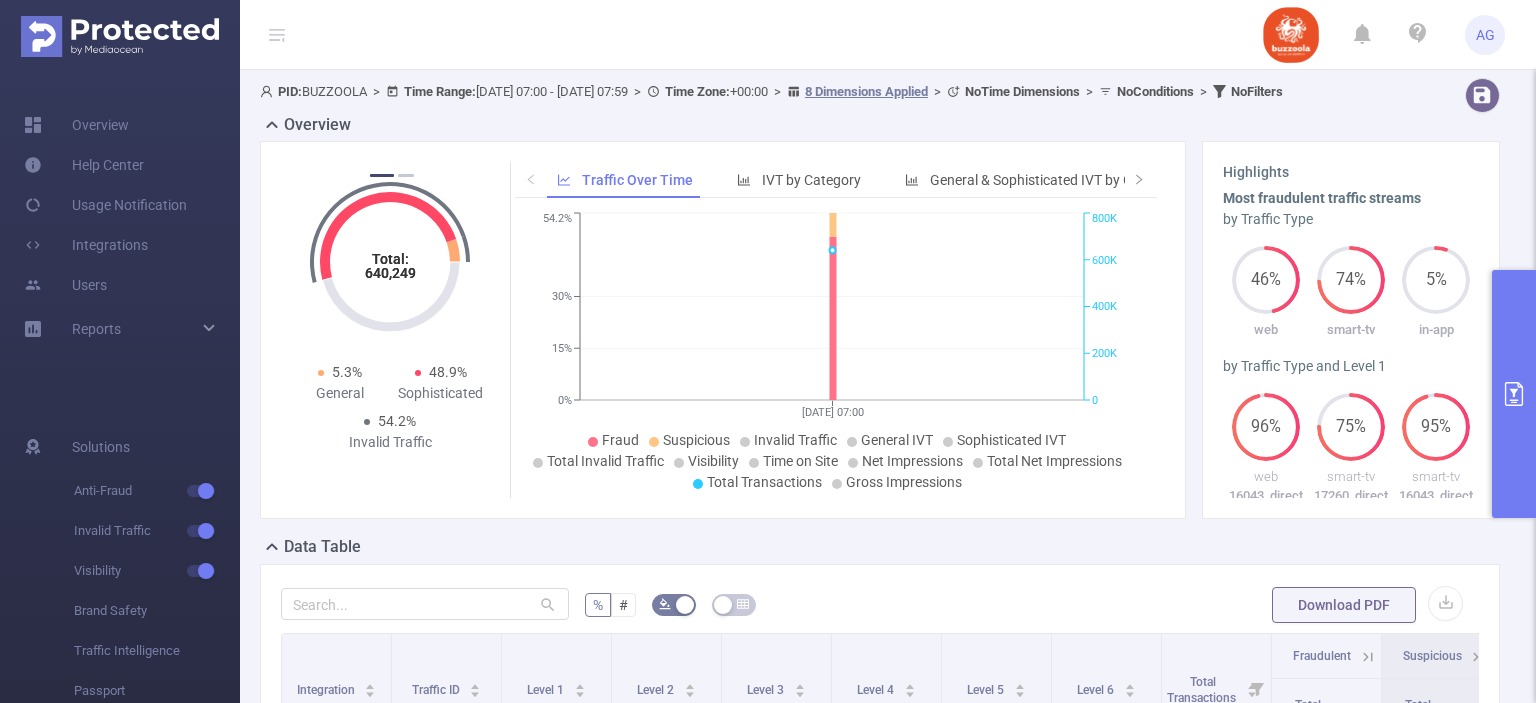 scroll, scrollTop: 0, scrollLeft: 0, axis: both 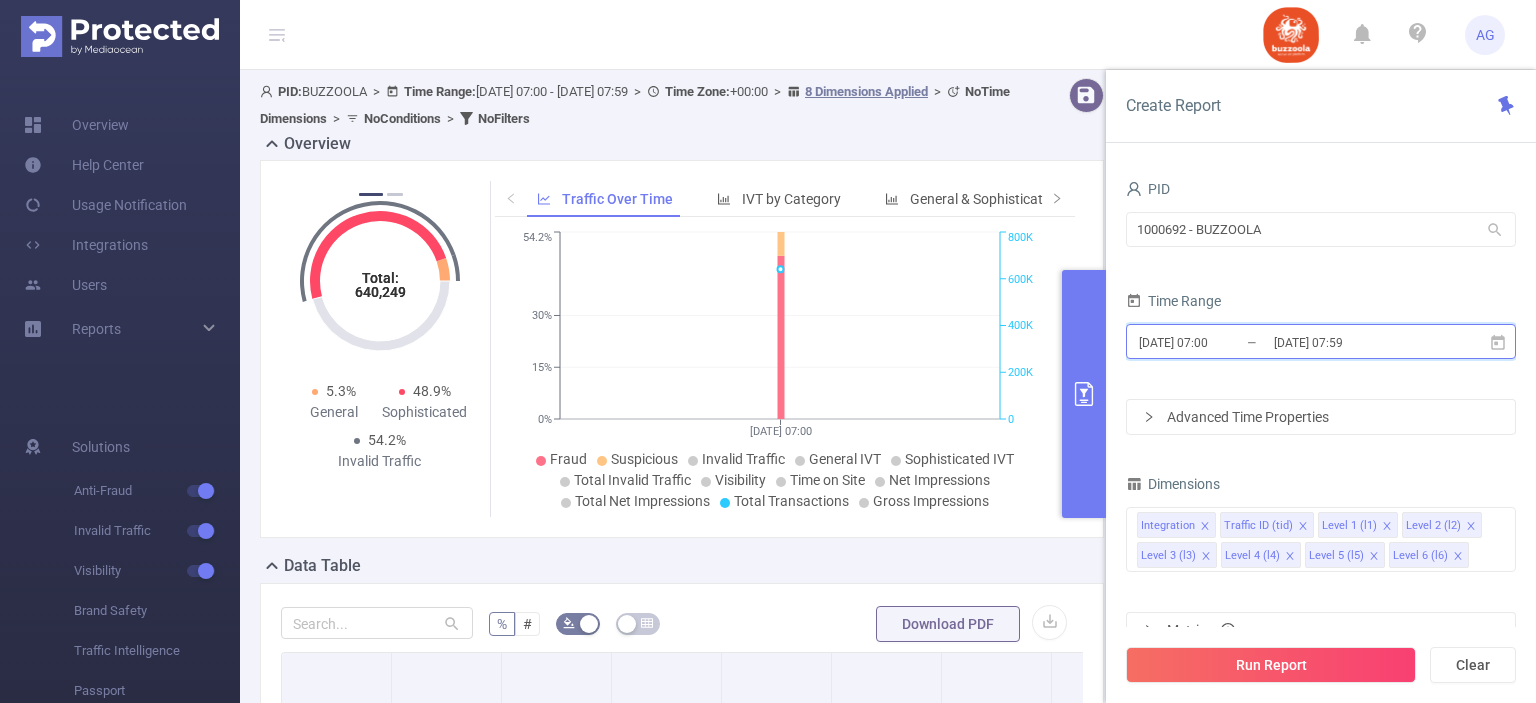 click 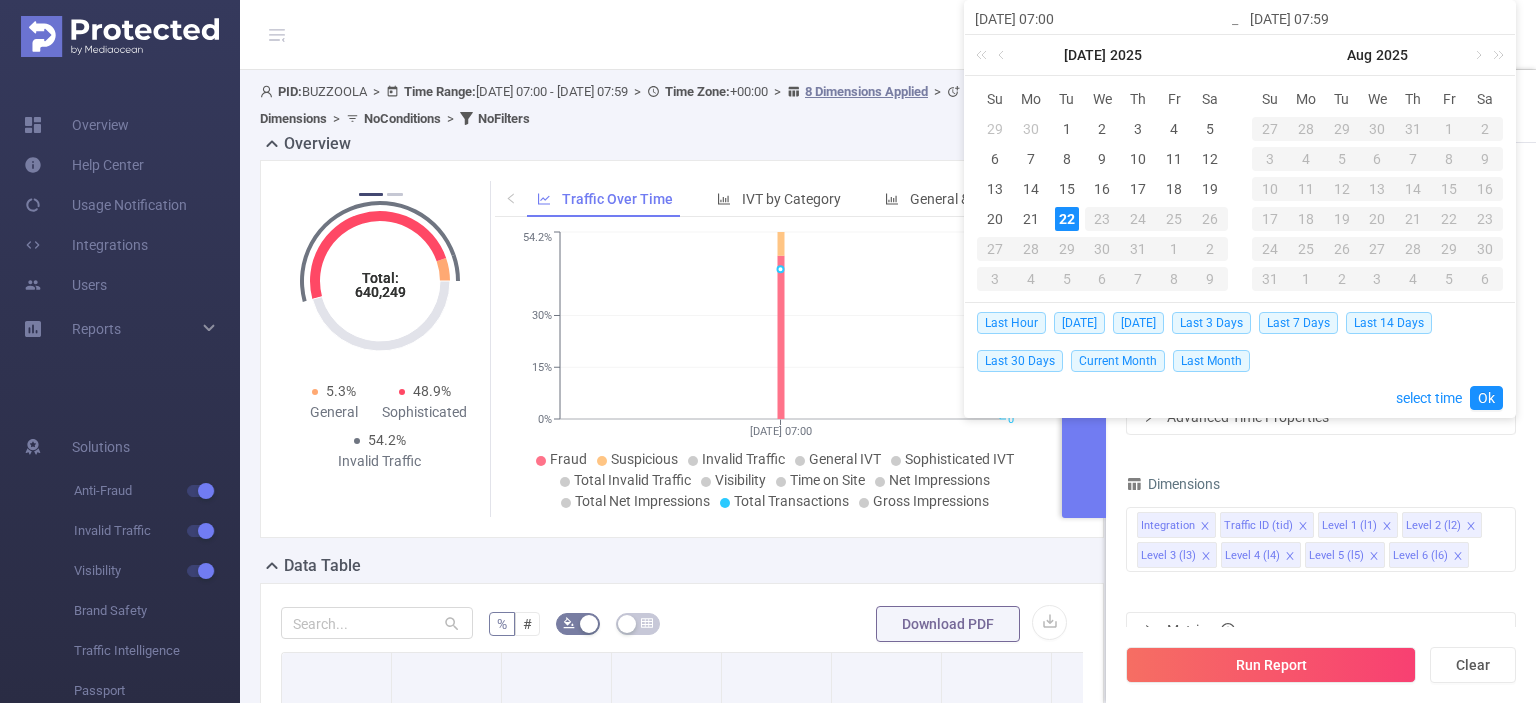 click on "15" at bounding box center (1067, 189) 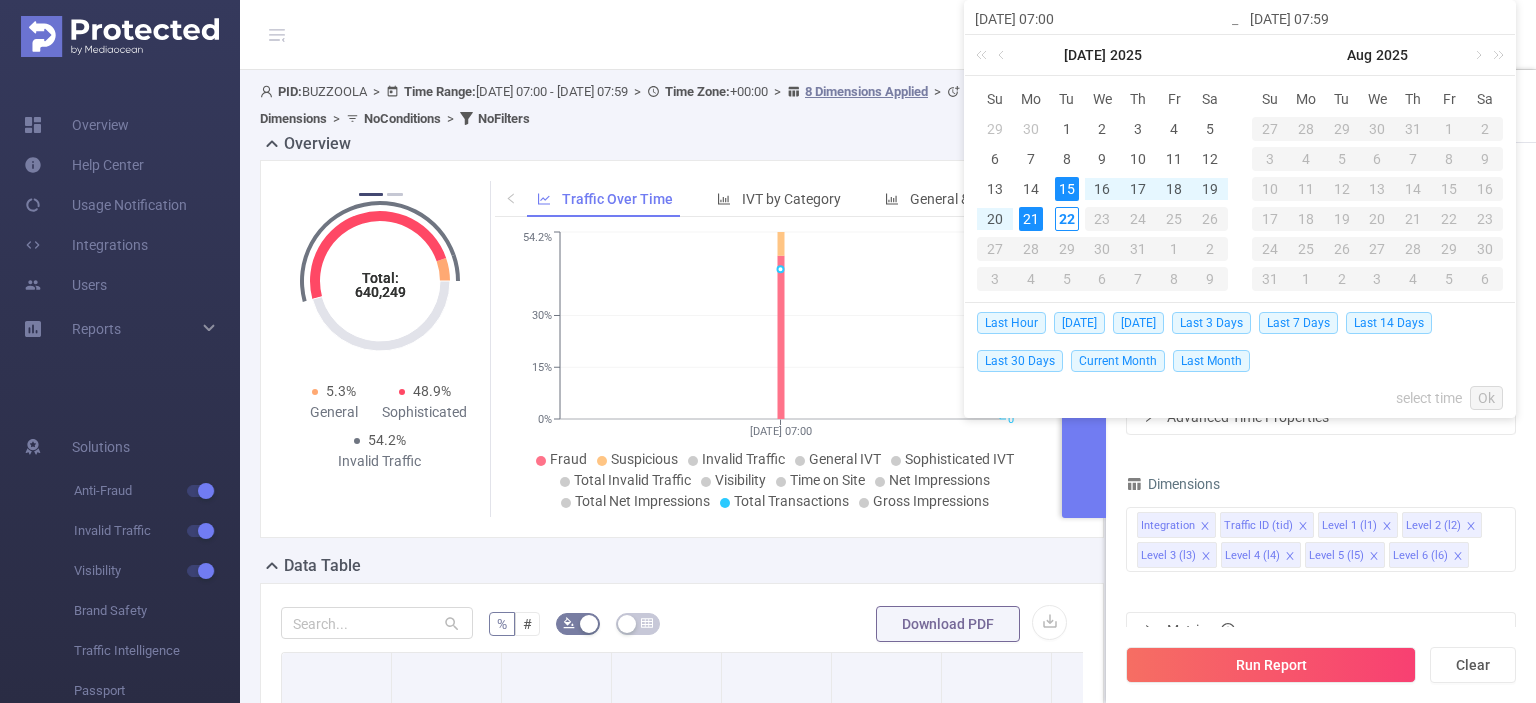 click on "21" at bounding box center [1031, 219] 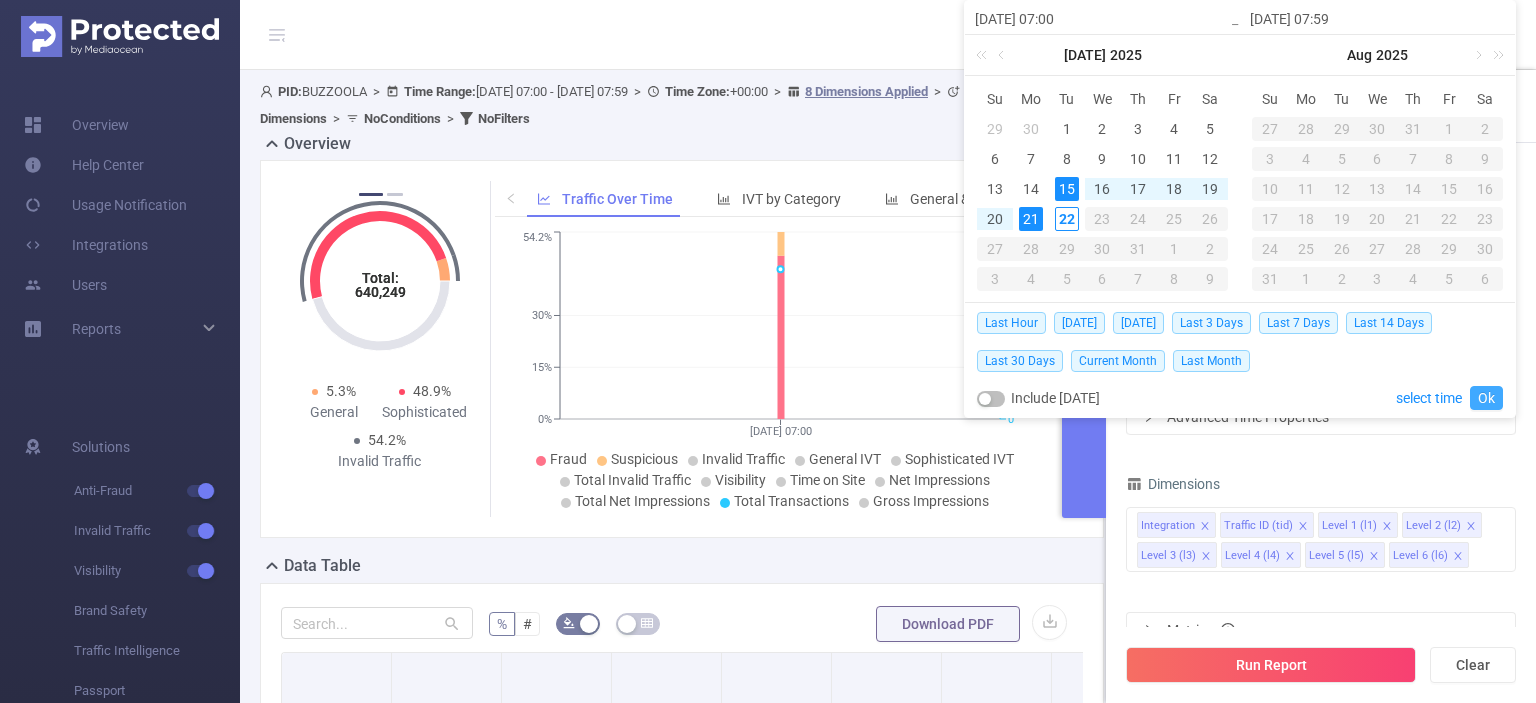 click on "Ok" at bounding box center [1486, 398] 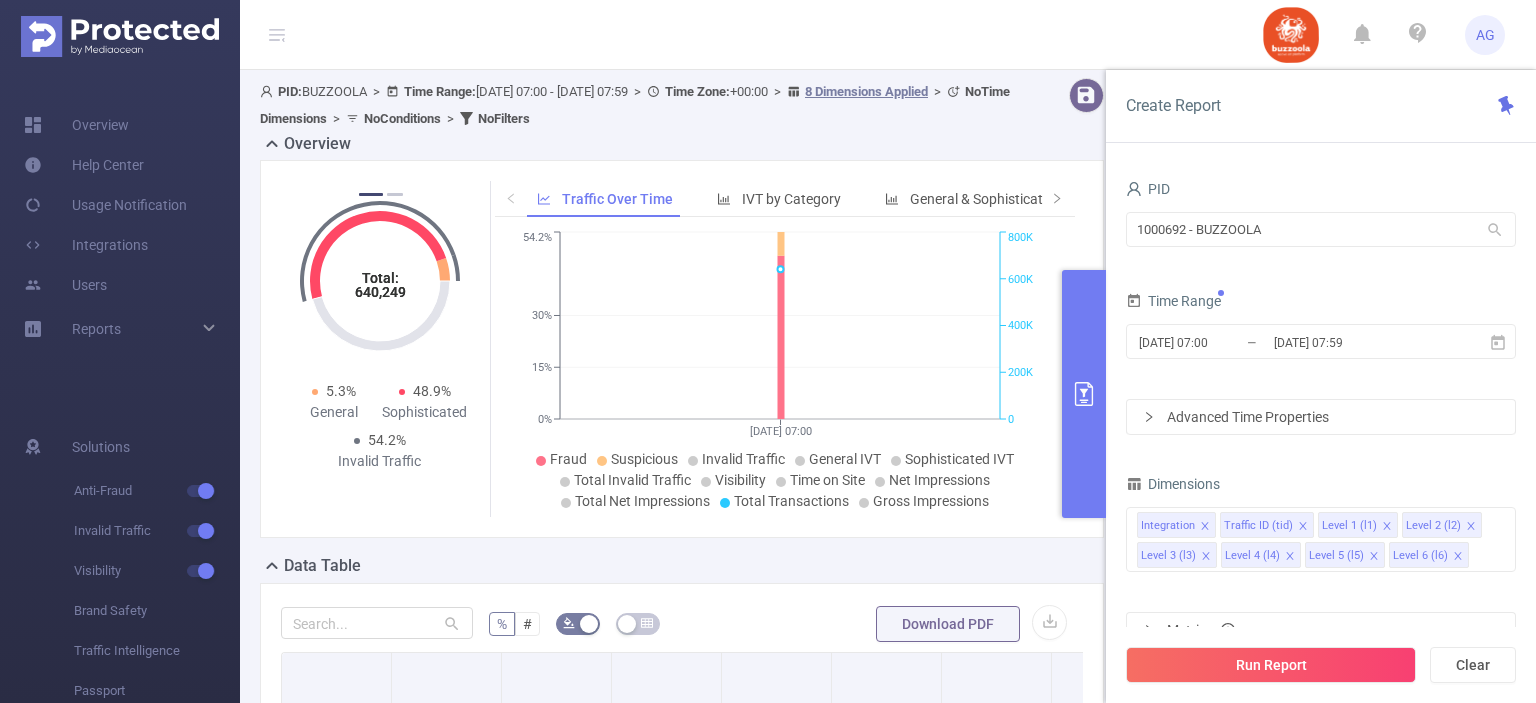 drag, startPoint x: 1332, startPoint y: 435, endPoint x: 1373, endPoint y: 423, distance: 42.72002 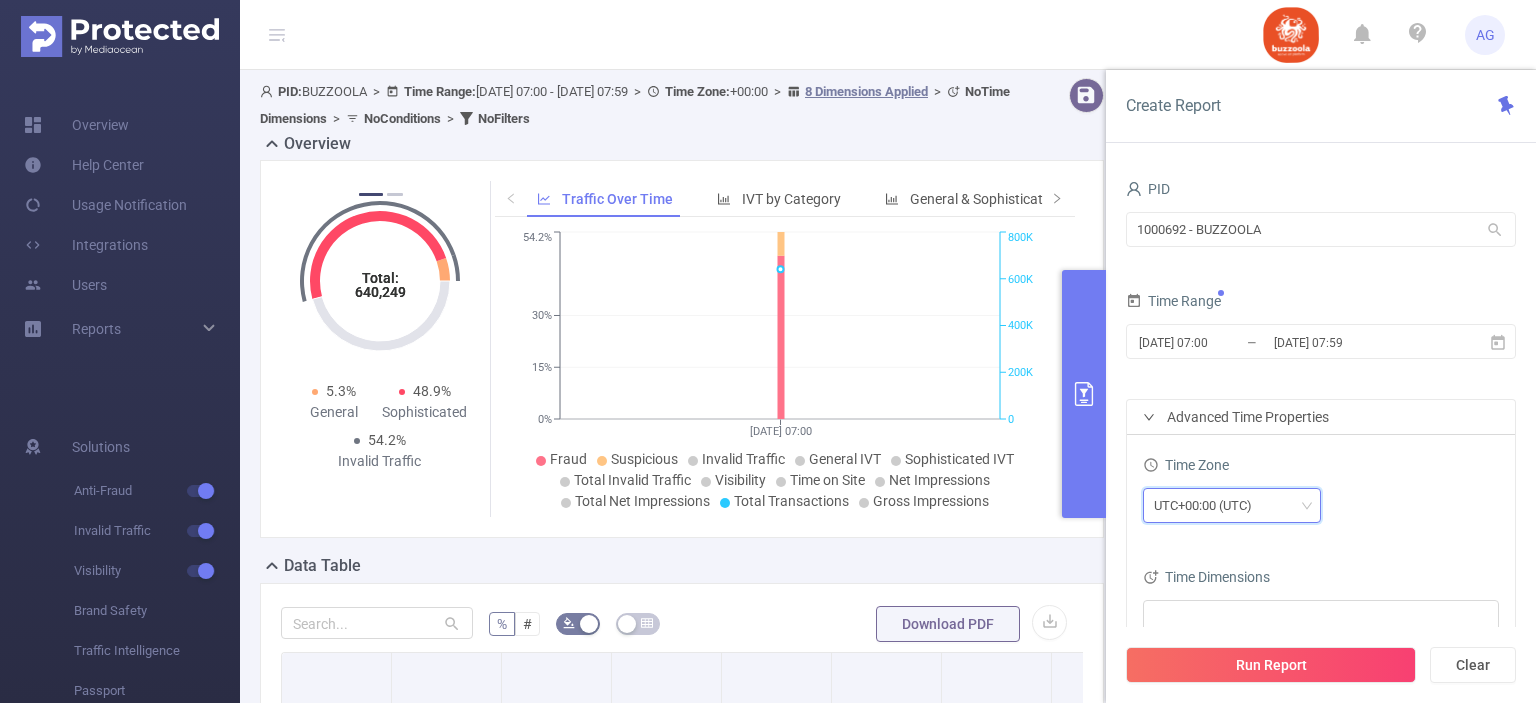 click on "UTC+00:00 (UTC)" at bounding box center (1210, 505) 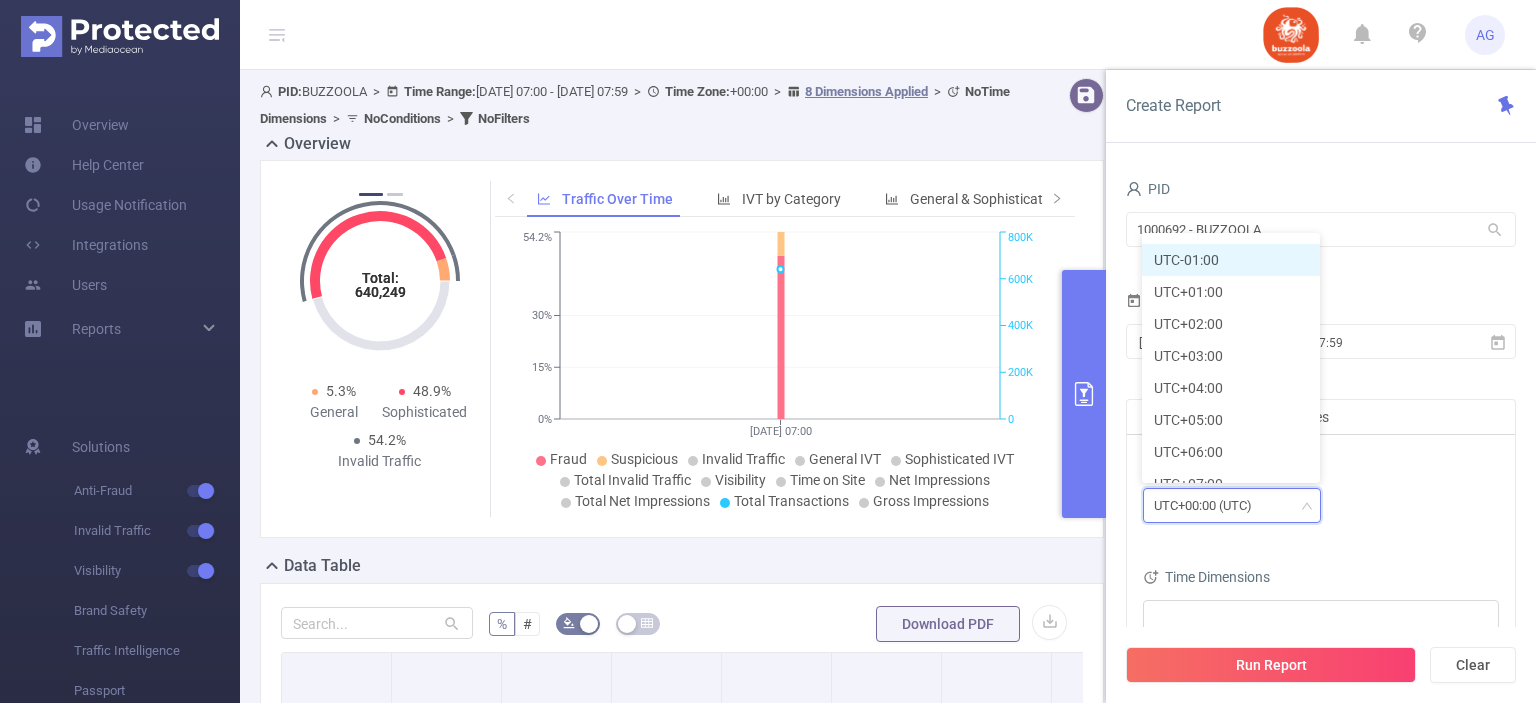 scroll, scrollTop: 426, scrollLeft: 0, axis: vertical 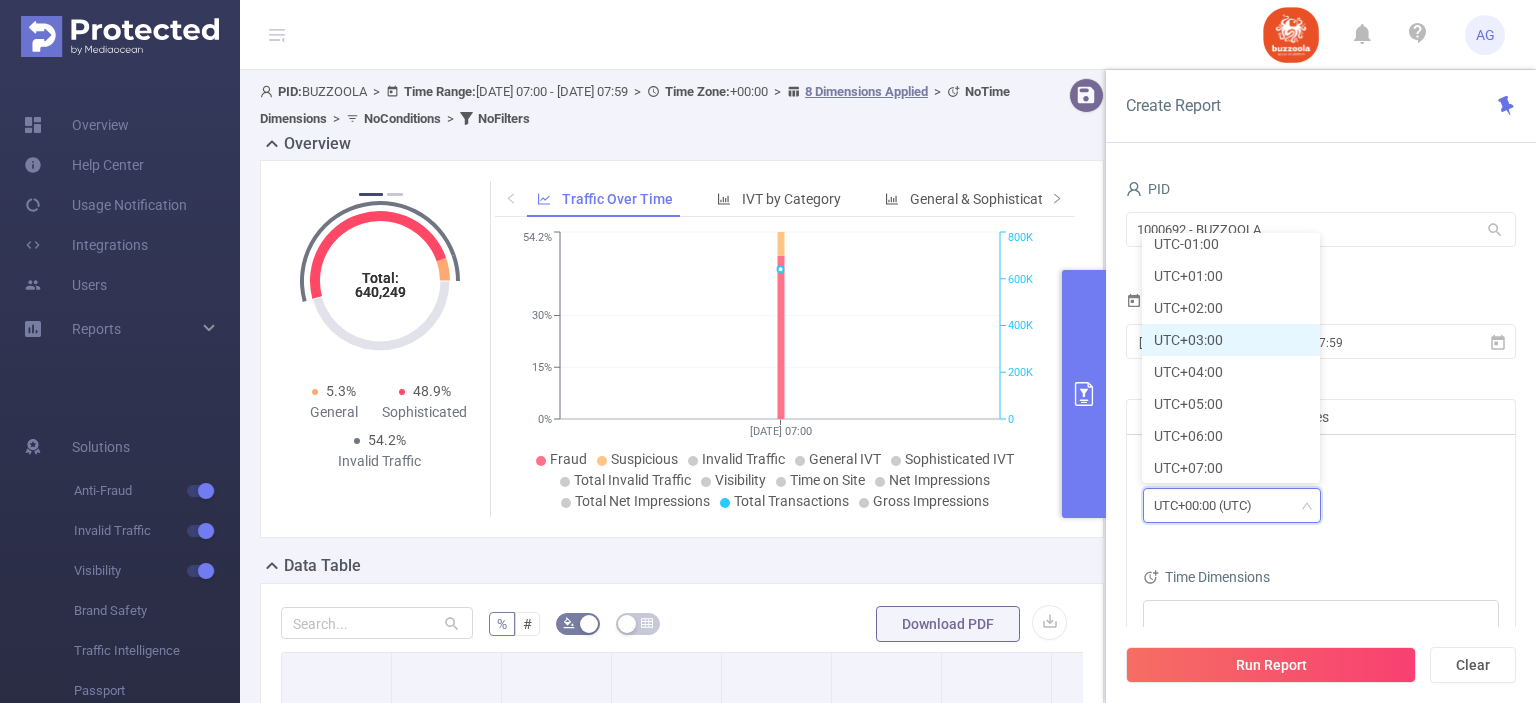 click on "UTC+03:00" at bounding box center (1231, 340) 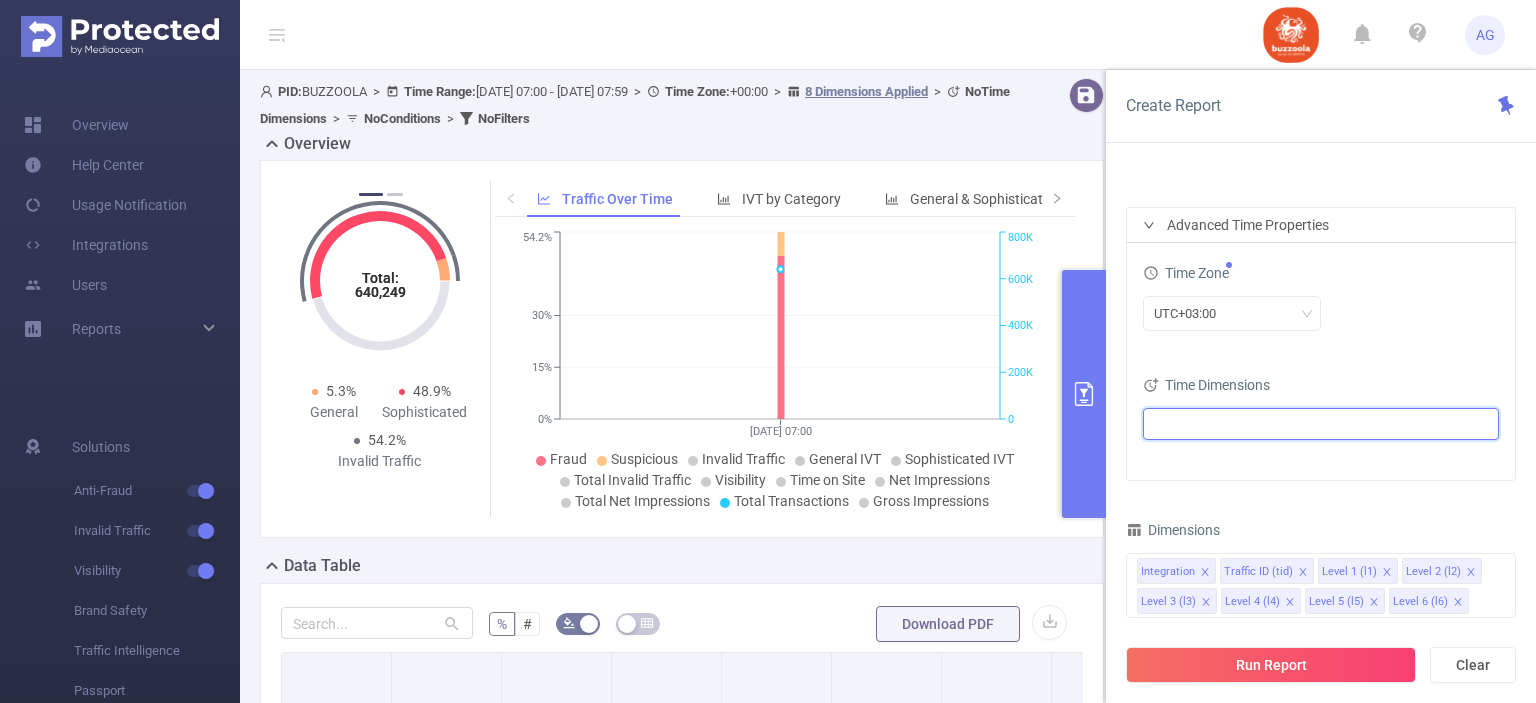 click at bounding box center [1313, 424] 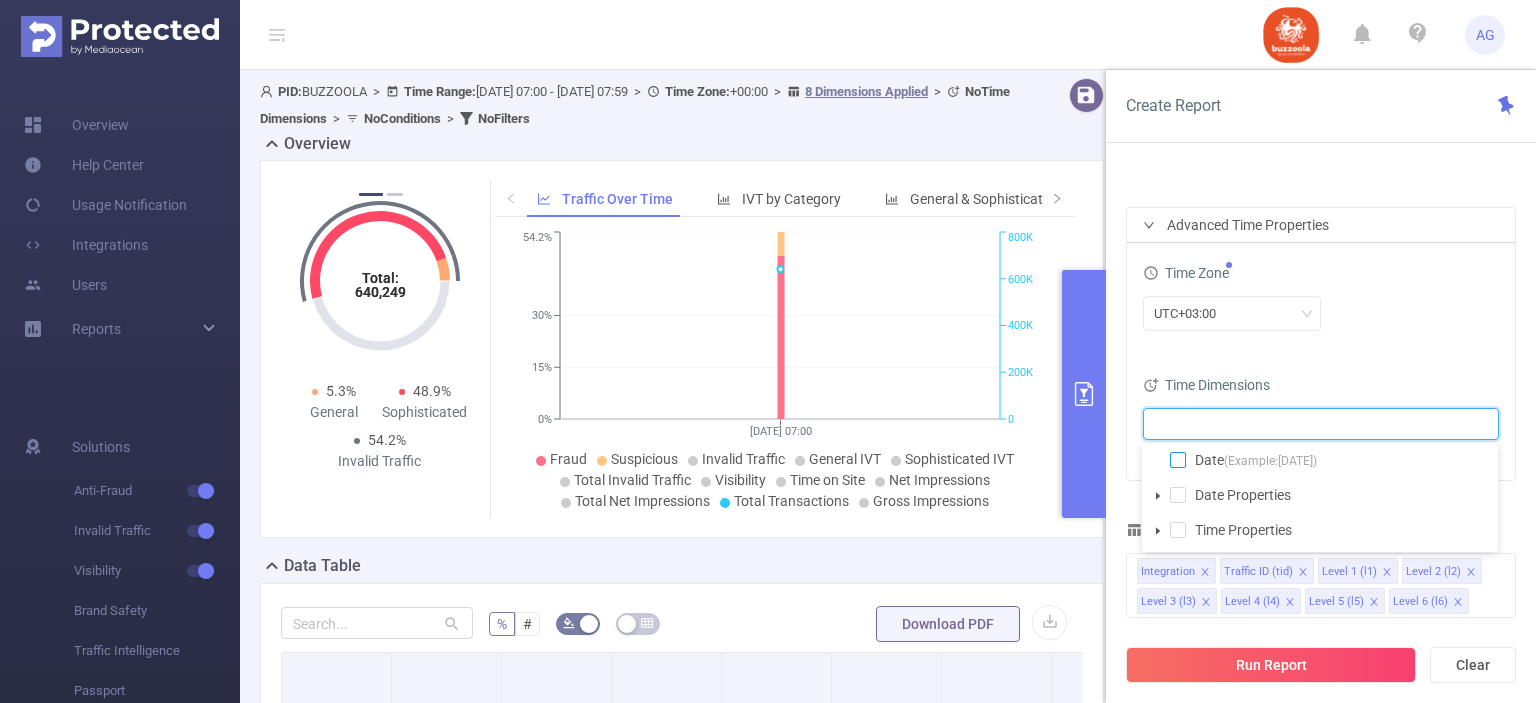click at bounding box center (1178, 460) 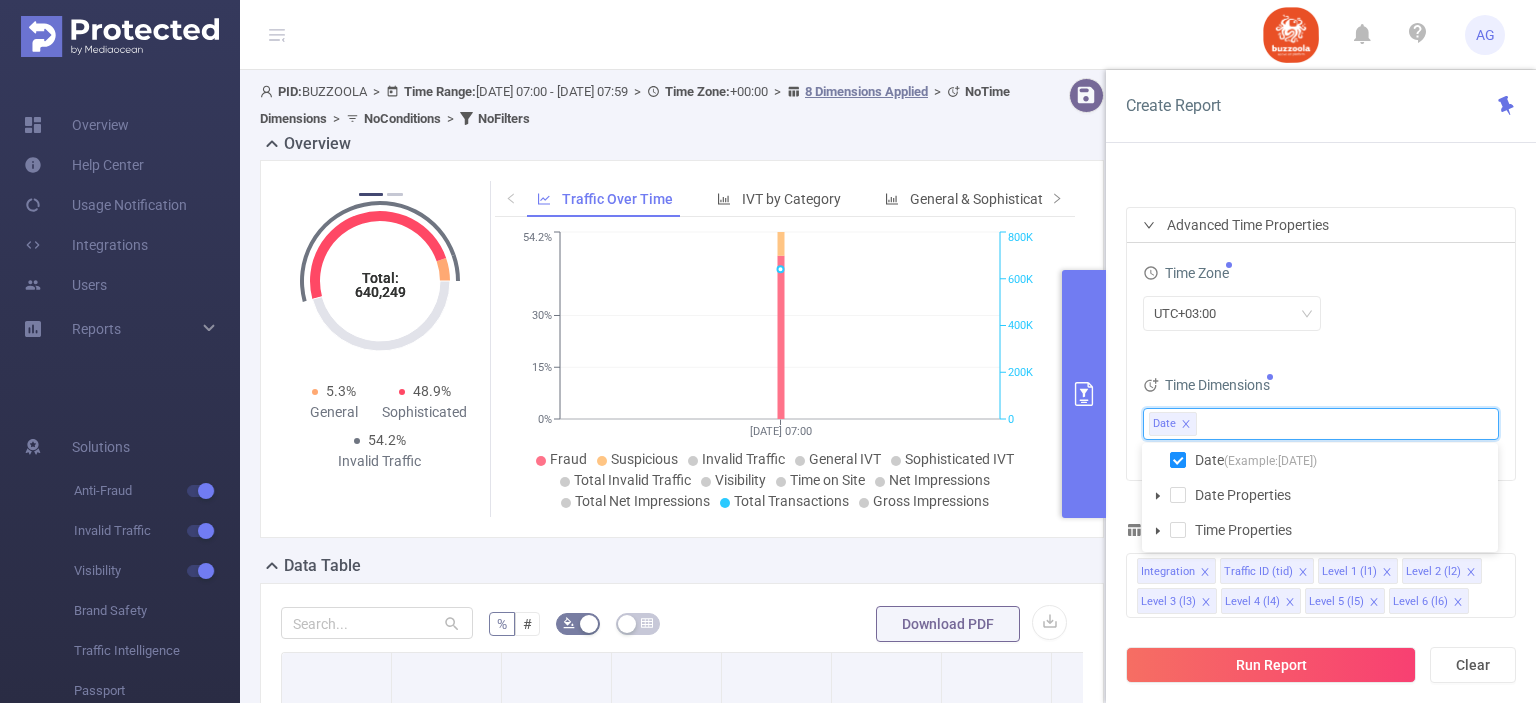 click on "UTC+03:00" at bounding box center (1321, 313) 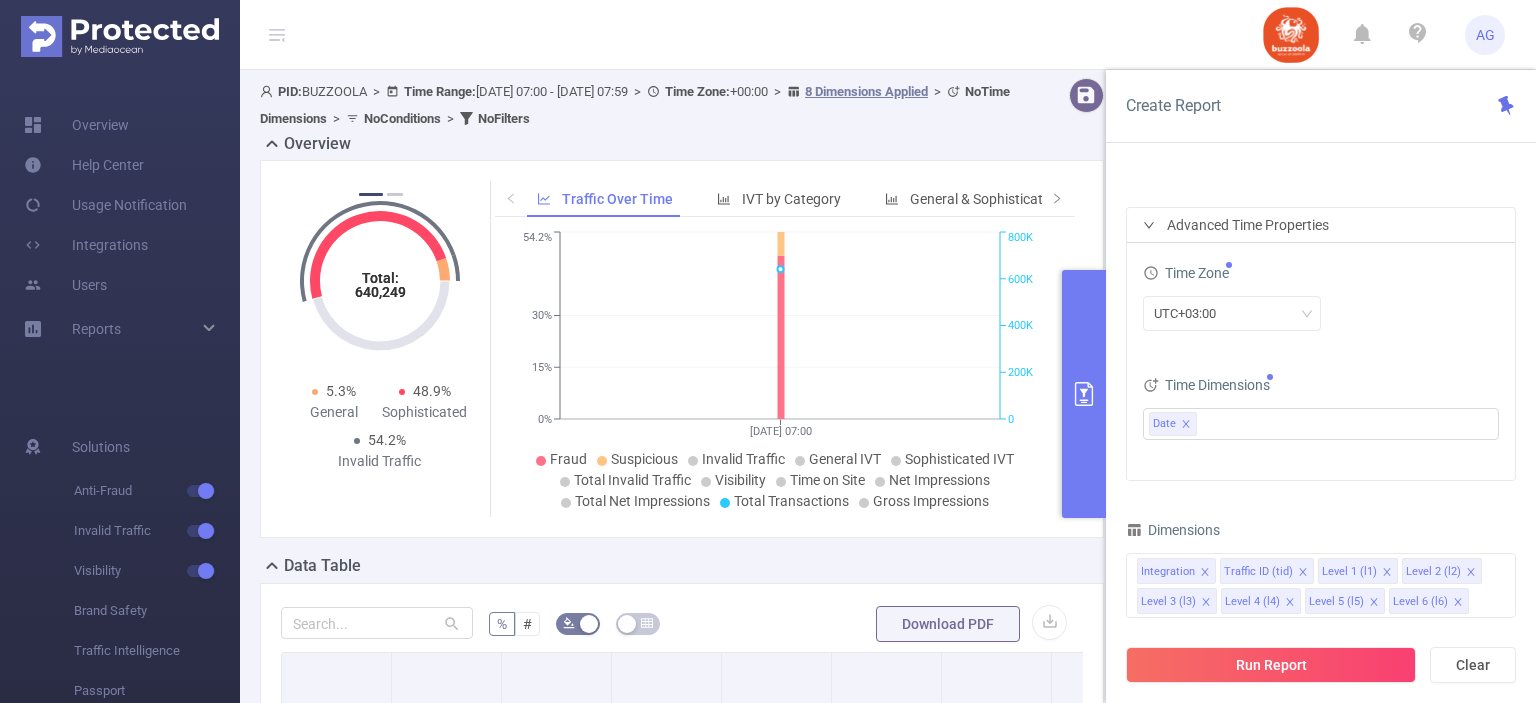 click on "Advanced Time Properties" at bounding box center (1321, 225) 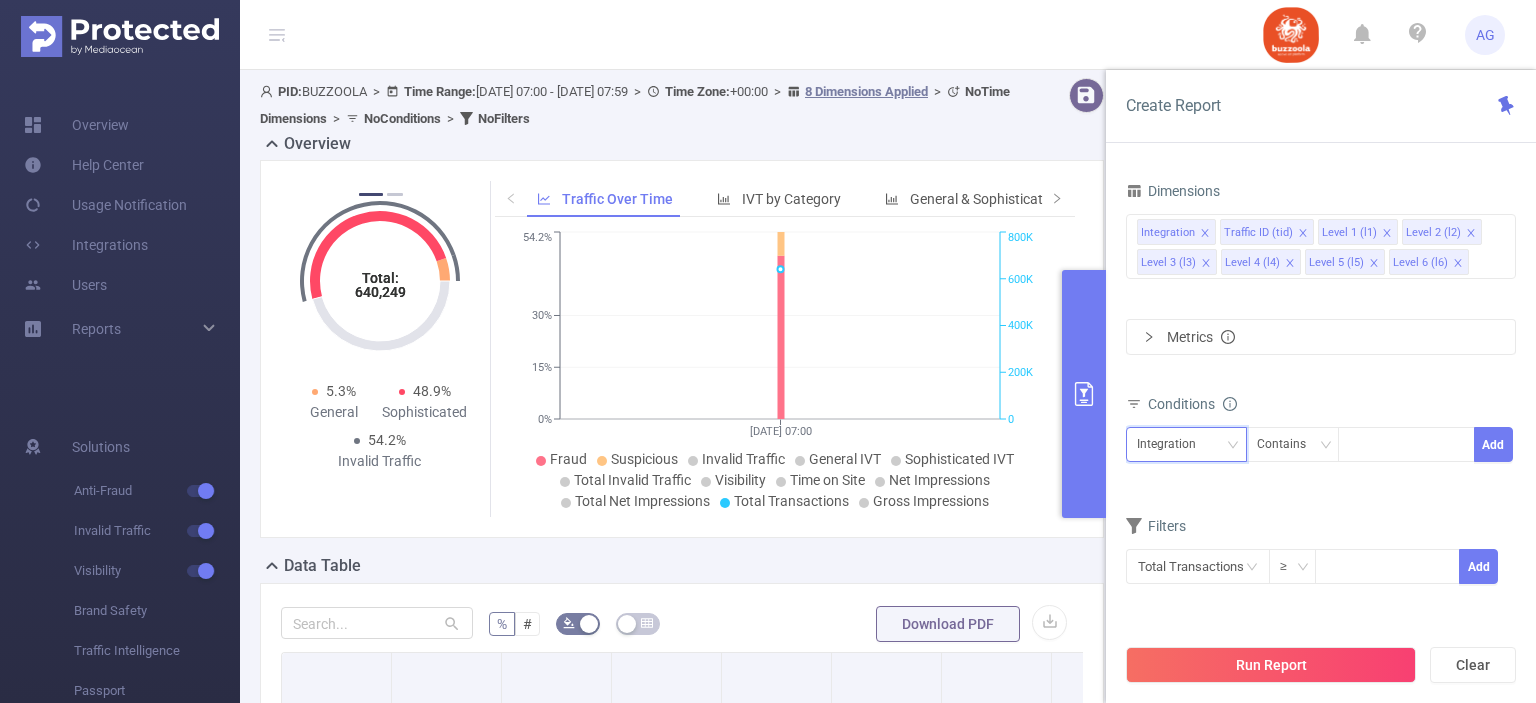 click on "Integration" at bounding box center [1186, 444] 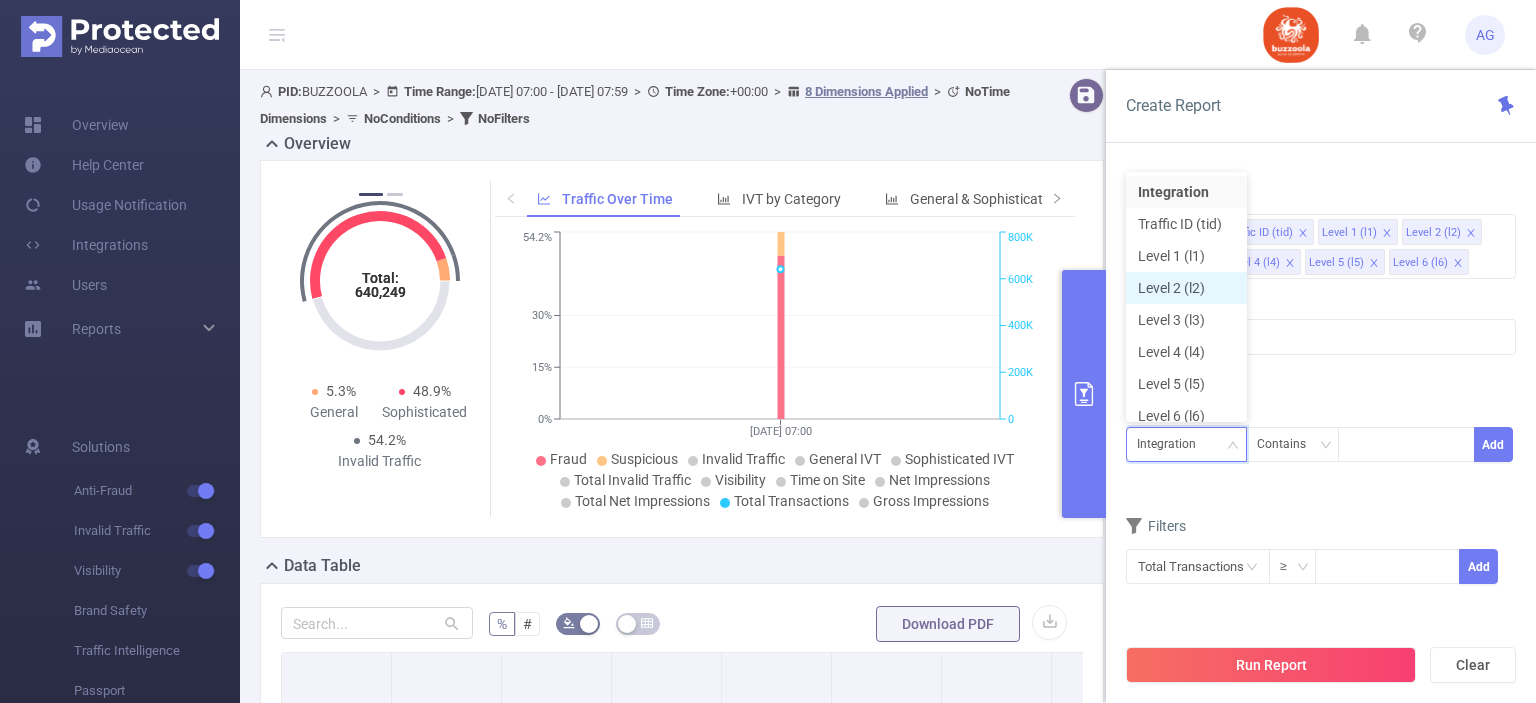 click on "Level 2 (l2)" at bounding box center (1186, 288) 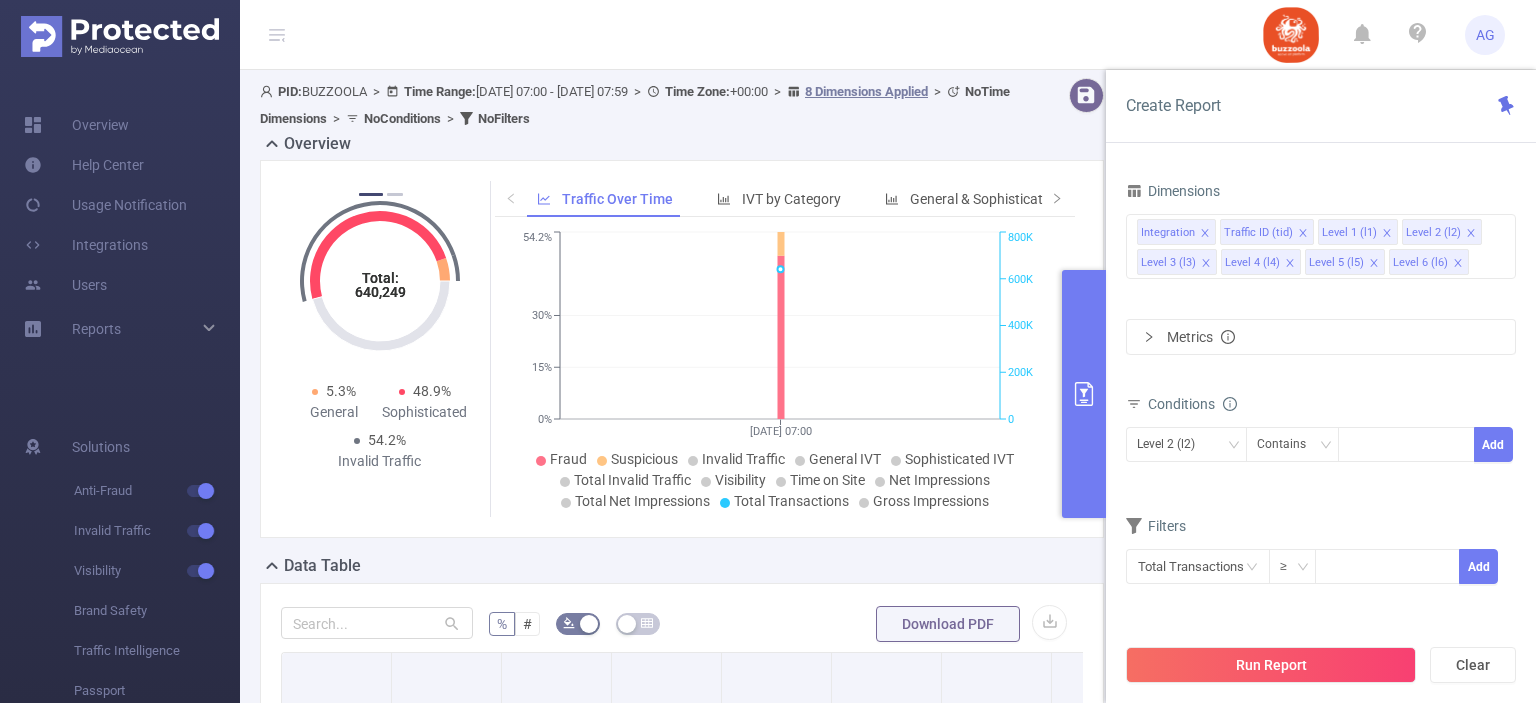 click on "Integration Traffic ID (tid) Level 1 (l1) Level 2 (l2) Level 3 (l3) Level 4 (l4) Level 5 (l5) Level 6 (l6)" at bounding box center (1321, 248) 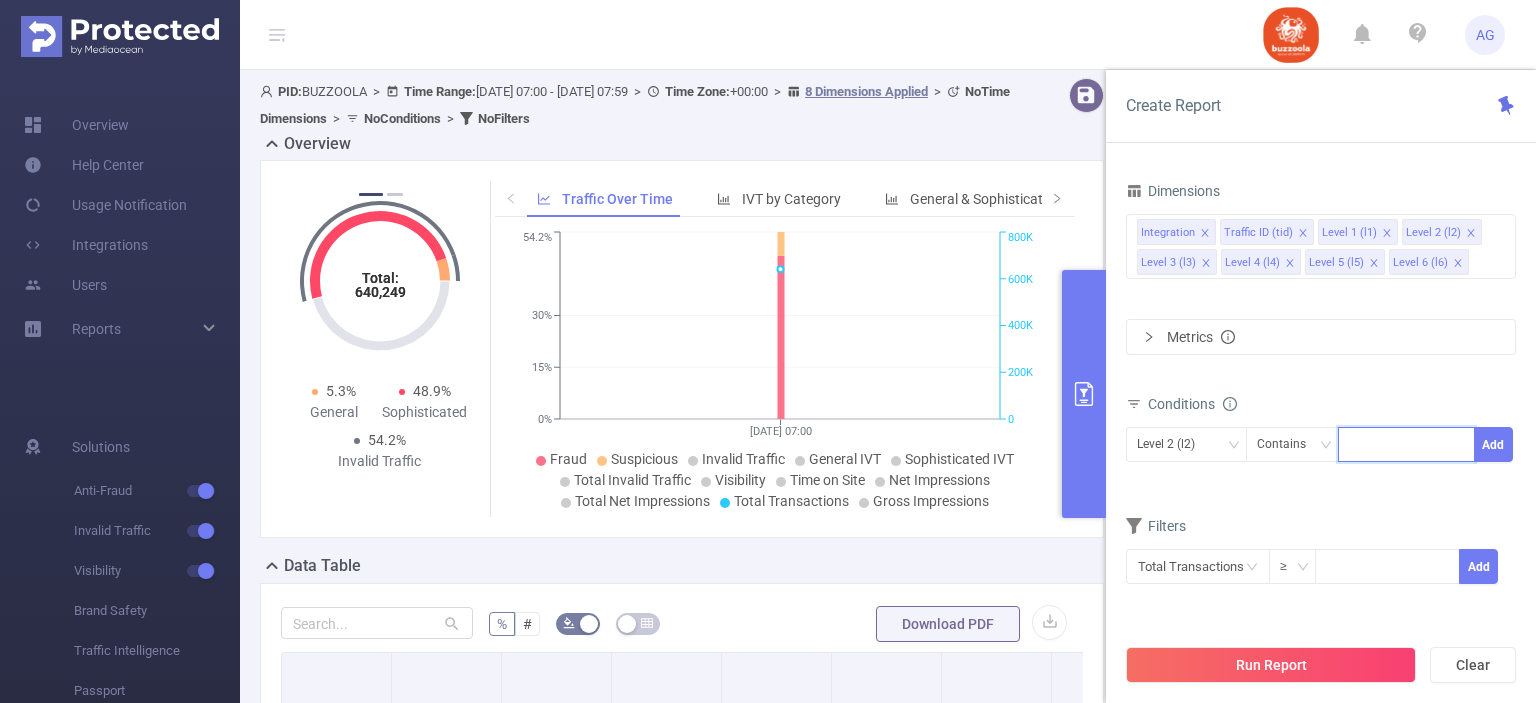 click at bounding box center [1353, 445] 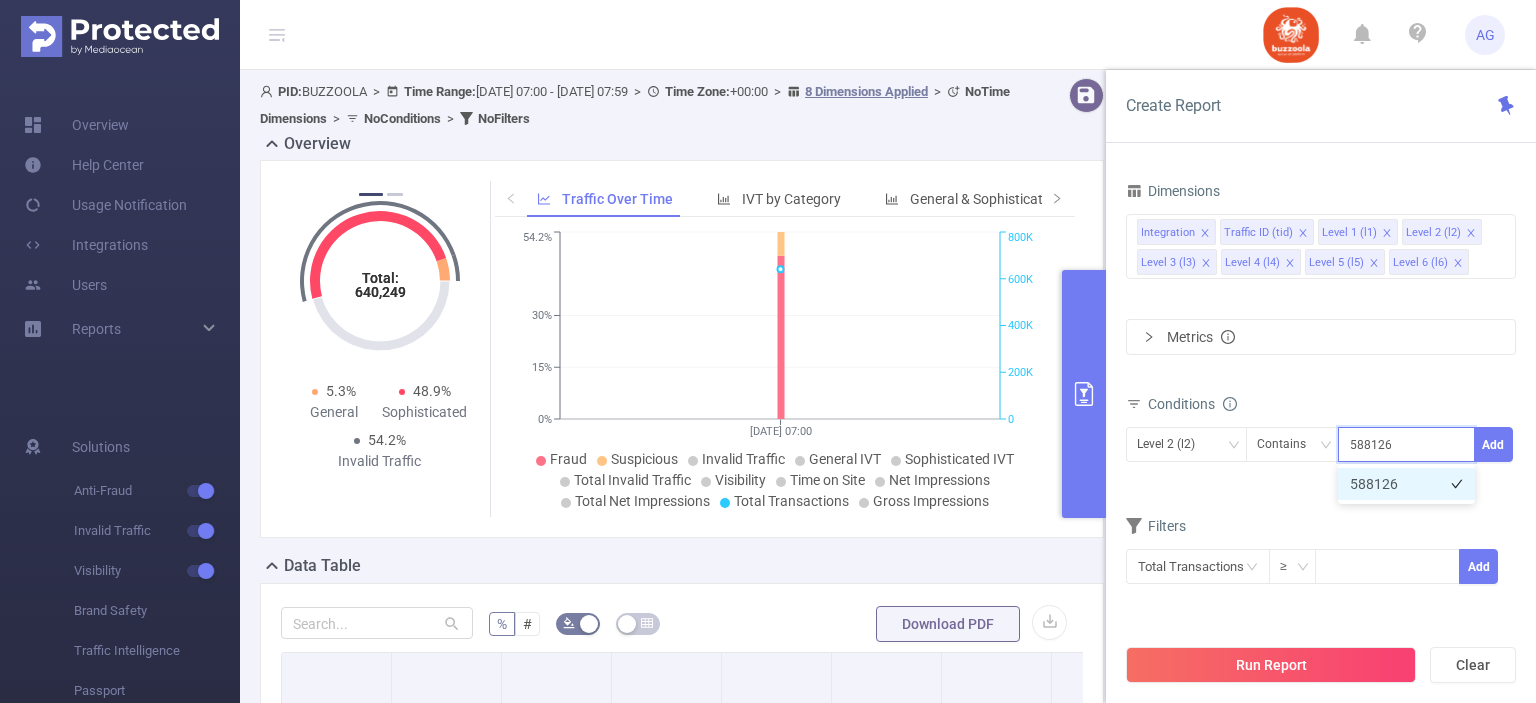click on "588126" at bounding box center [1406, 484] 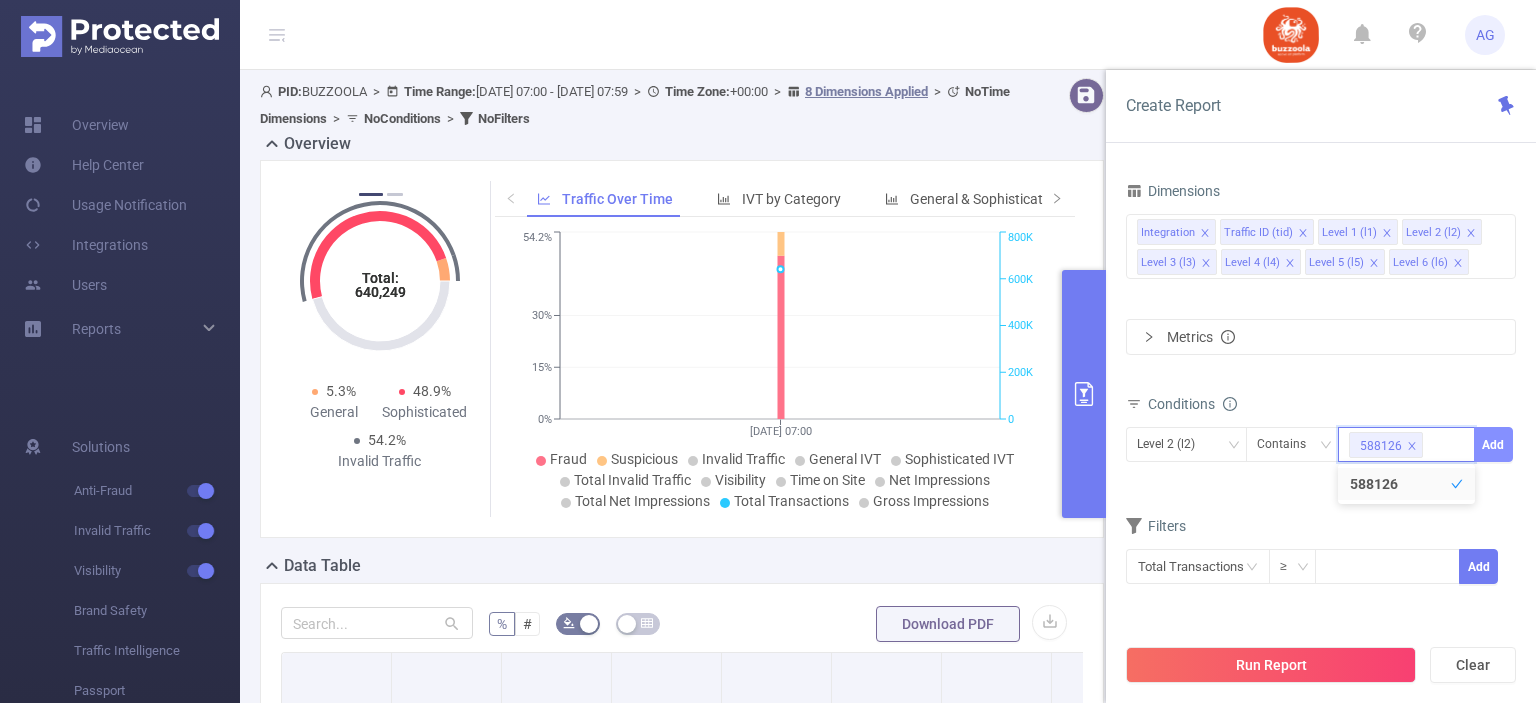 click on "Add" at bounding box center (1493, 444) 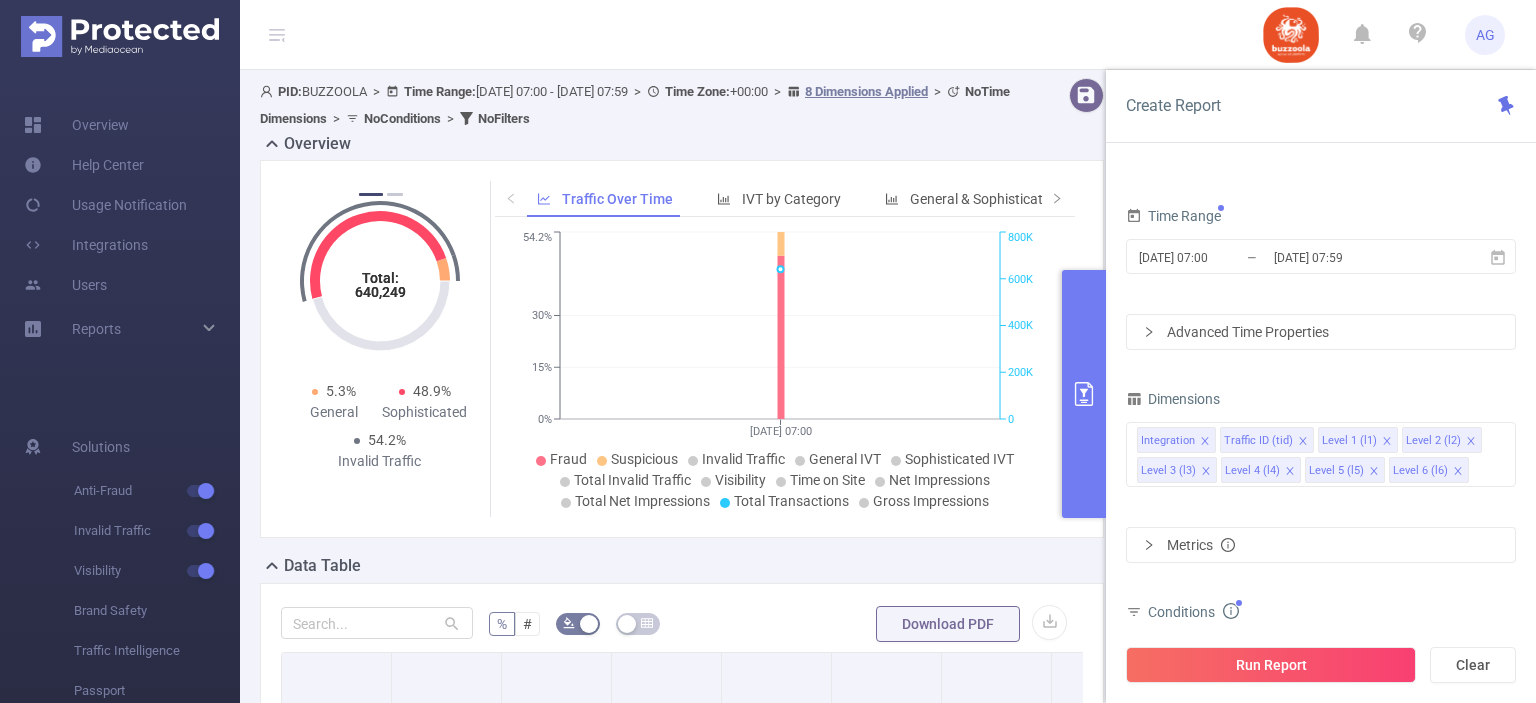 click on "Advanced Time Properties" at bounding box center [1321, 332] 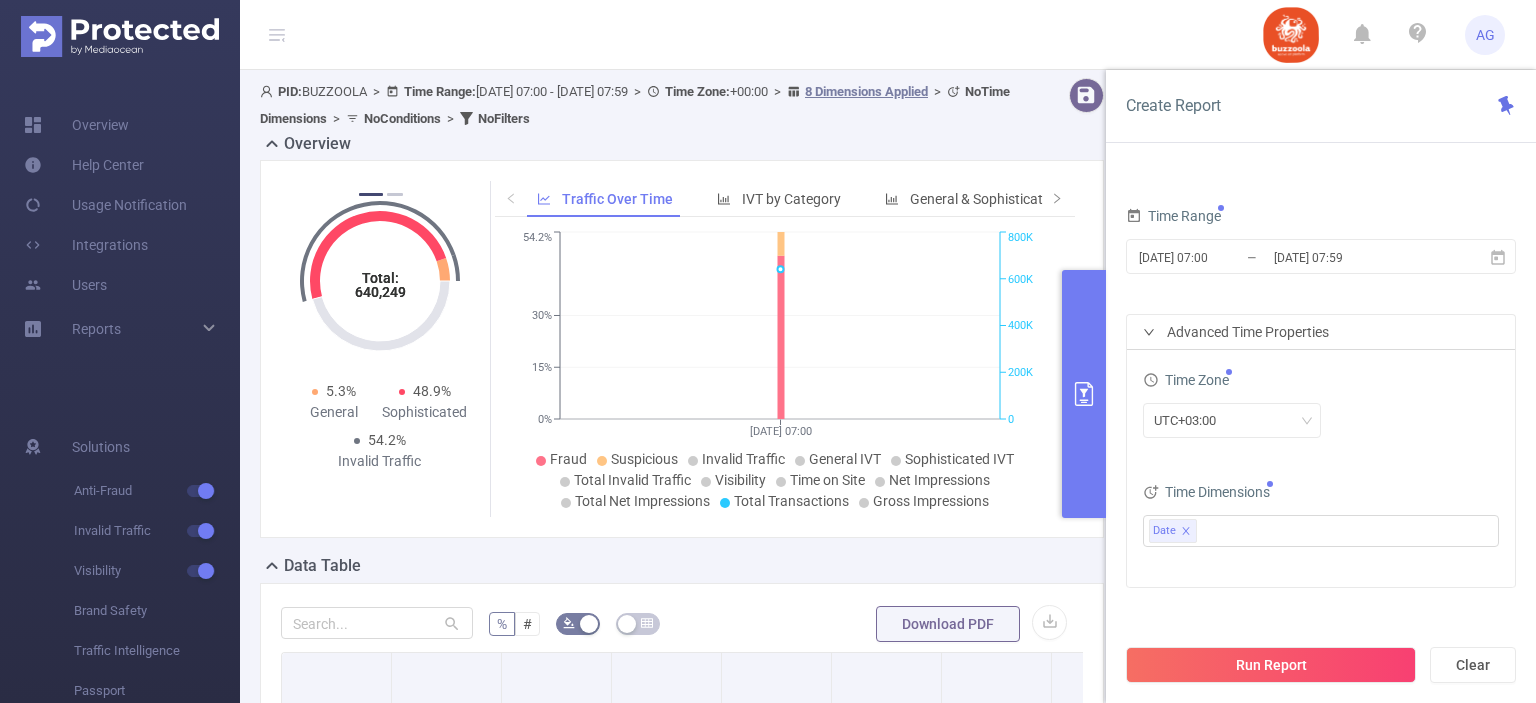 click on "Advanced Time Properties" at bounding box center (1321, 332) 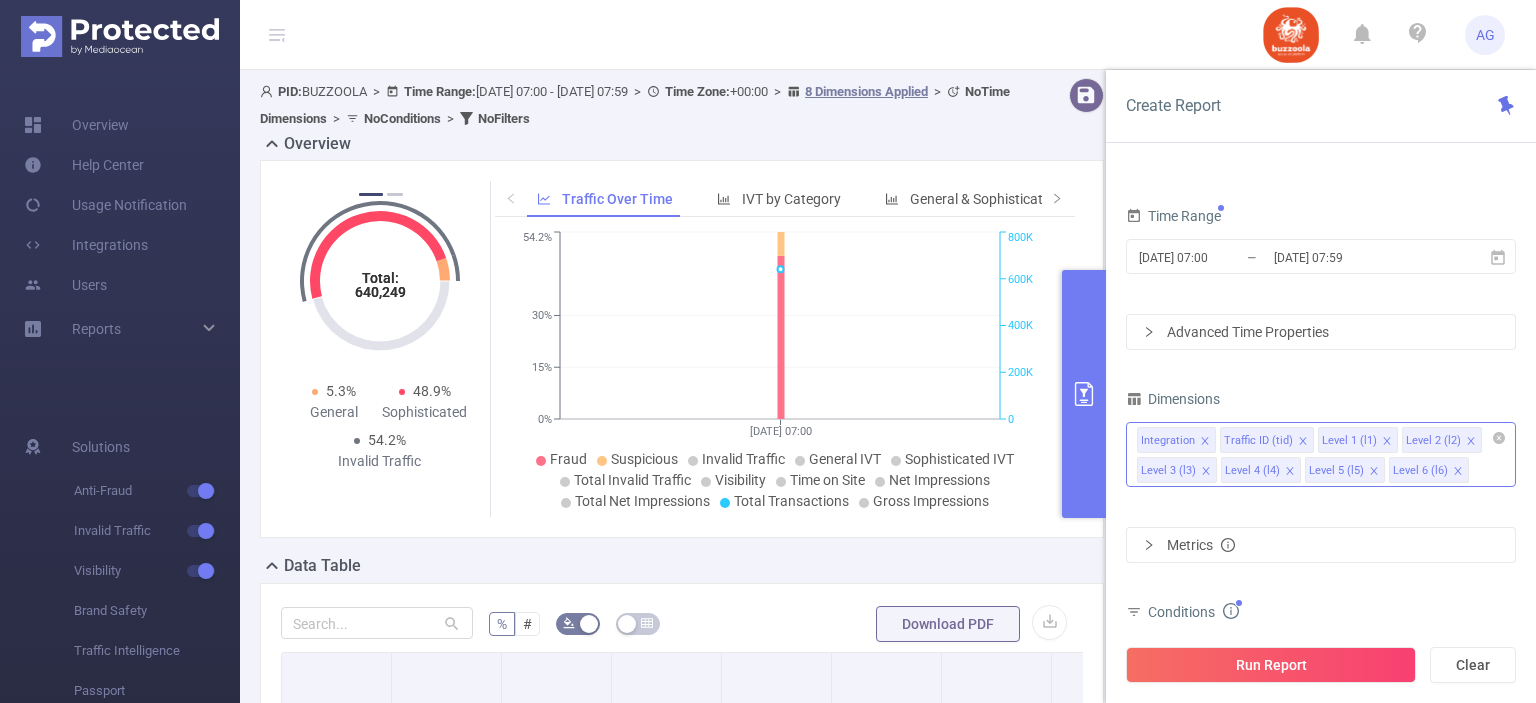 click 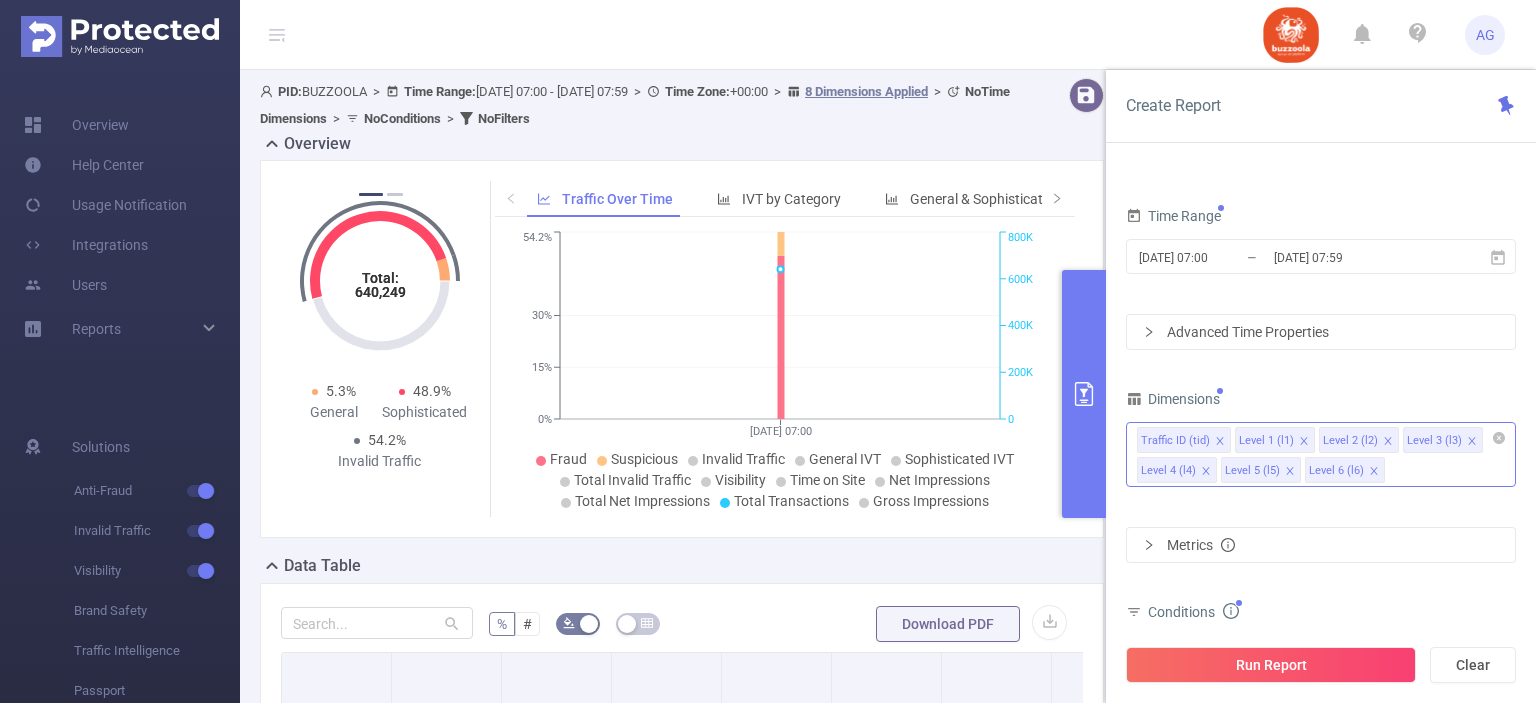 click 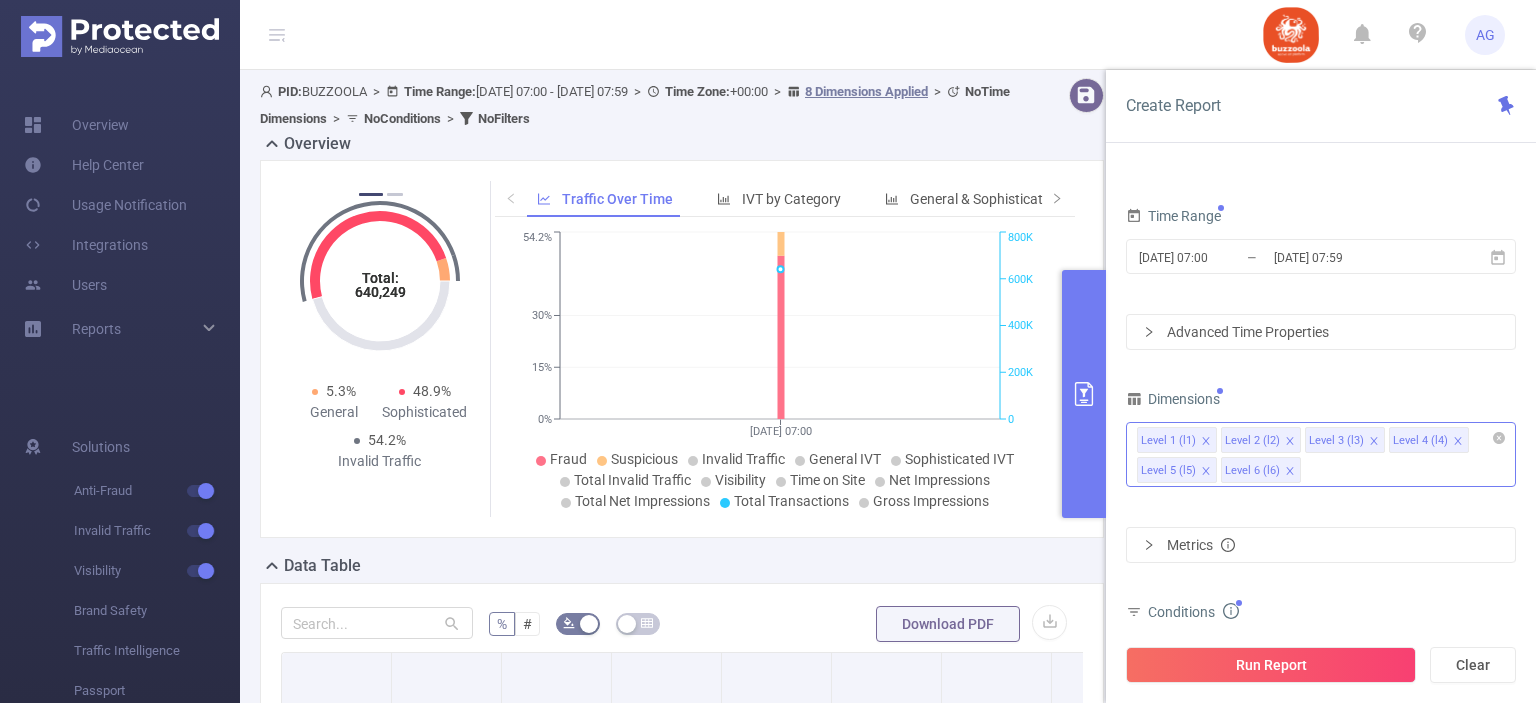click on "Level 1 (l1) Level 2 (l2) Level 3 (l3) Level 4 (l4) Level 5 (l5) Level 6 (l6)" at bounding box center (1321, 454) 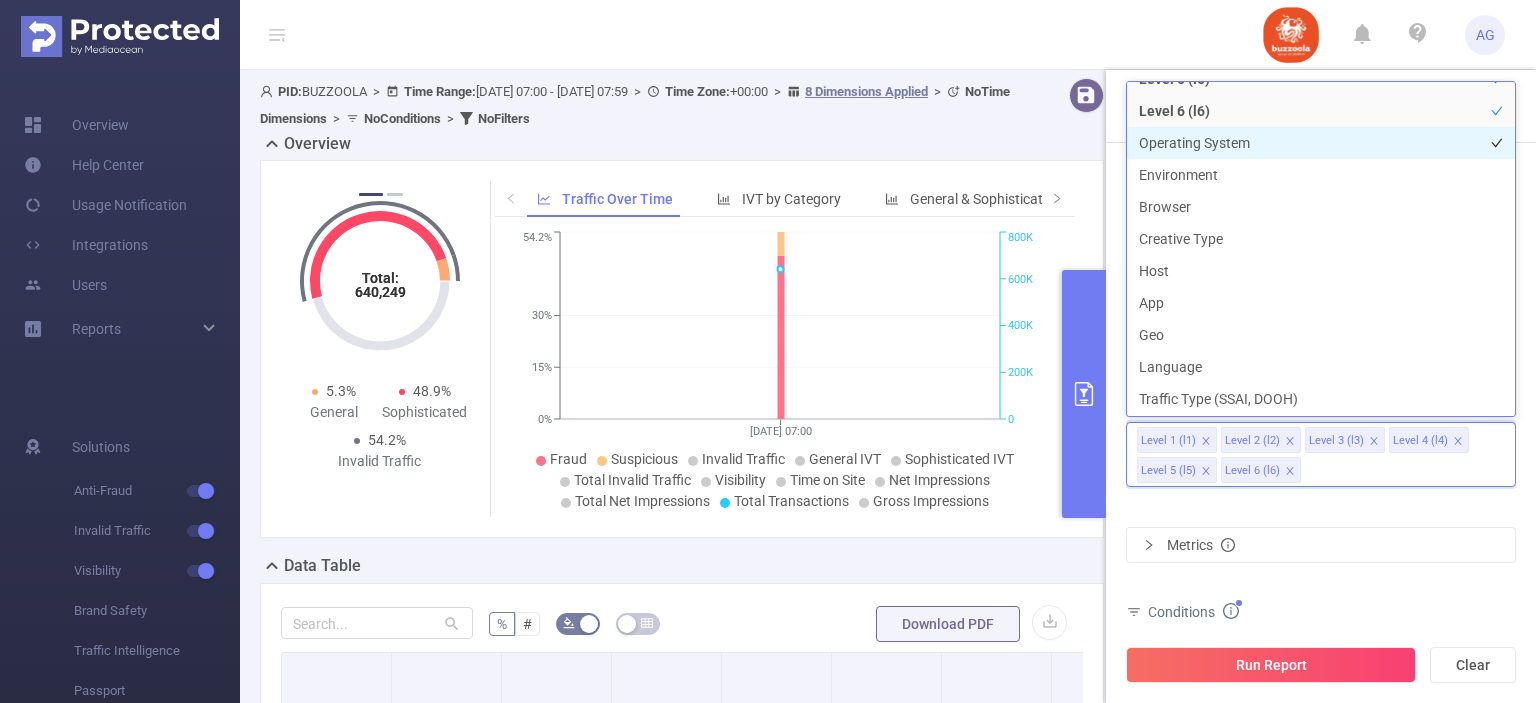 scroll, scrollTop: 216, scrollLeft: 0, axis: vertical 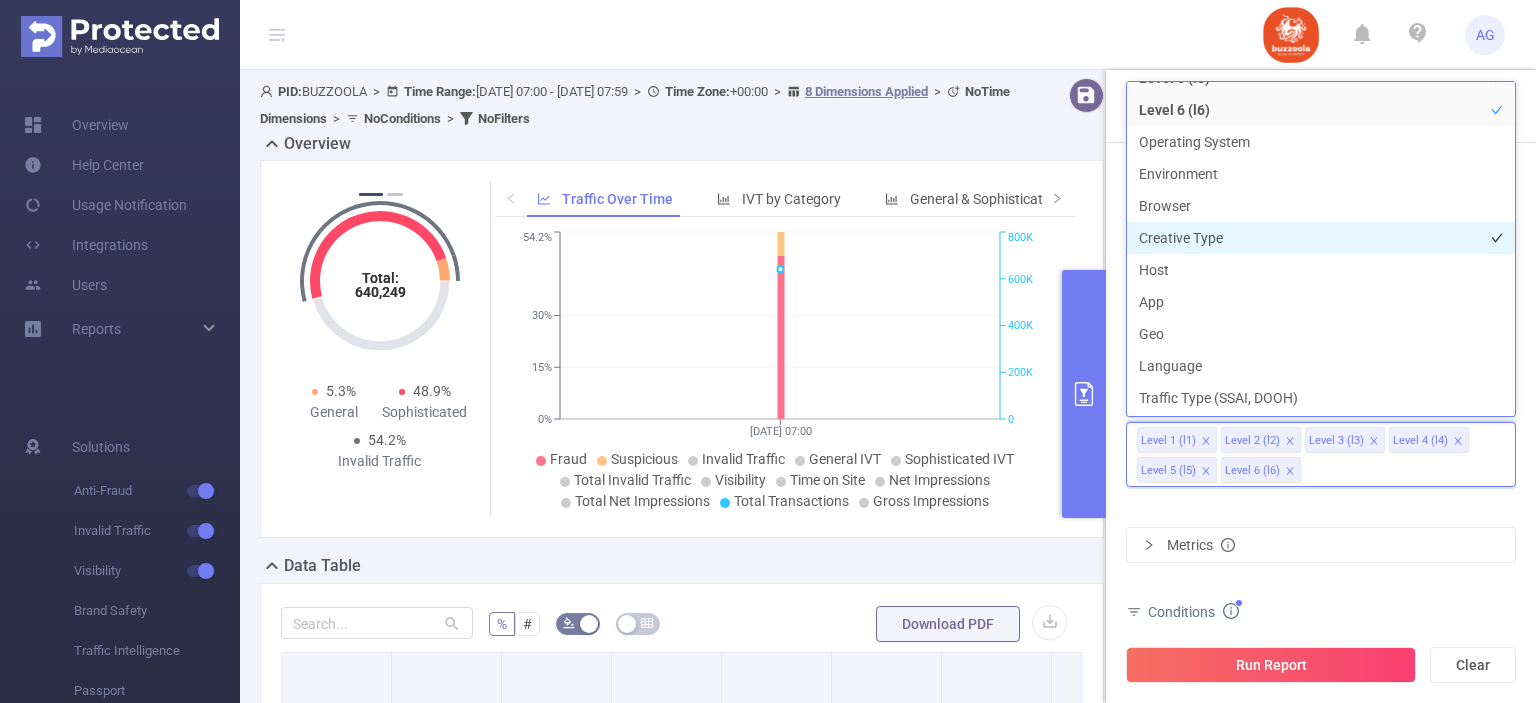 click on "Creative Type" at bounding box center (1321, 238) 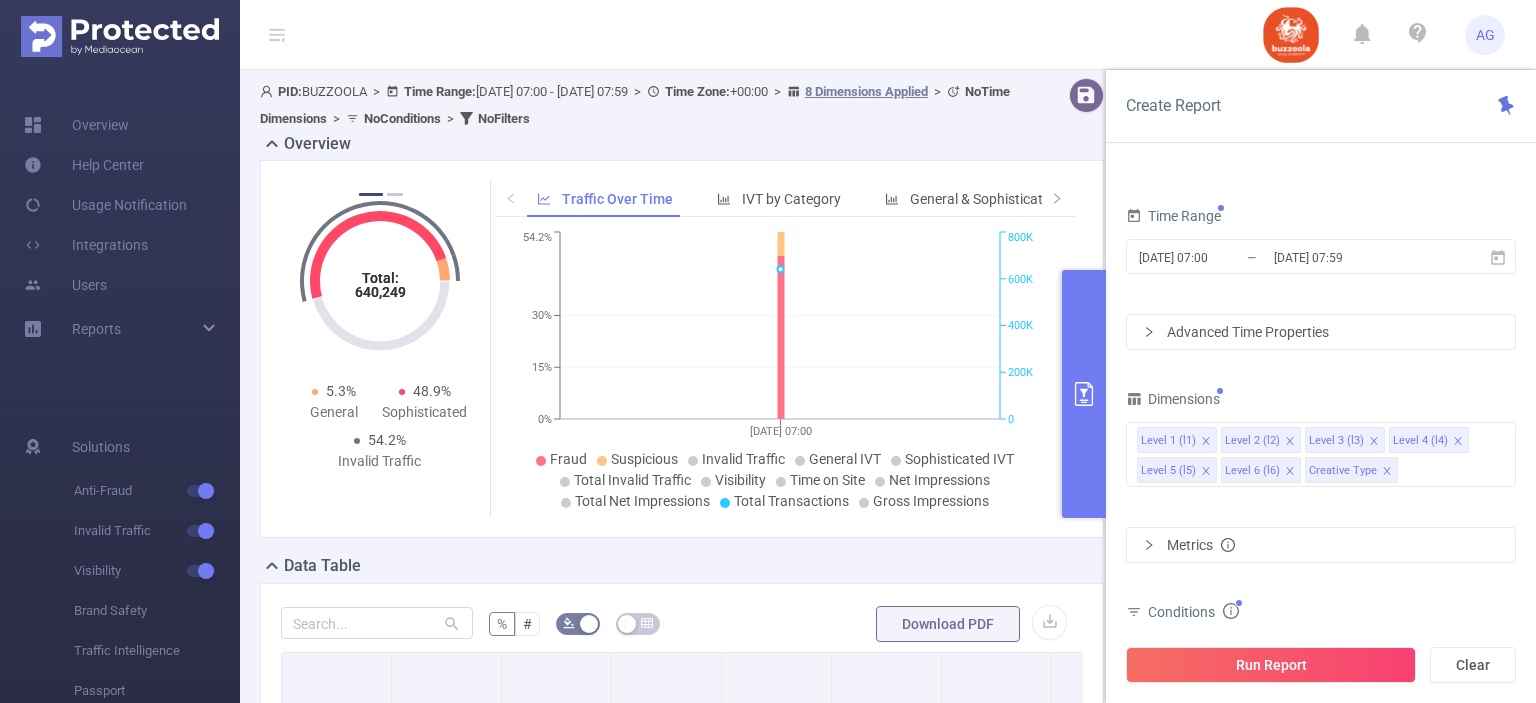 click on "Dimensions Level 1 (l1) Level 2 (l2) Level 3 (l3) Level 4 (l4) Level 5 (l5) Level 6 (l6) Creative Type" at bounding box center (1321, 444) 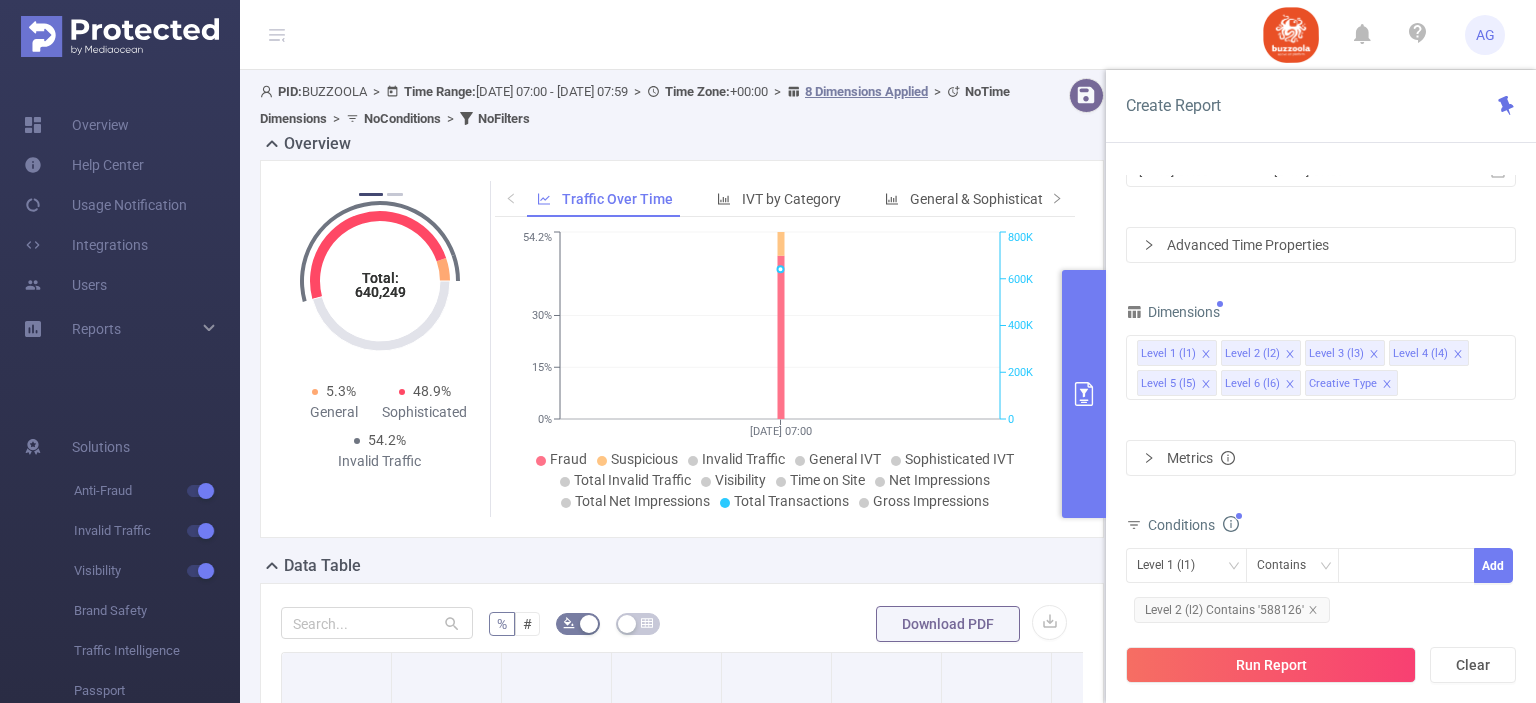 click on "Metrics" at bounding box center (1321, 458) 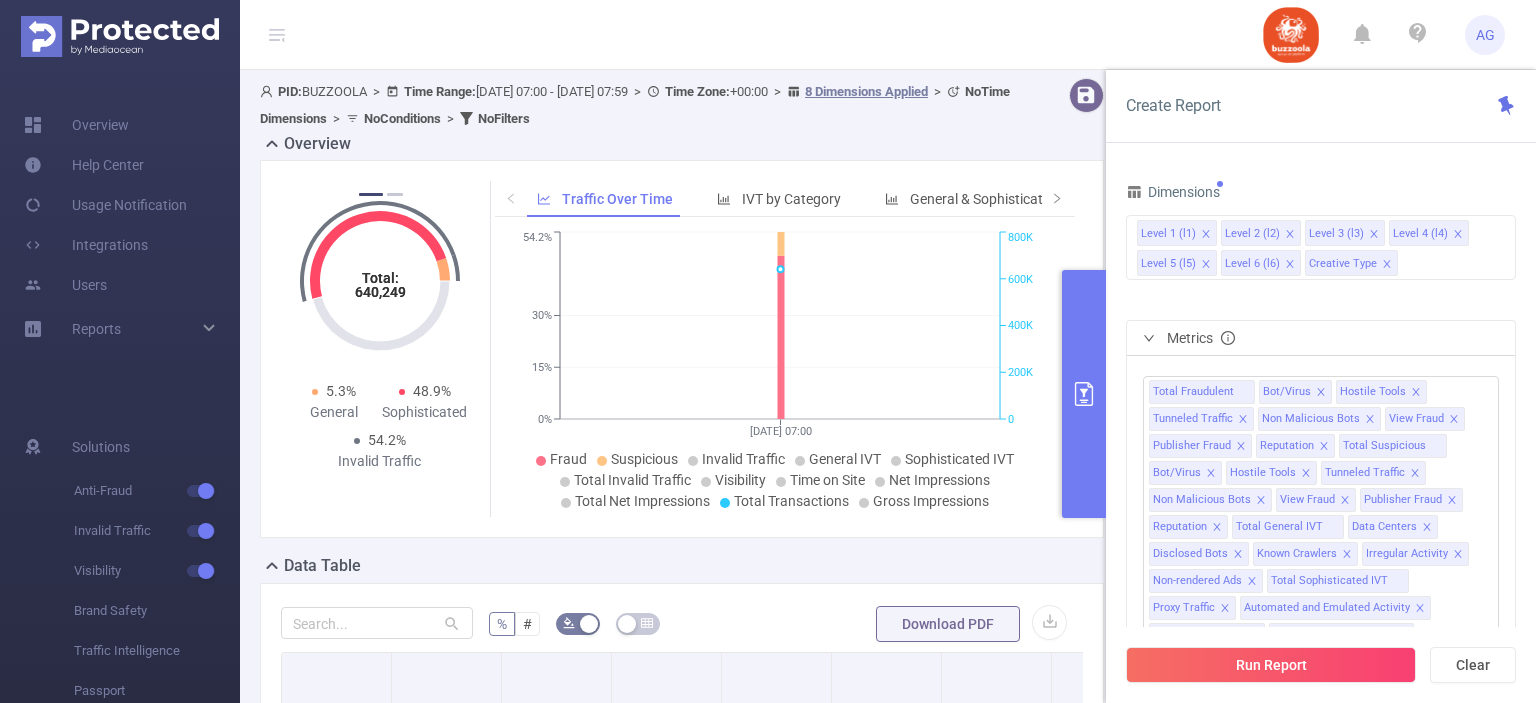 click 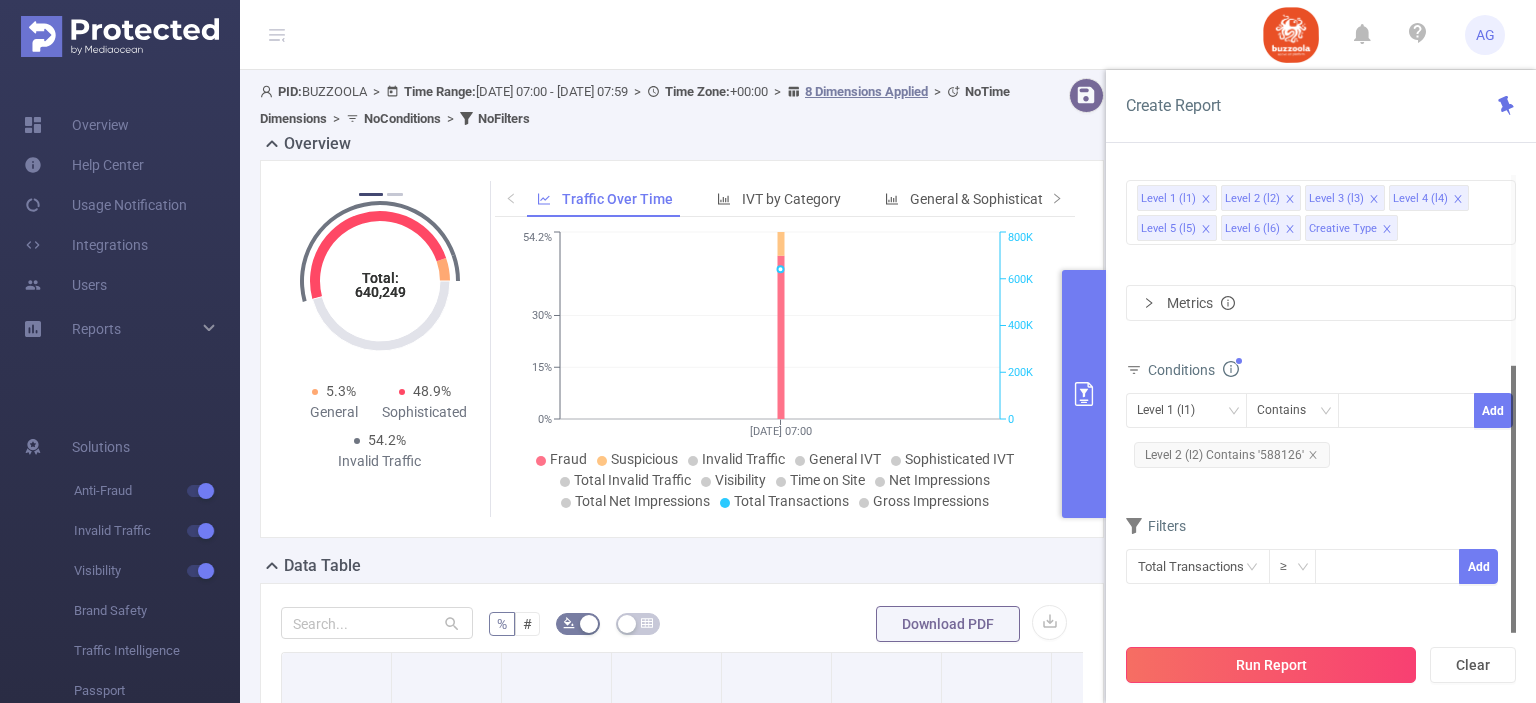 click on "Run Report" at bounding box center [1271, 665] 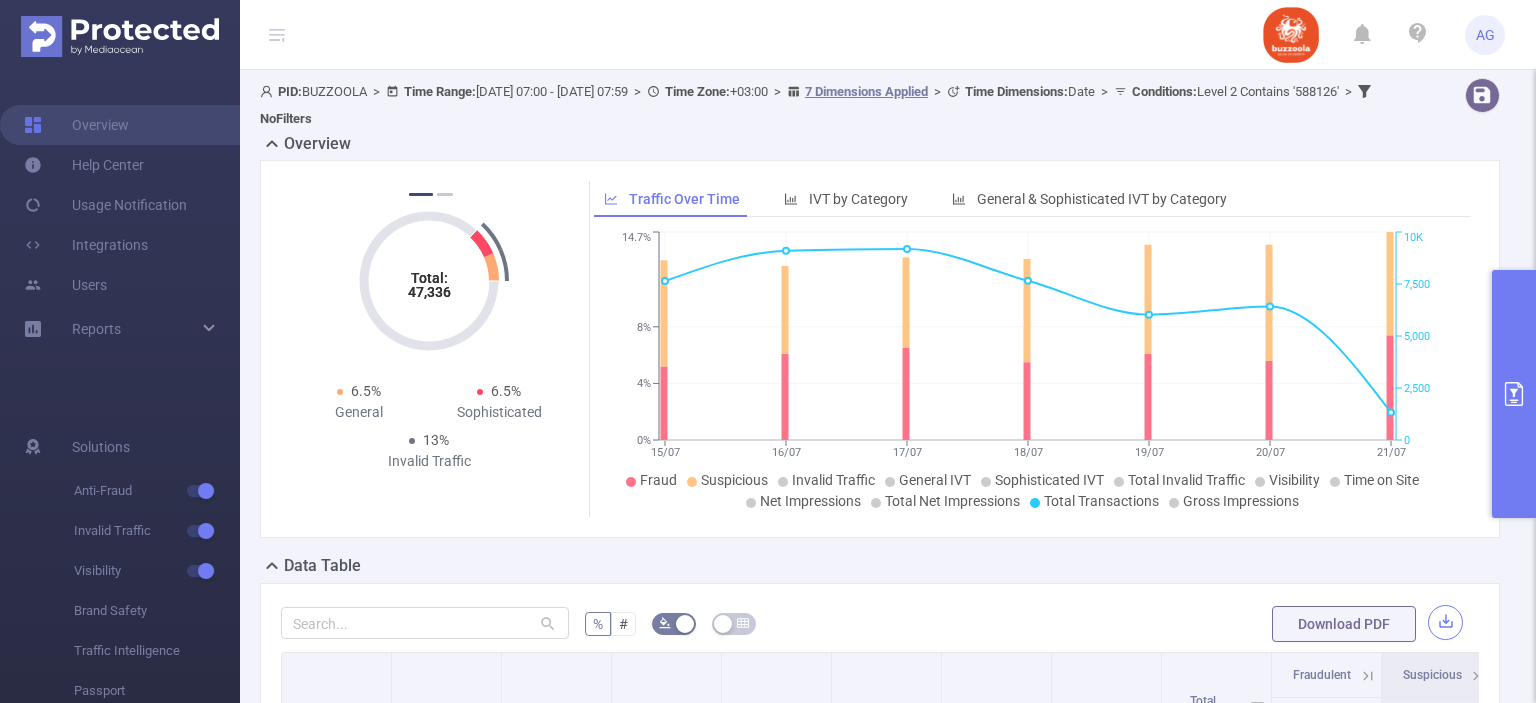click at bounding box center (1445, 622) 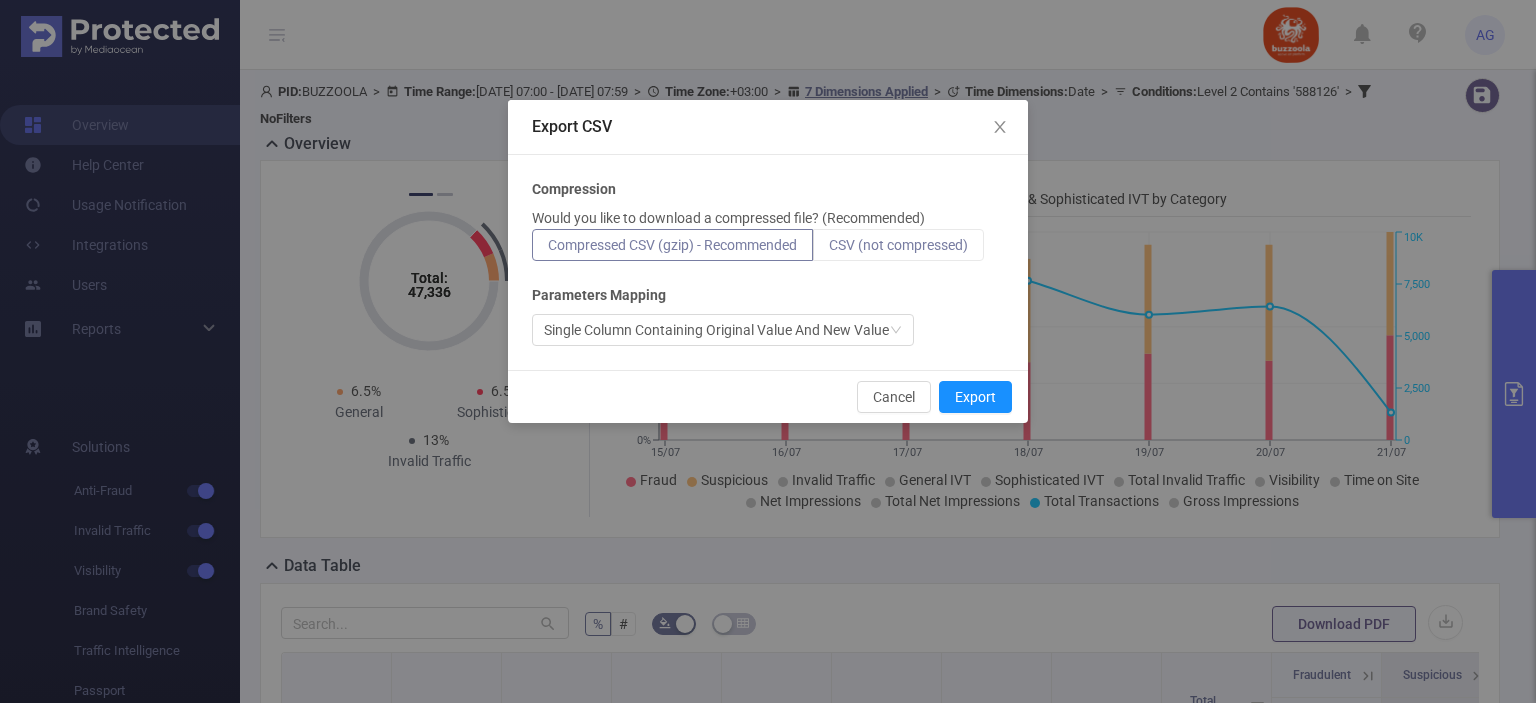 click on "CSV (not compressed)" at bounding box center (898, 245) 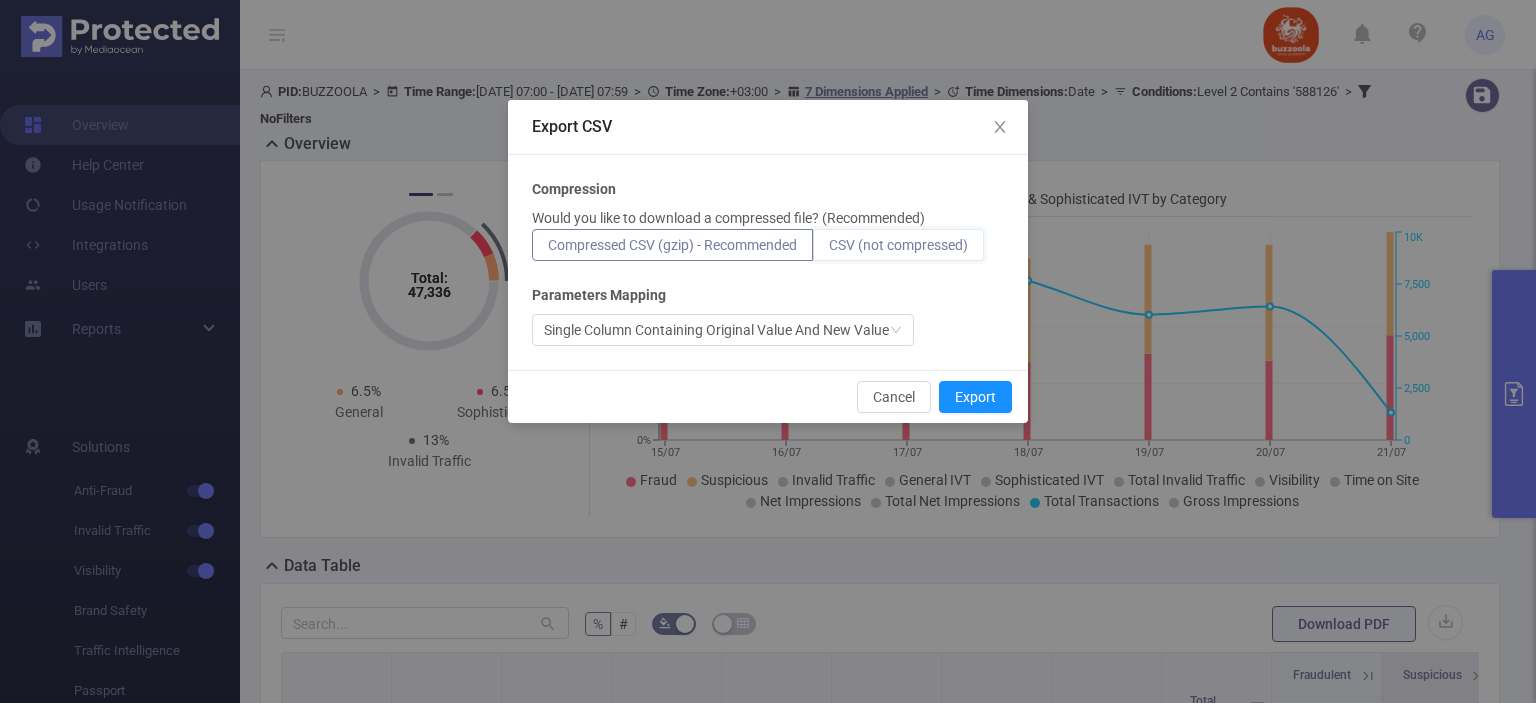 click on "CSV (not compressed)" at bounding box center [829, 250] 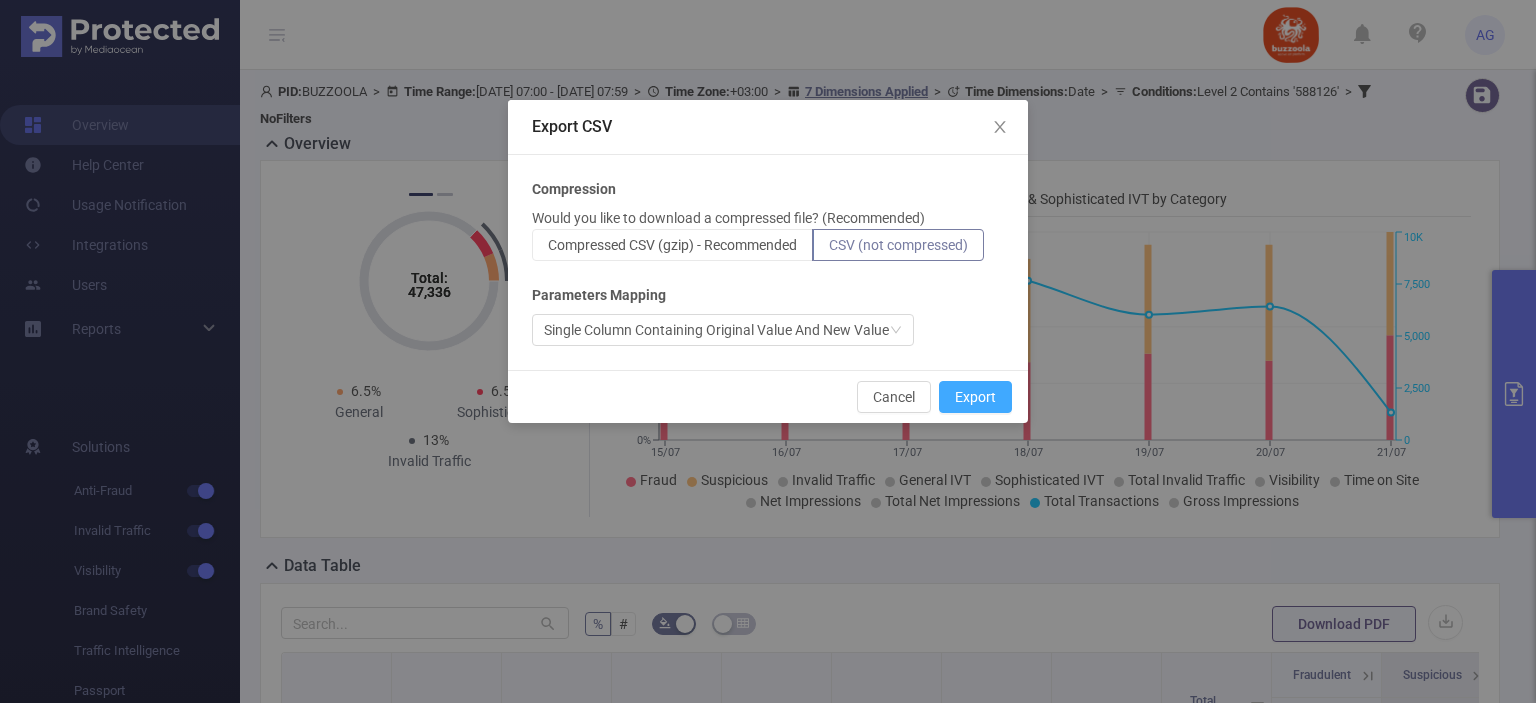click on "Export" at bounding box center [975, 397] 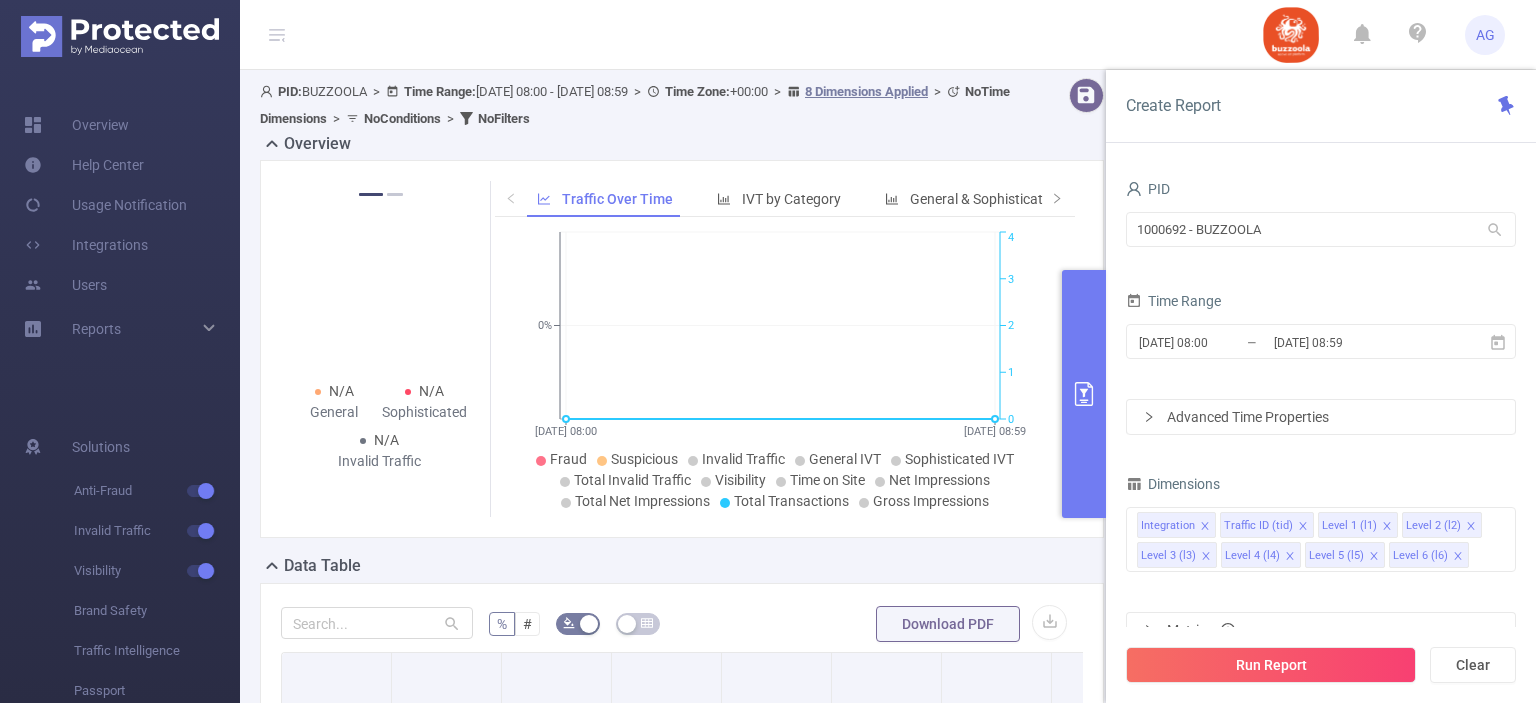 scroll, scrollTop: 0, scrollLeft: 0, axis: both 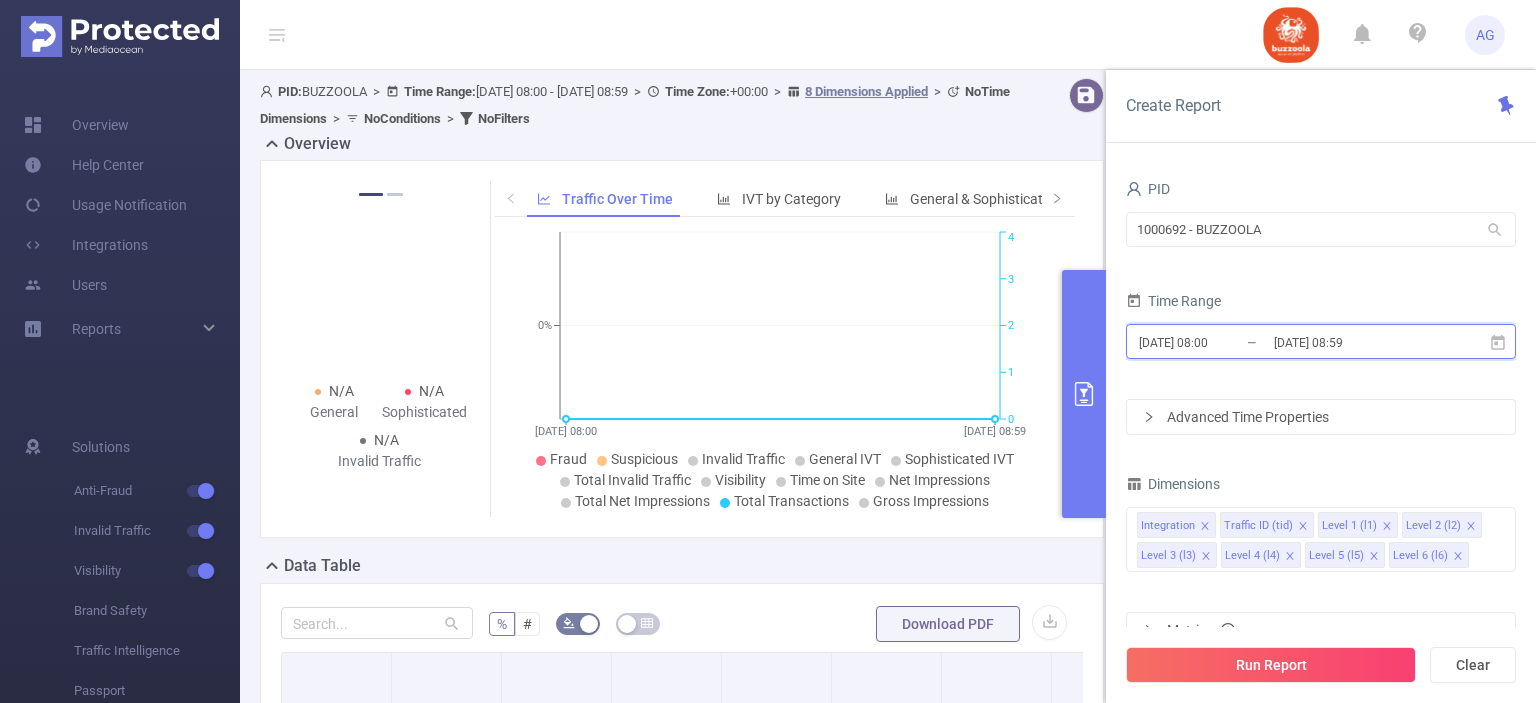 click 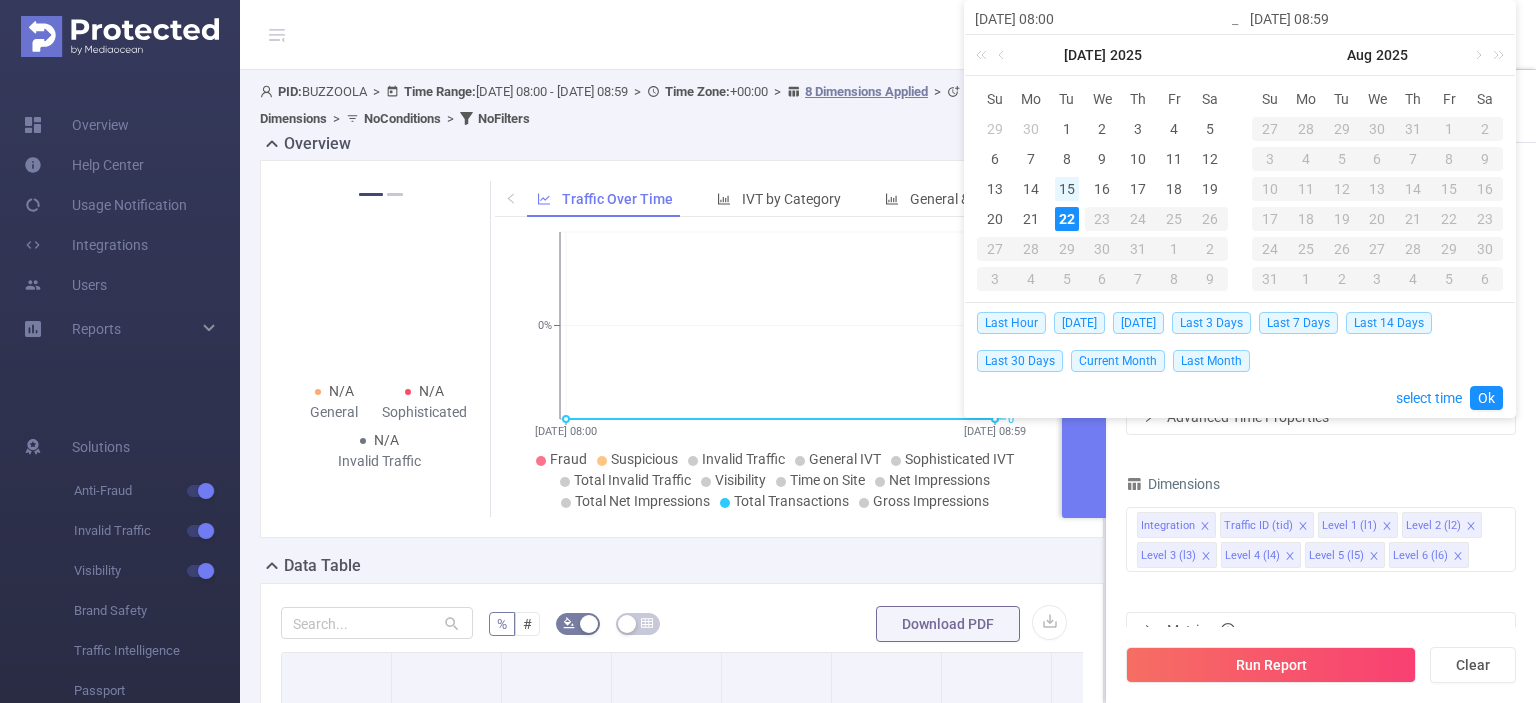 click on "15" at bounding box center [1067, 189] 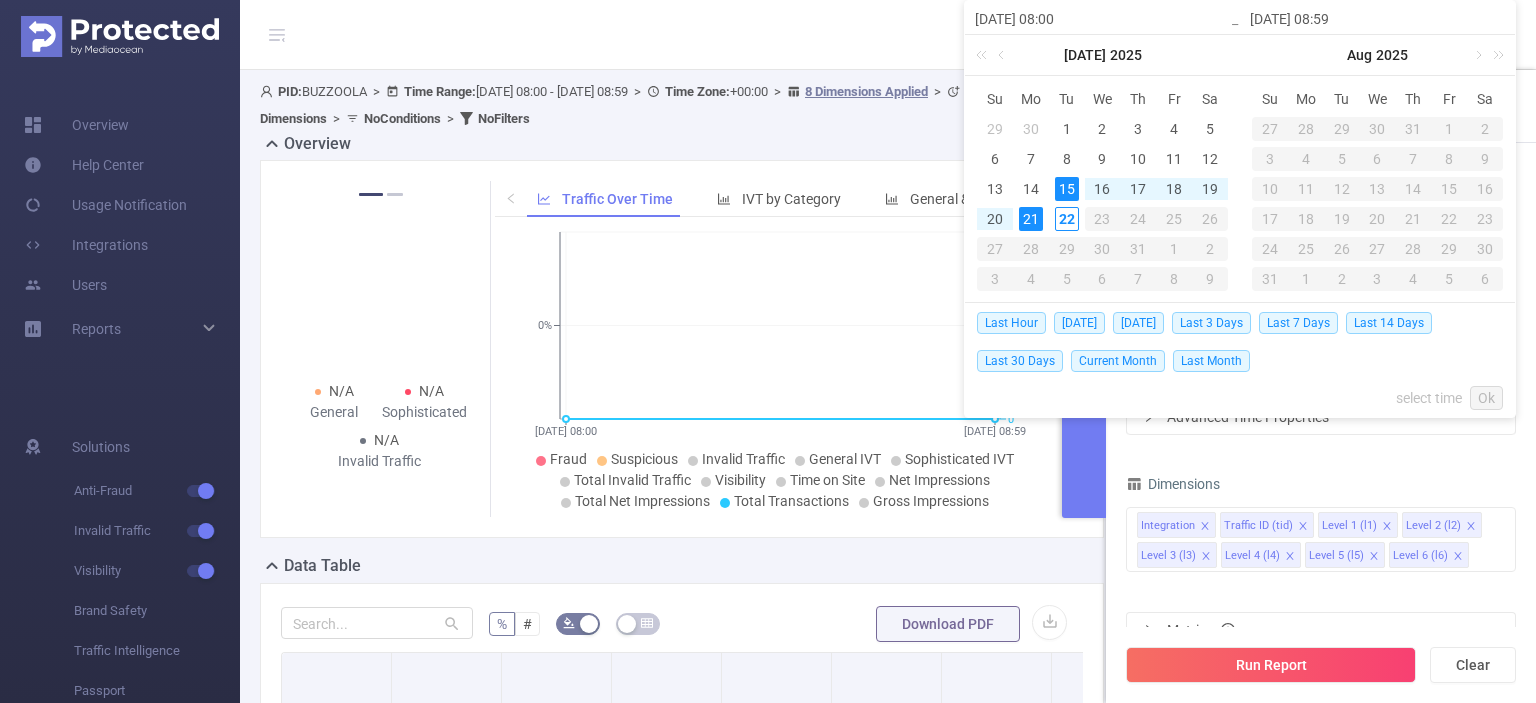 click on "21" at bounding box center [1031, 219] 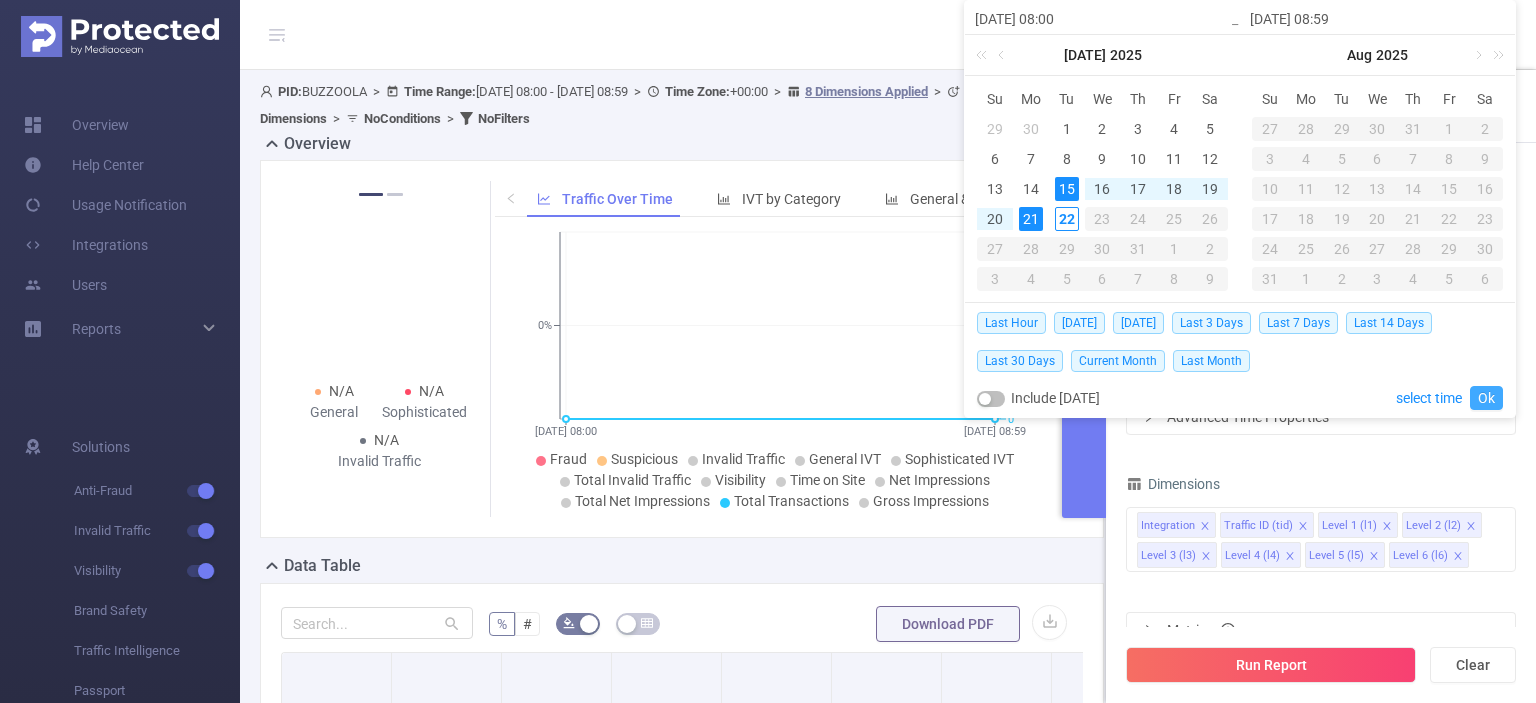 click on "Ok" at bounding box center [1486, 398] 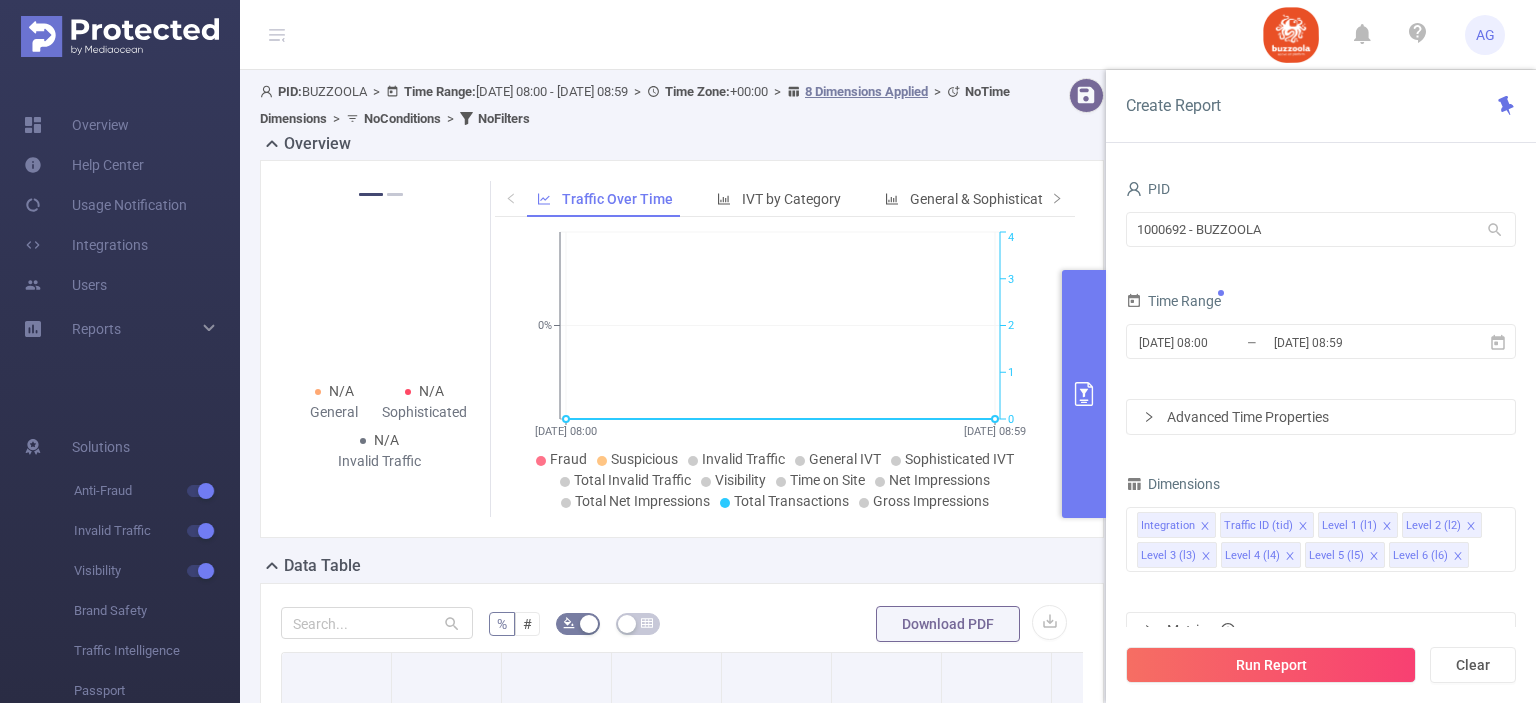 click on "Advanced Time Properties" at bounding box center [1321, 417] 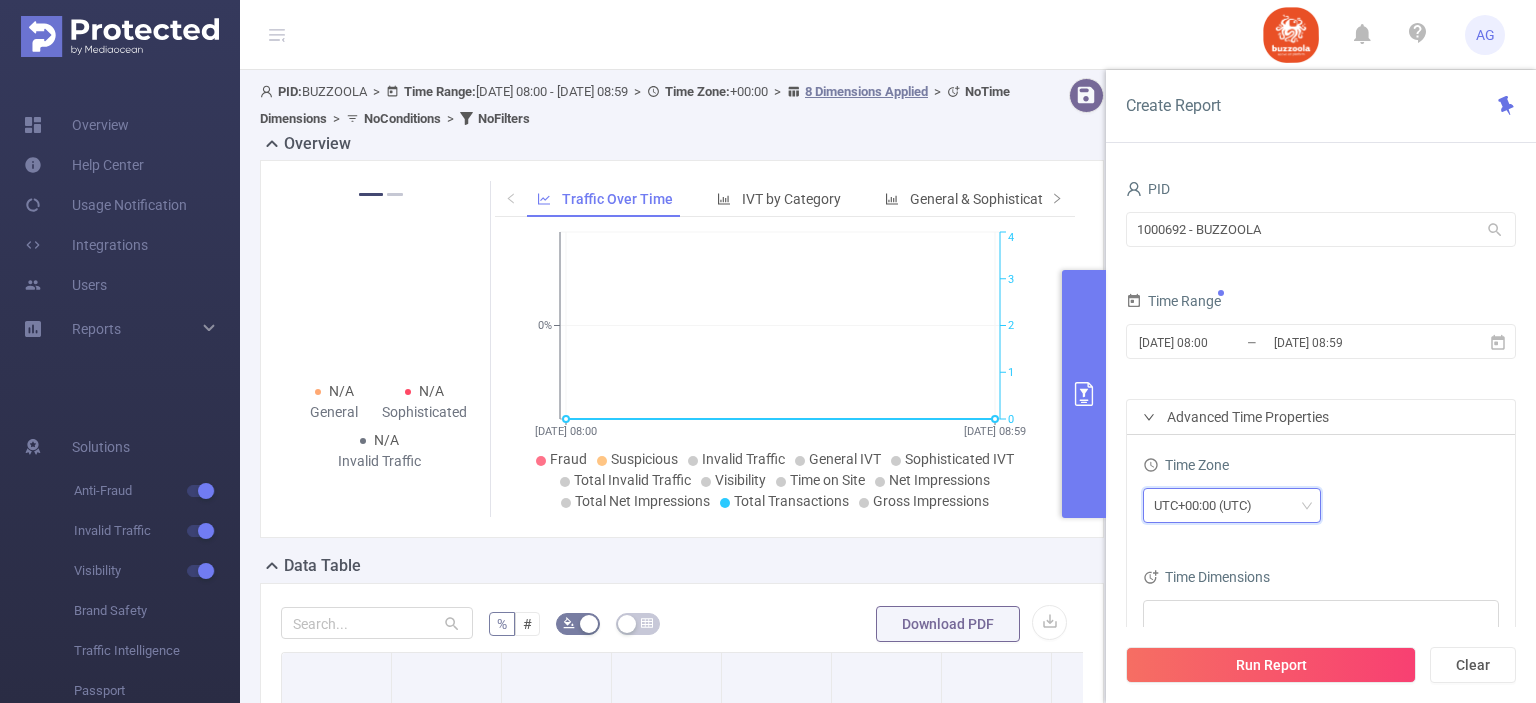 click on "UTC+00:00 (UTC)" at bounding box center (1210, 505) 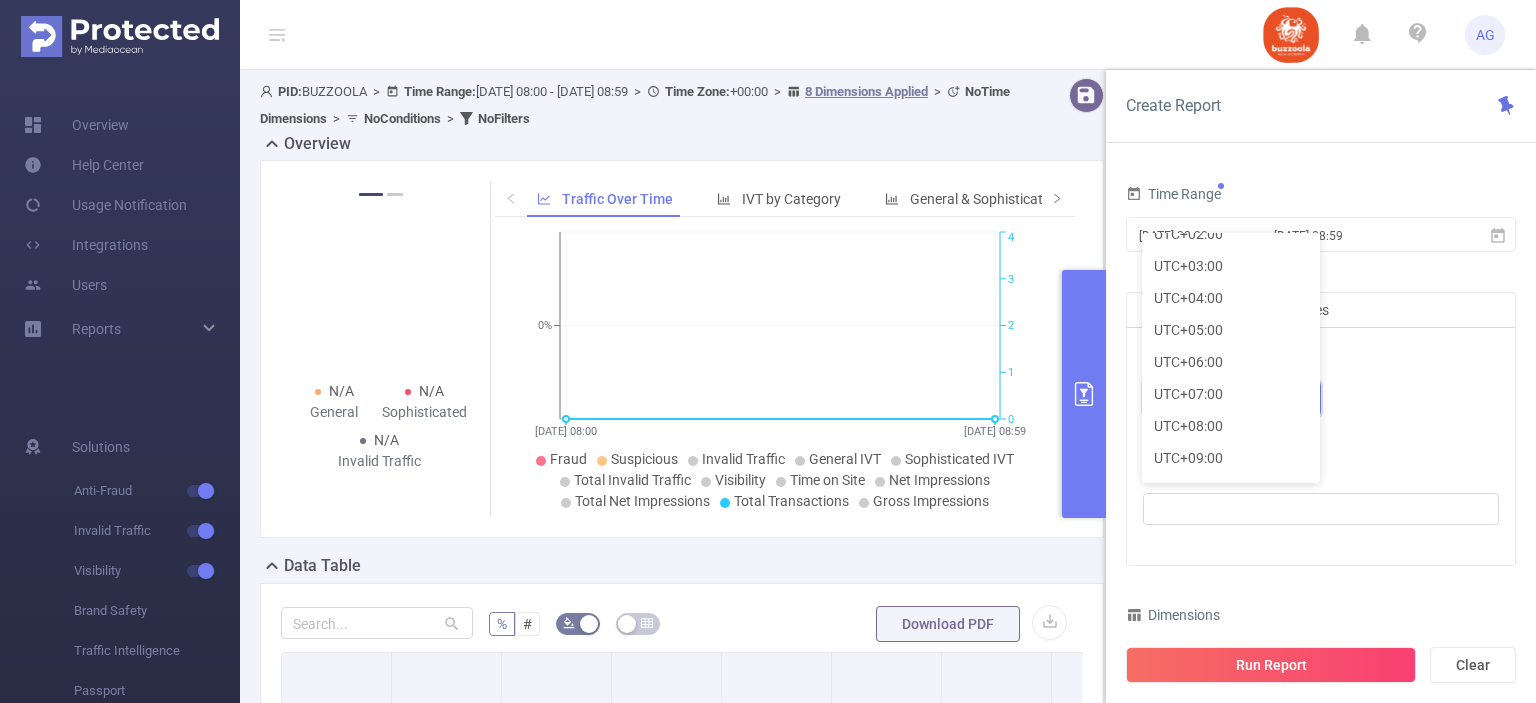 scroll, scrollTop: 504, scrollLeft: 0, axis: vertical 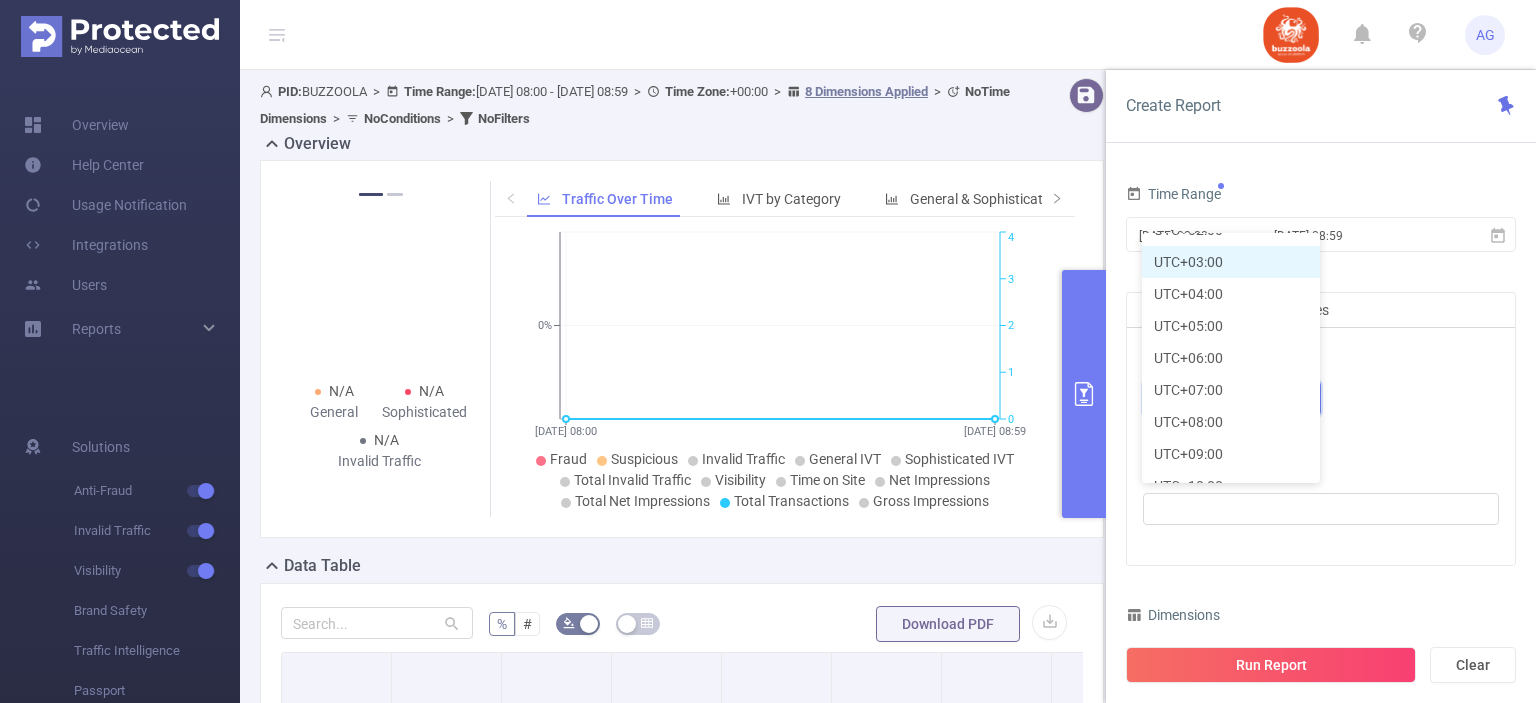 click on "UTC+03:00" at bounding box center [1231, 262] 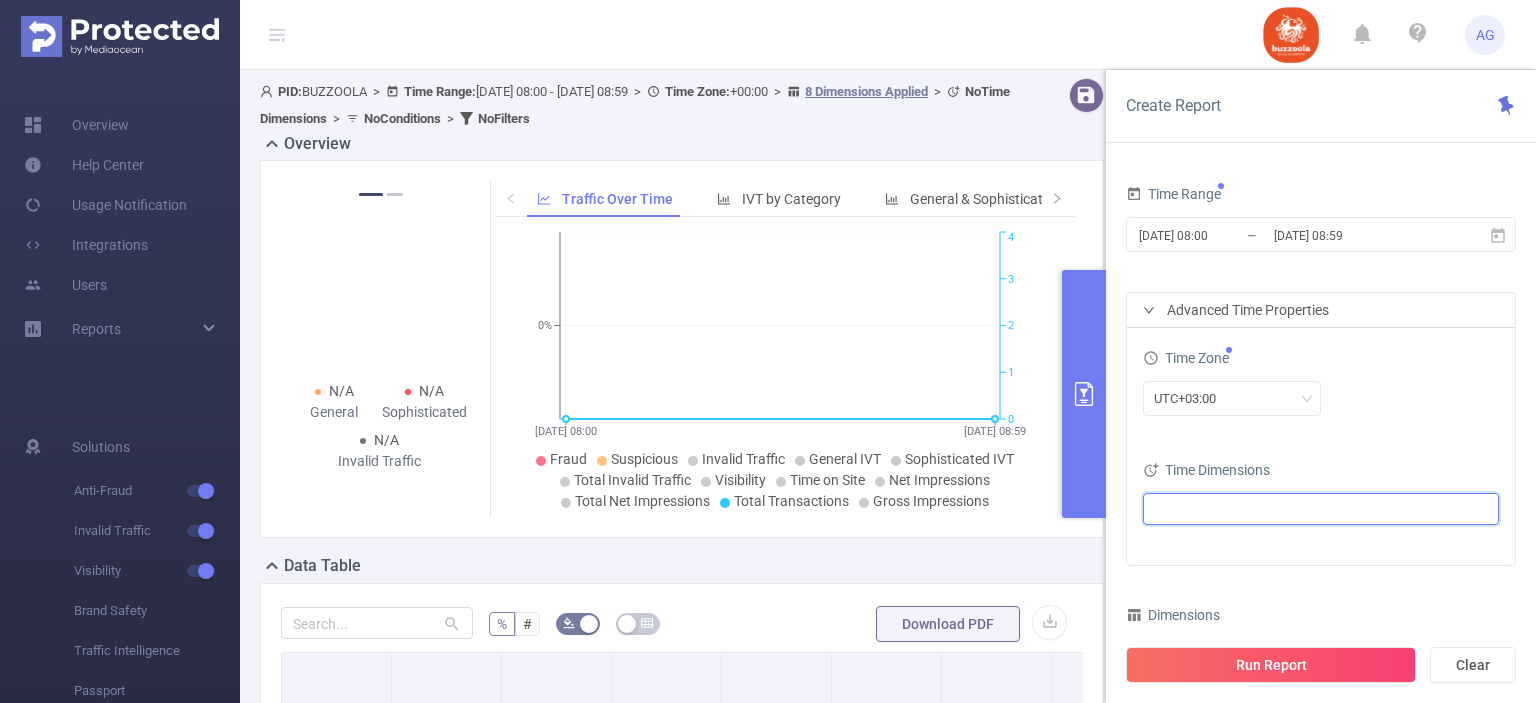 click at bounding box center [1313, 509] 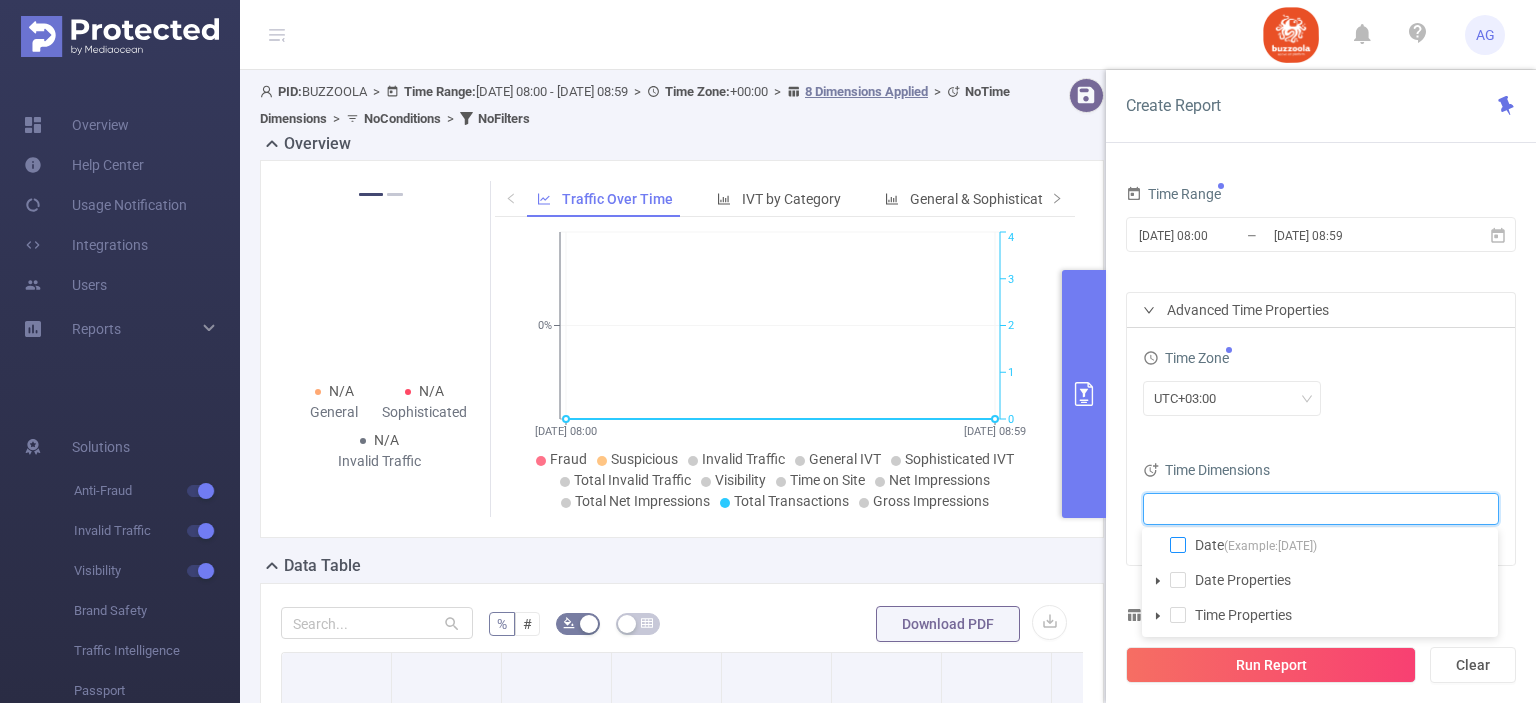 click at bounding box center [1178, 545] 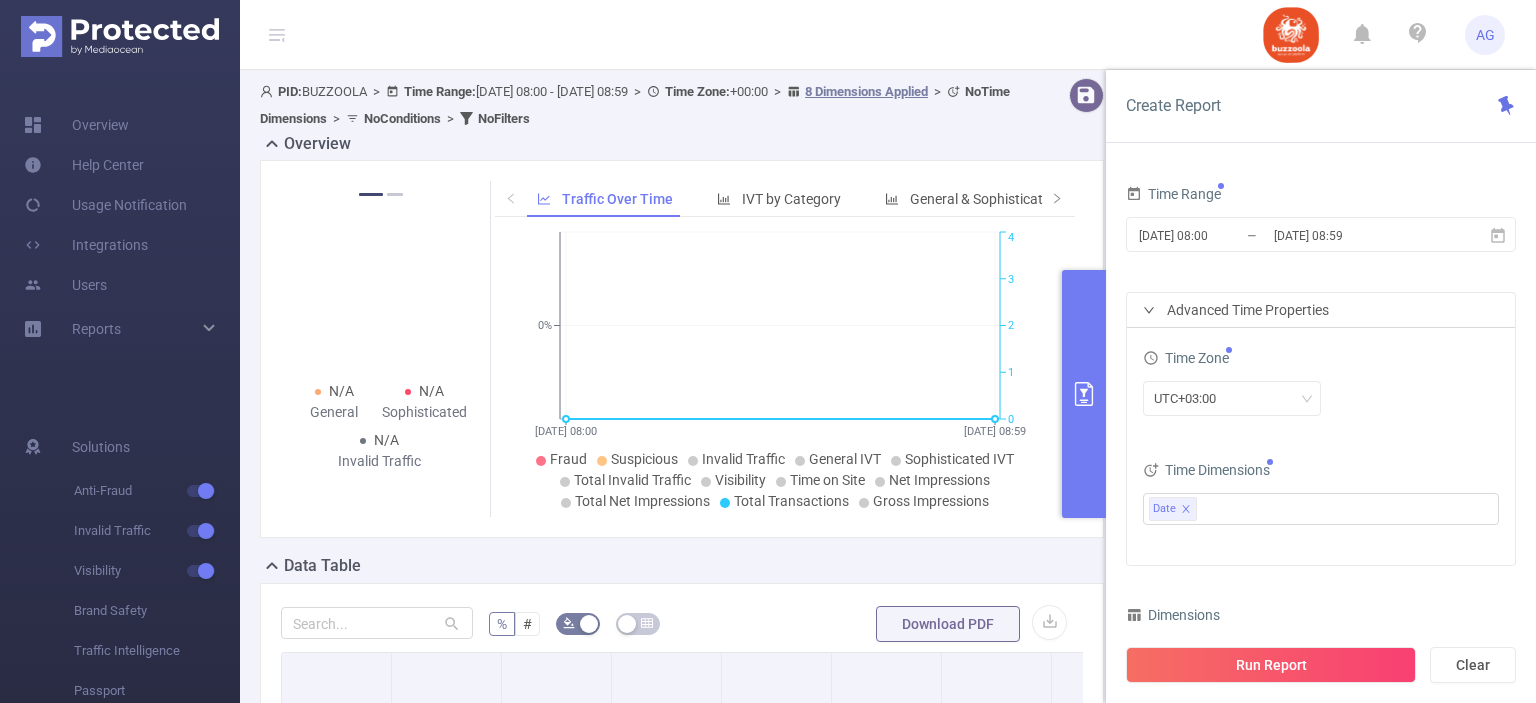 click on "Time Zone UTC+03:00     Time Dimensions Date" at bounding box center (1321, 446) 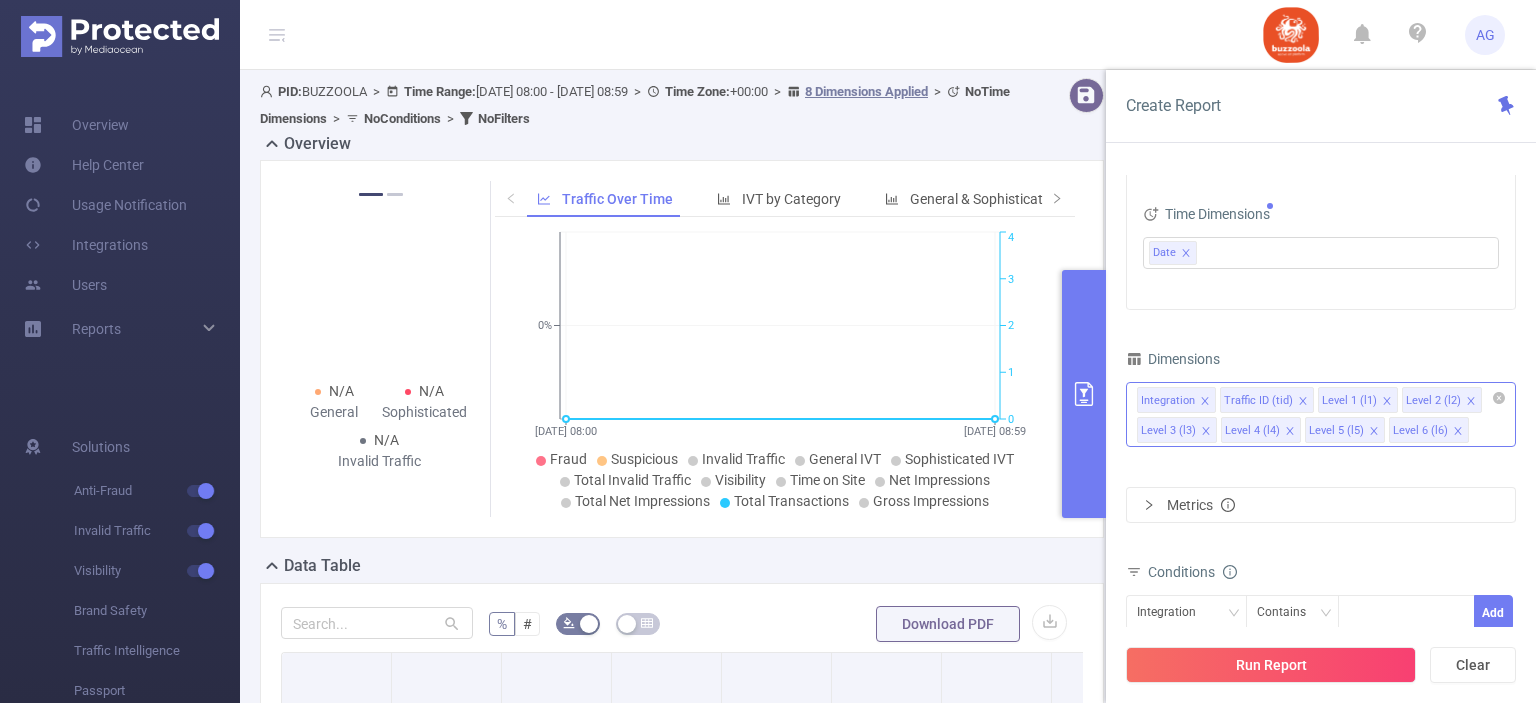 click 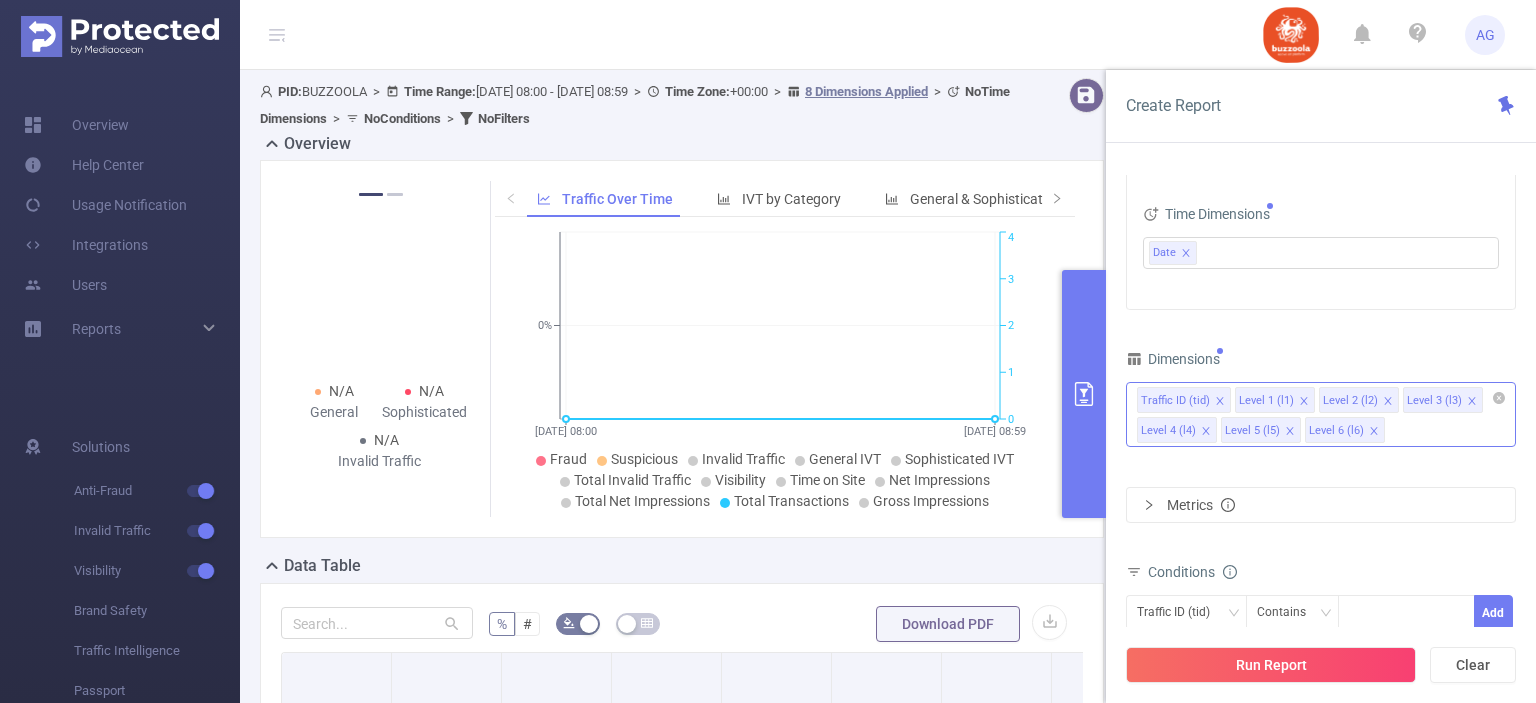 click 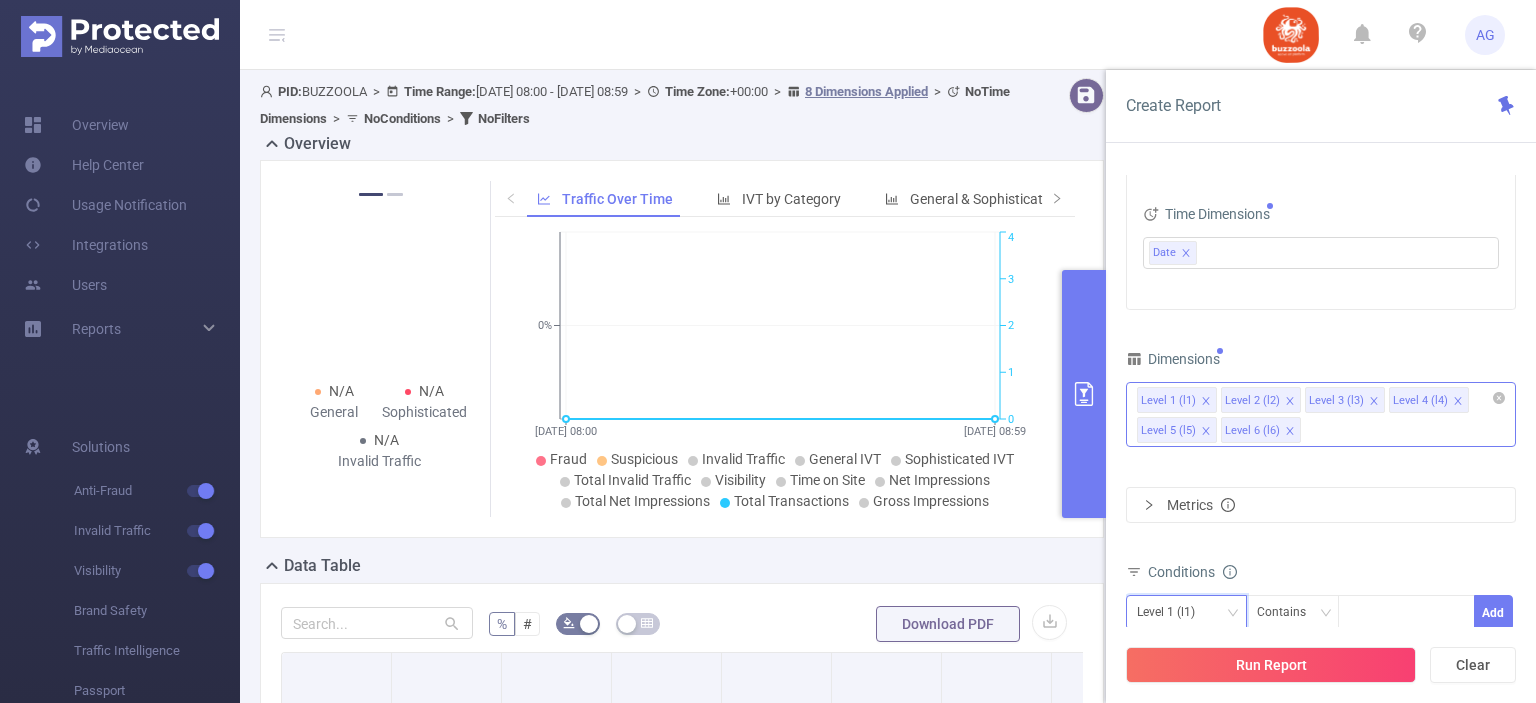 click 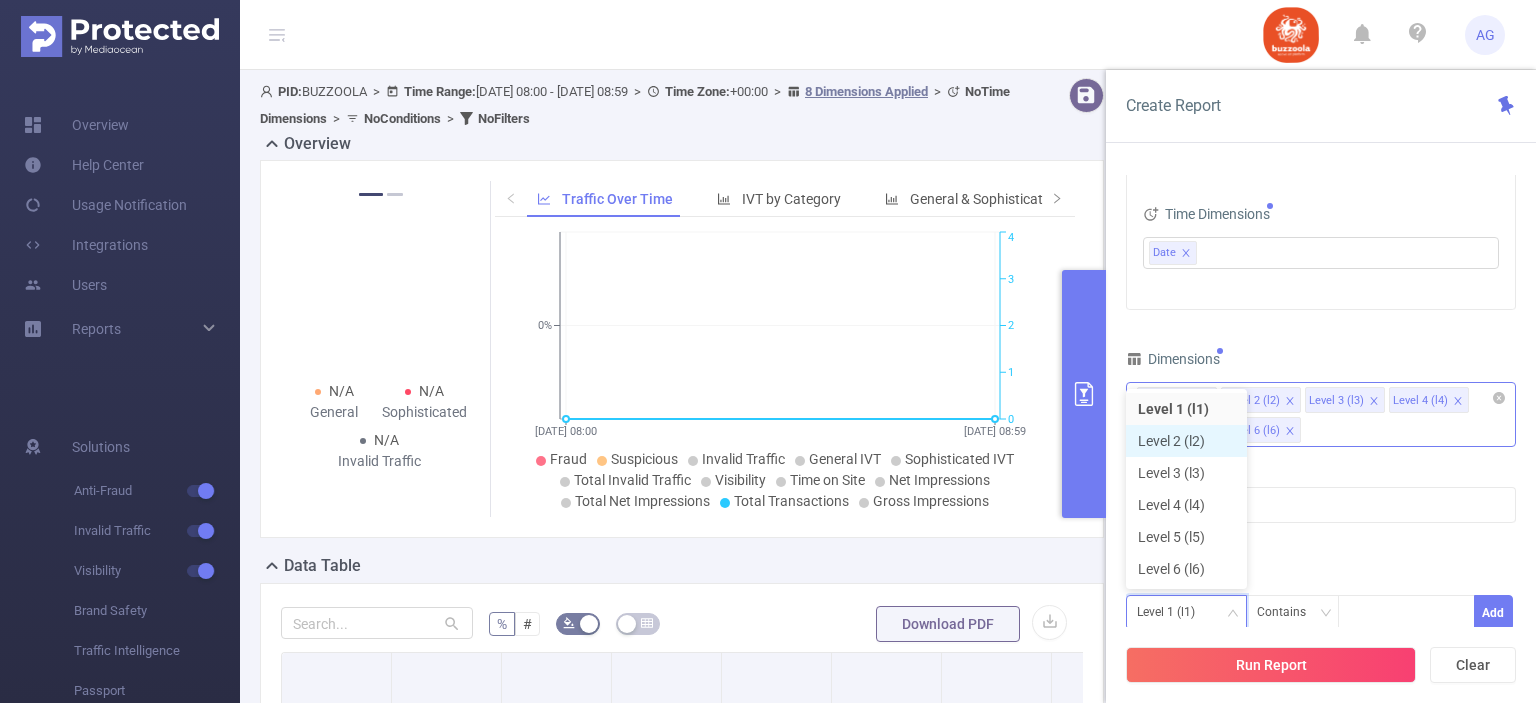 click on "Level 2 (l2)" at bounding box center [1186, 441] 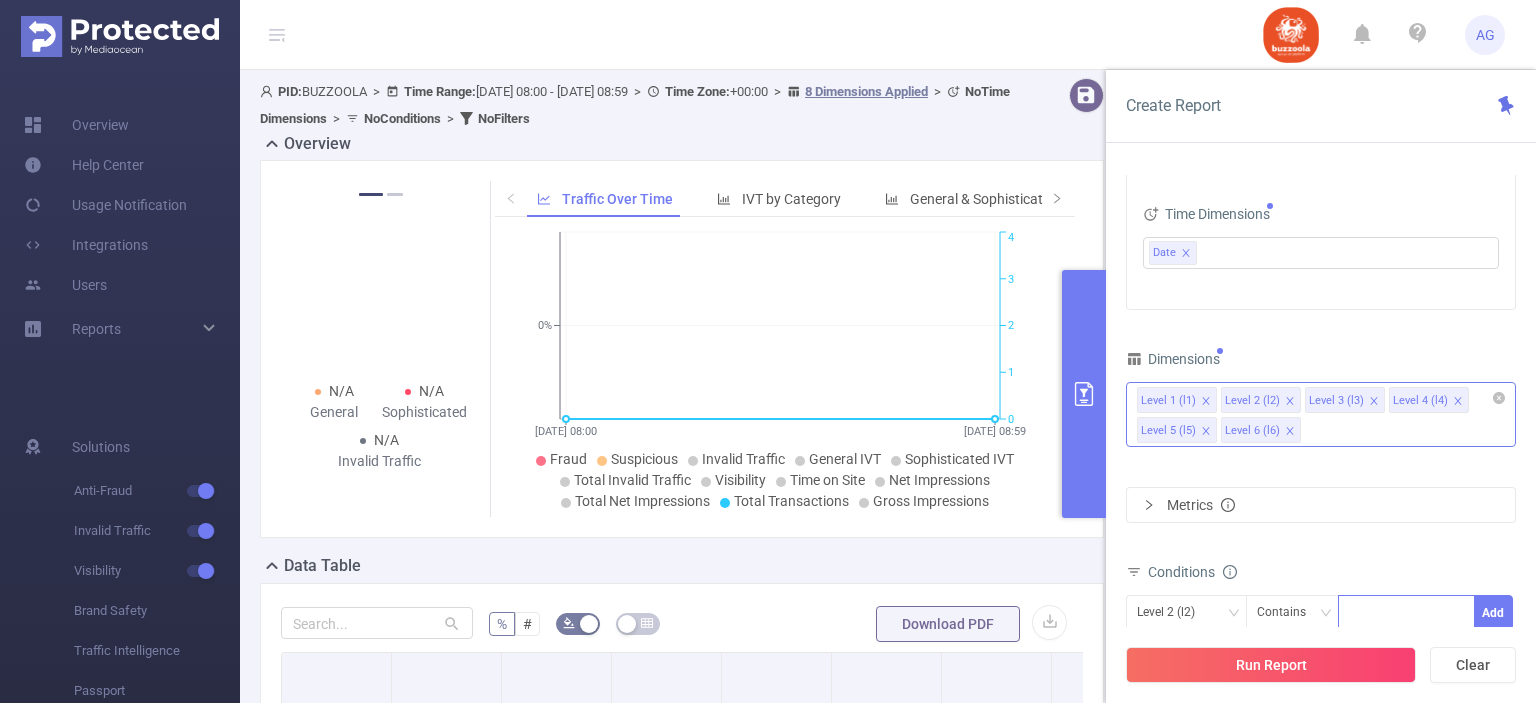 click at bounding box center (1406, 612) 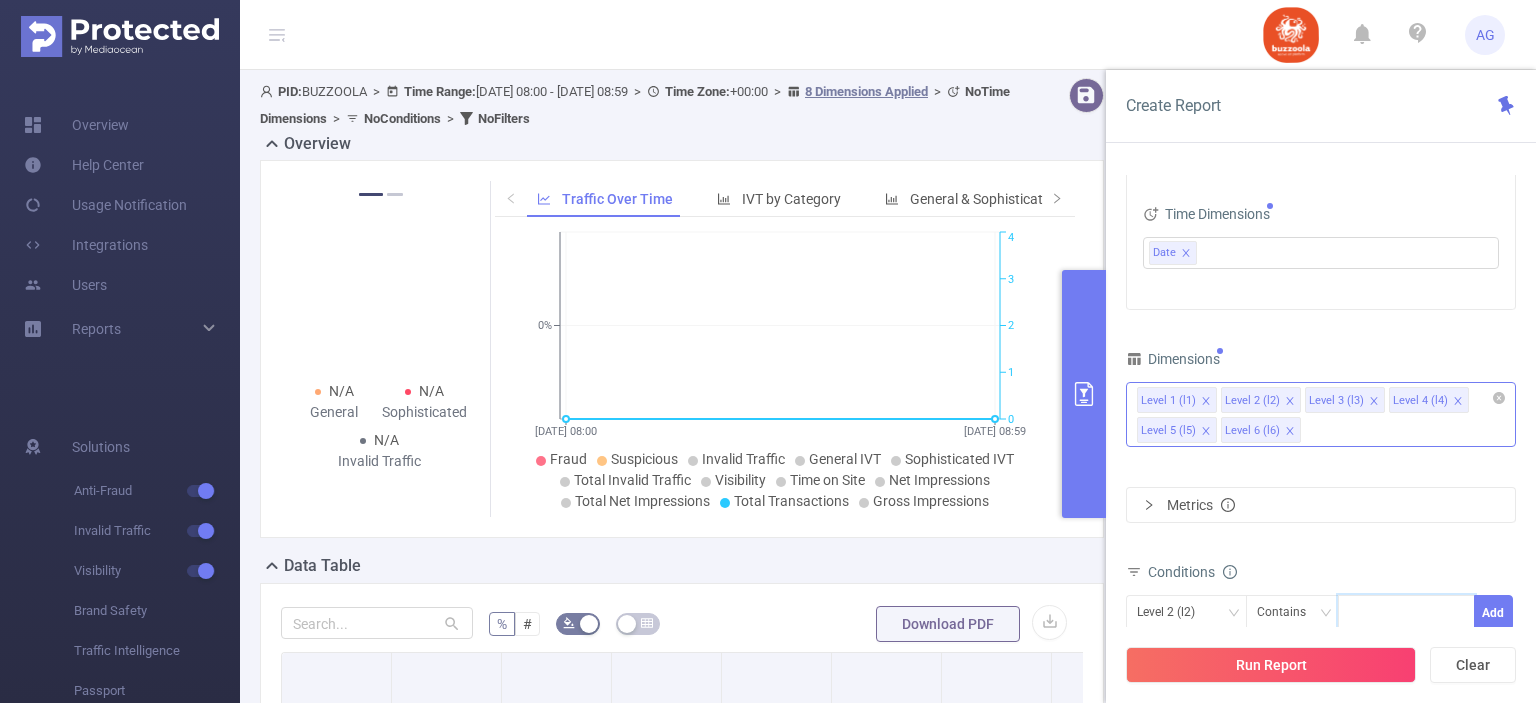 paste on "587900" 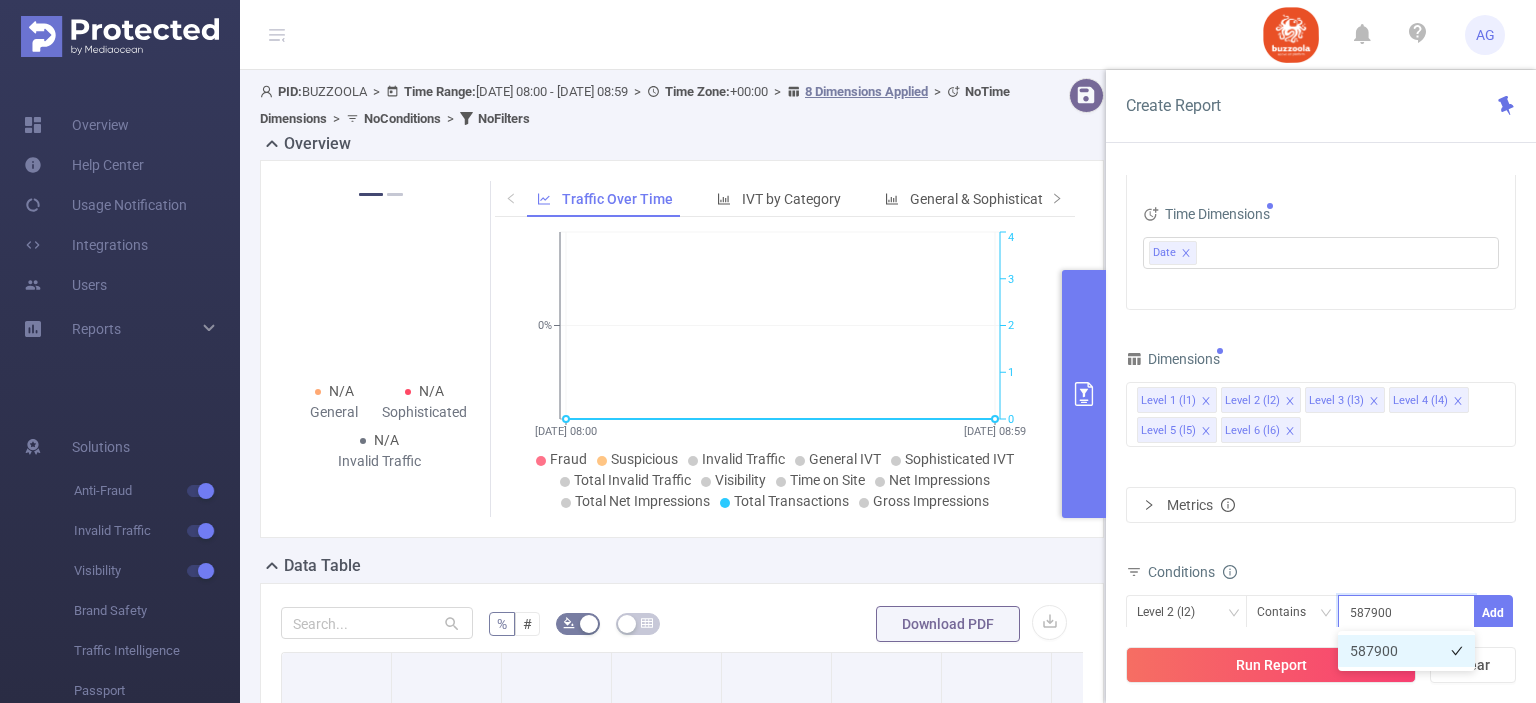 click on "587900" at bounding box center [1406, 651] 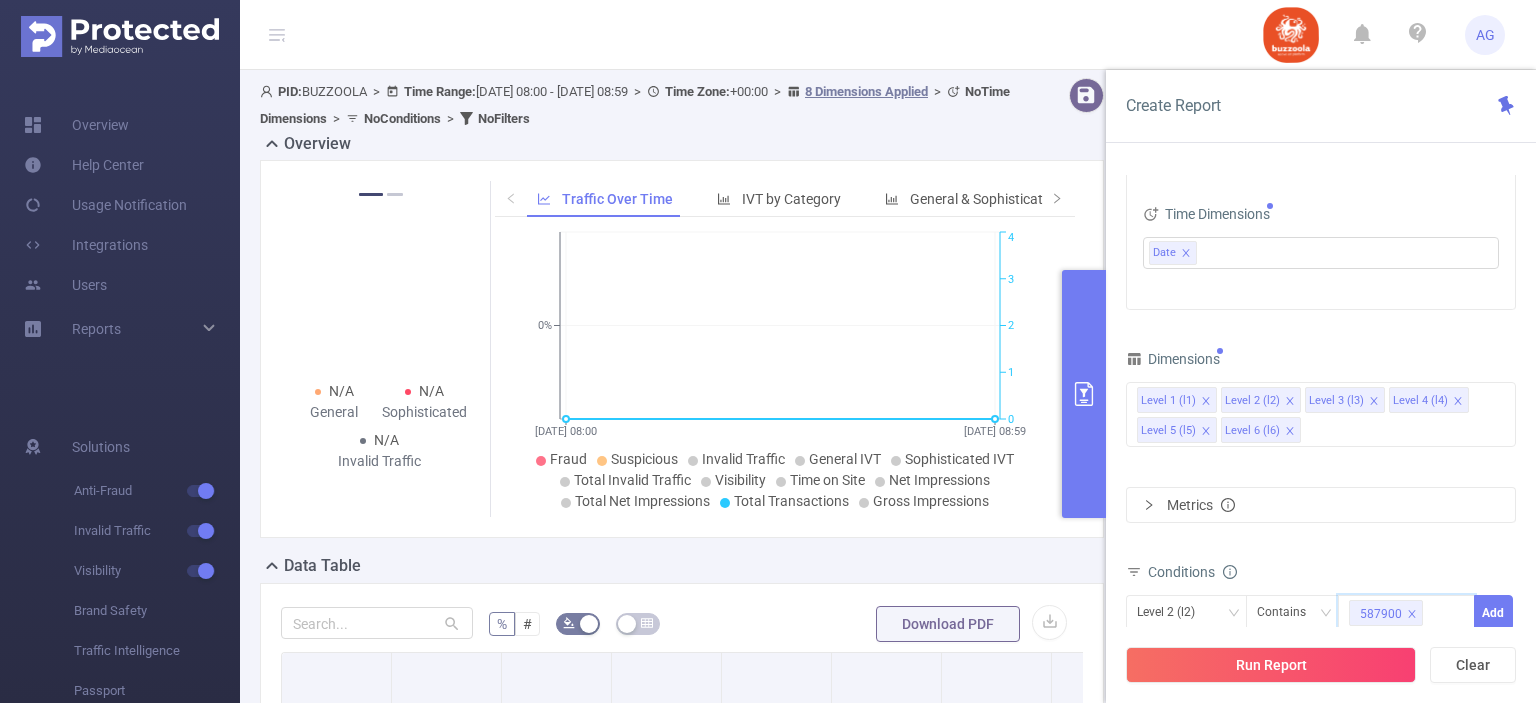 paste on "587913" 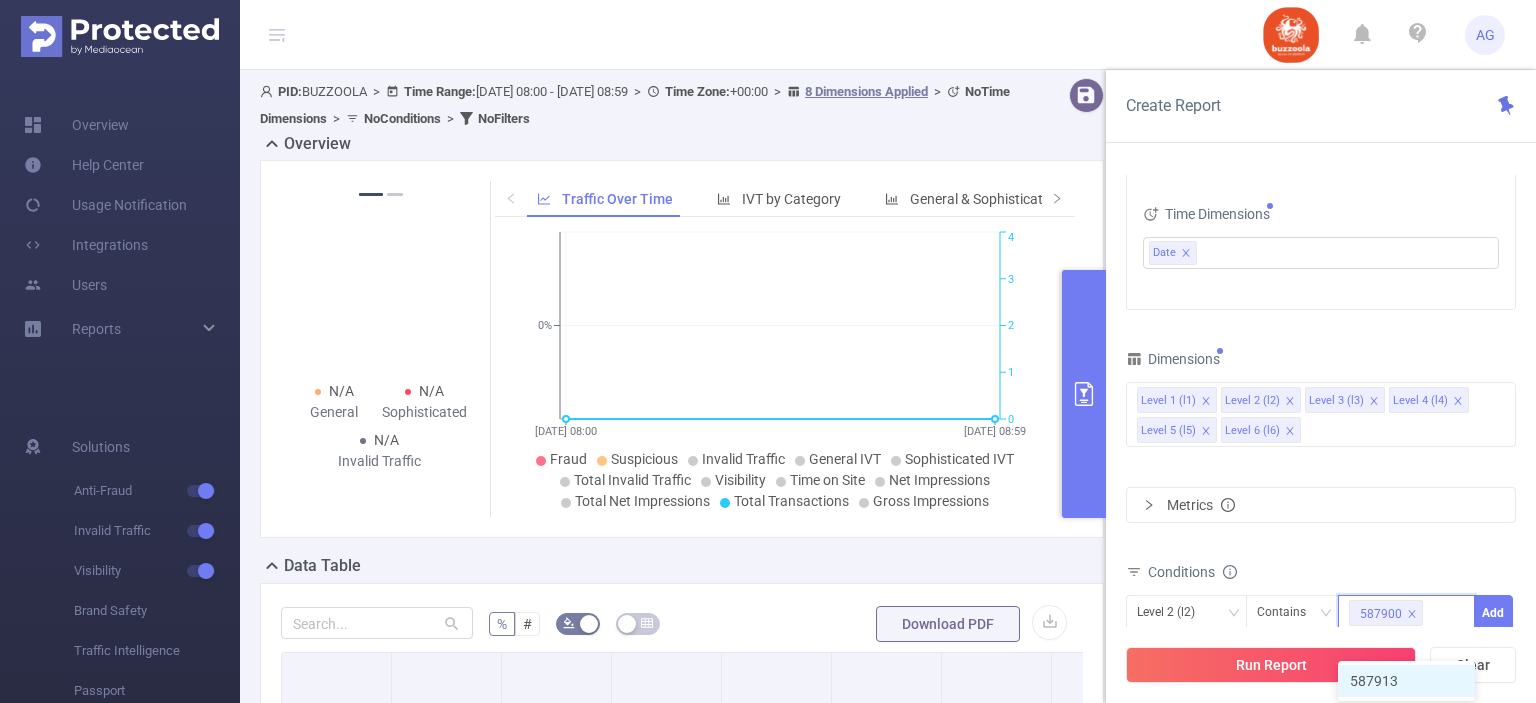 scroll, scrollTop: 0, scrollLeft: 0, axis: both 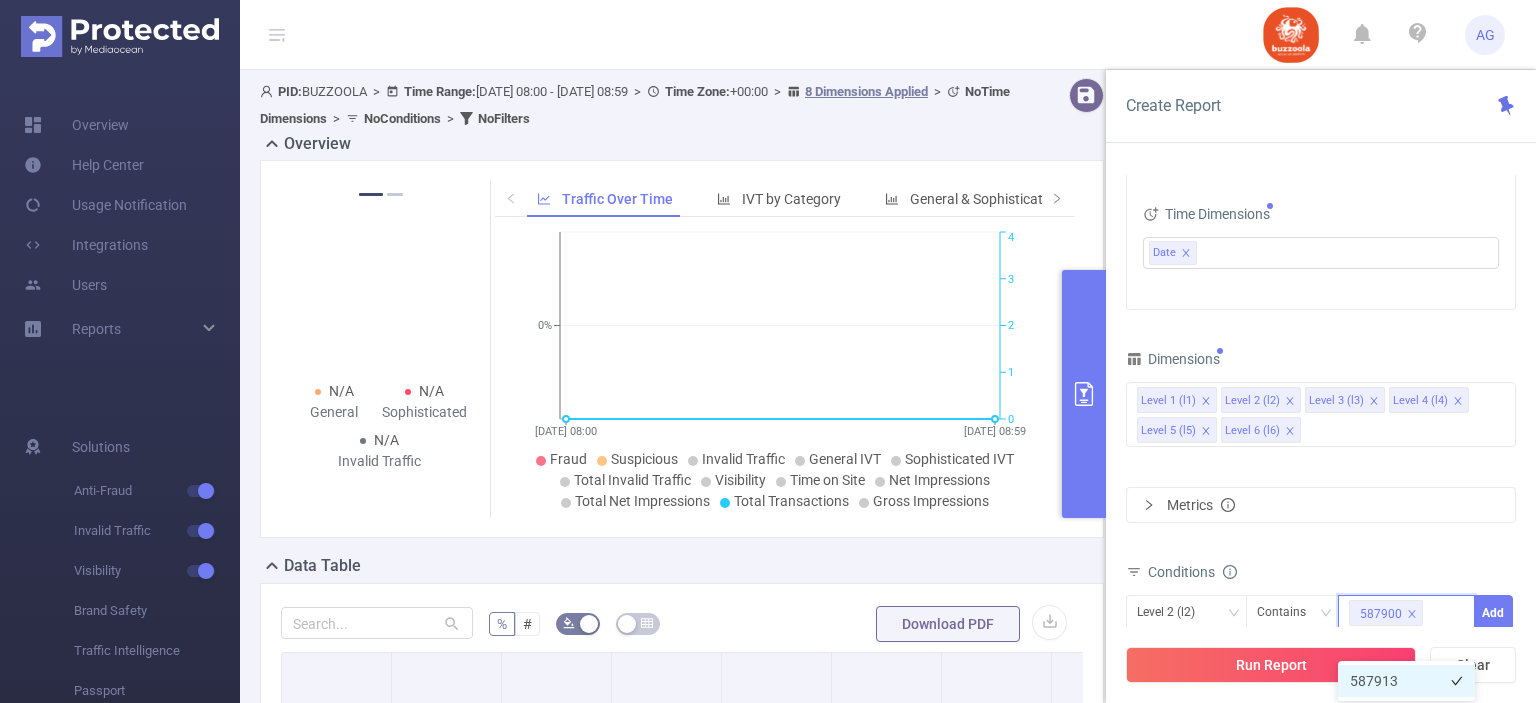 click on "587913" at bounding box center [1406, 681] 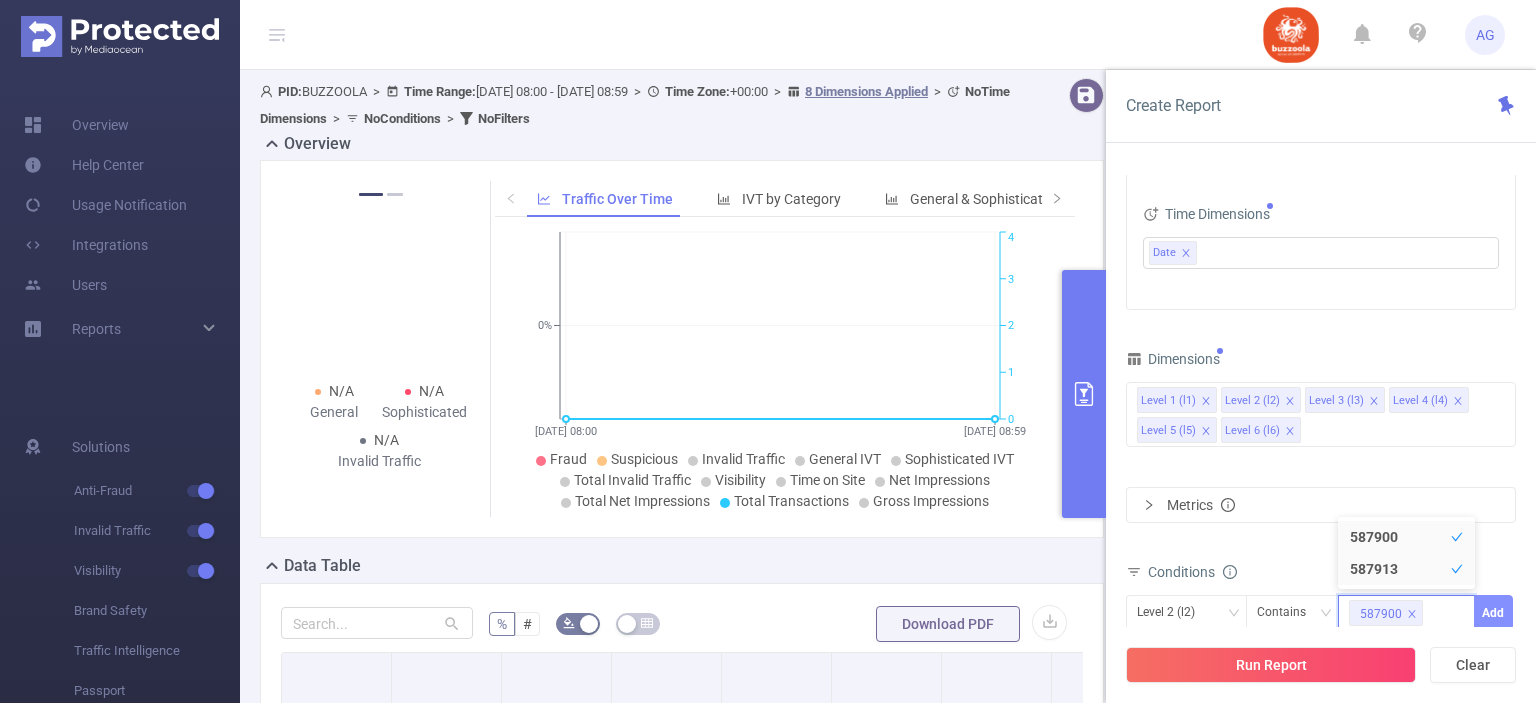 click on "Add" at bounding box center [1493, 612] 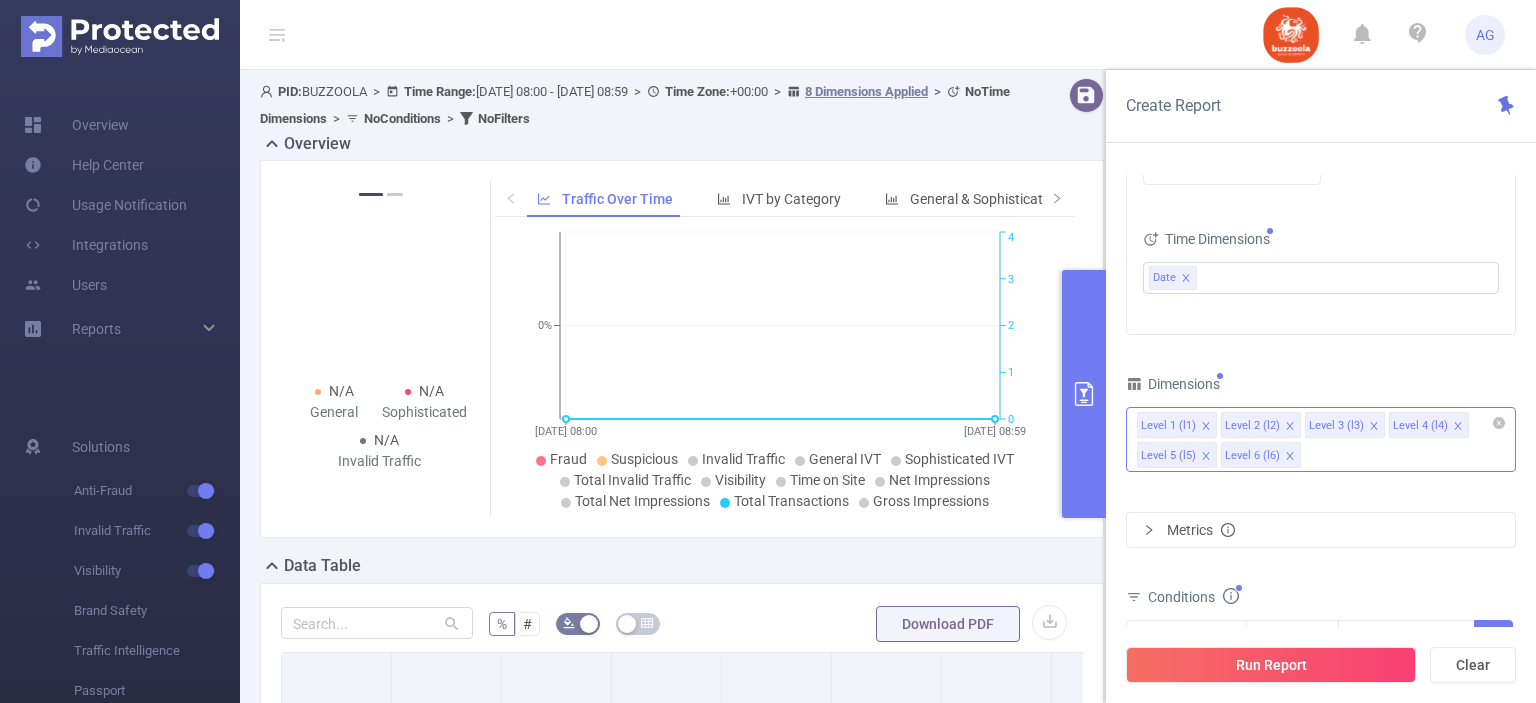 click on "Level 1 (l1) Level 2 (l2) Level 3 (l3) Level 4 (l4) Level 5 (l5) Level 6 (l6)" at bounding box center (1321, 439) 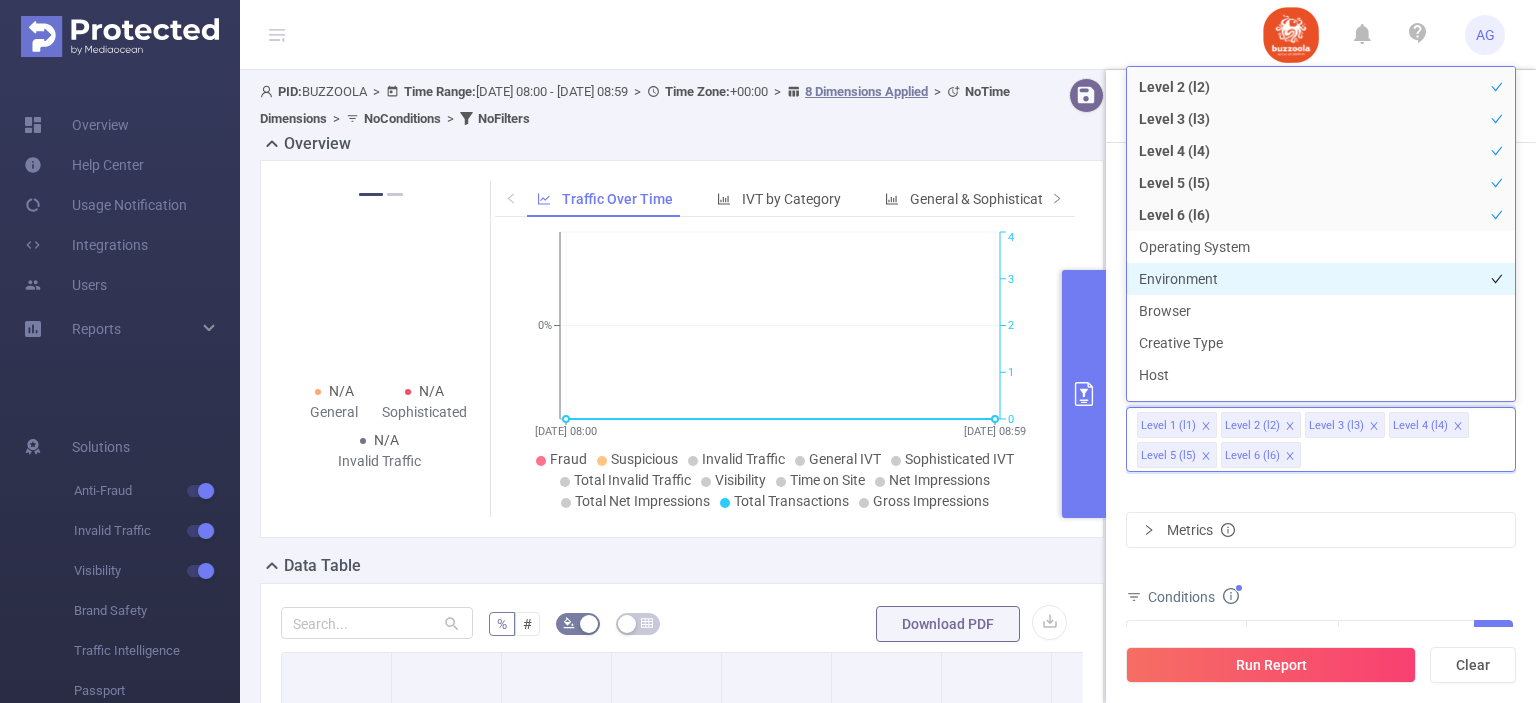 scroll, scrollTop: 123, scrollLeft: 0, axis: vertical 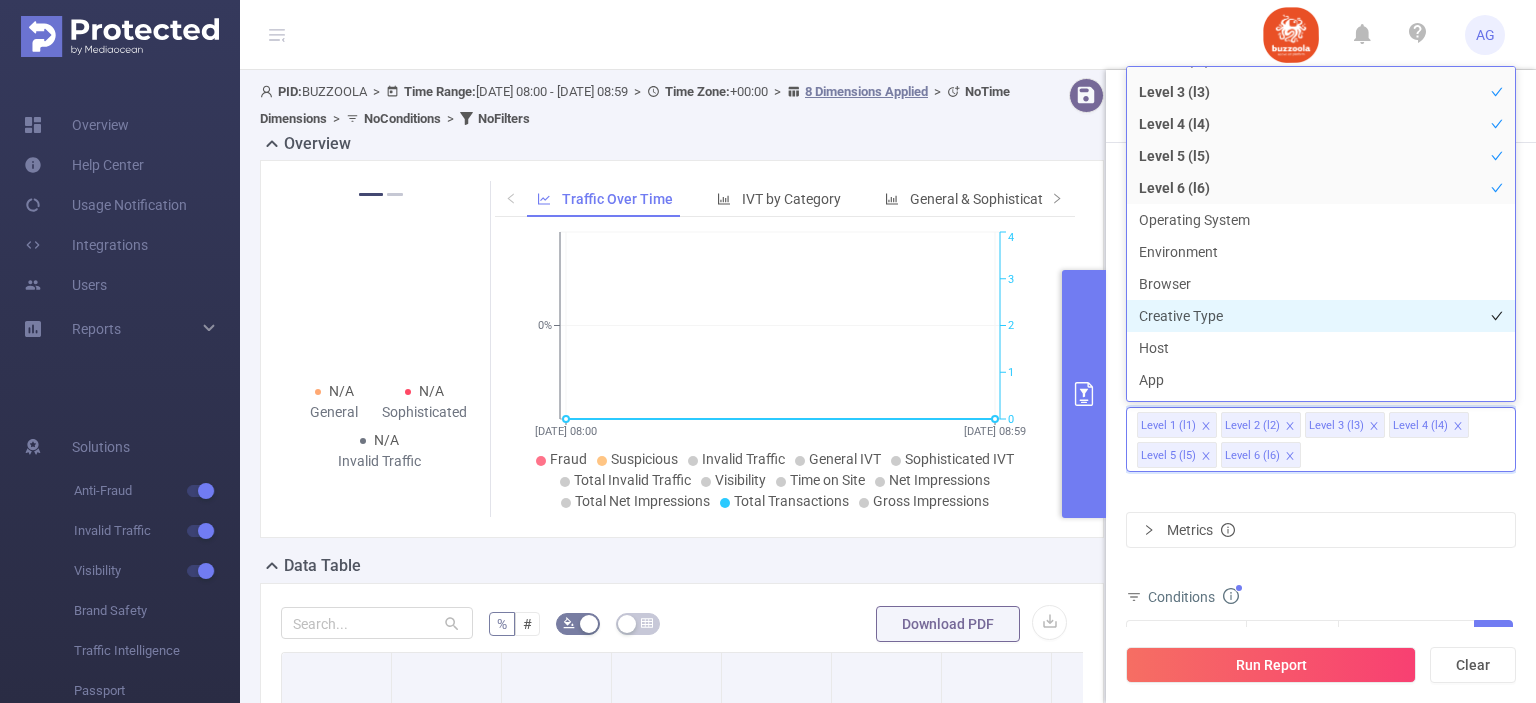 click on "Creative Type" at bounding box center (1321, 316) 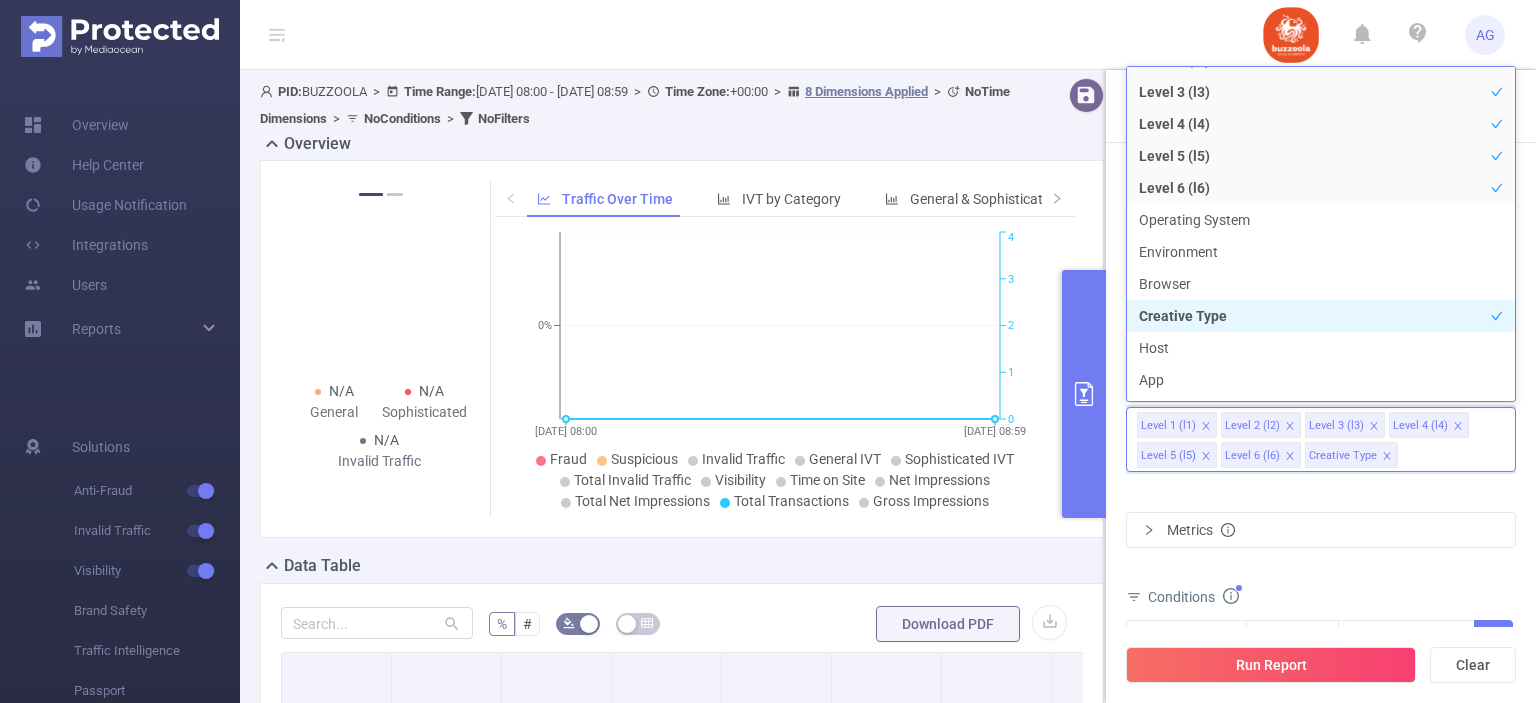 scroll, scrollTop: 150, scrollLeft: 0, axis: vertical 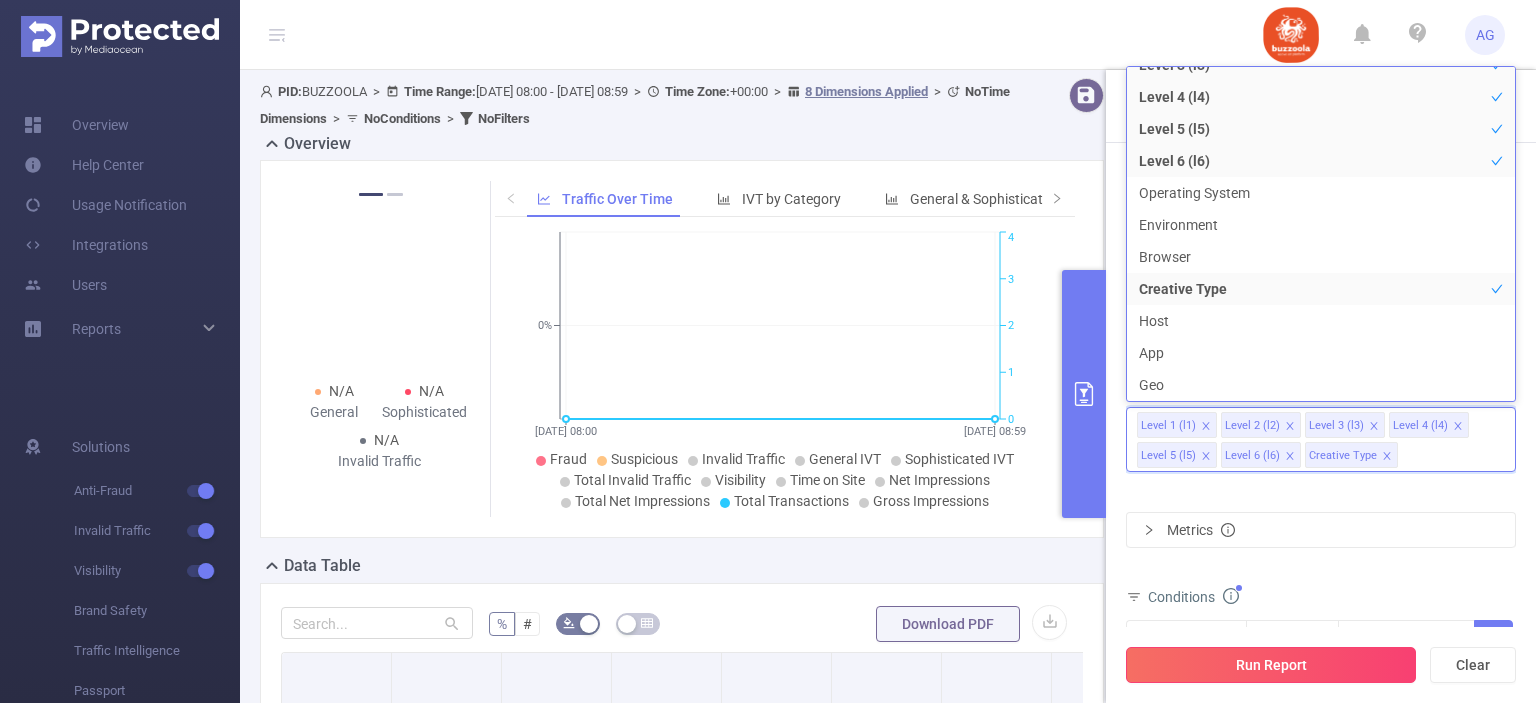 click on "Run Report" at bounding box center [1271, 665] 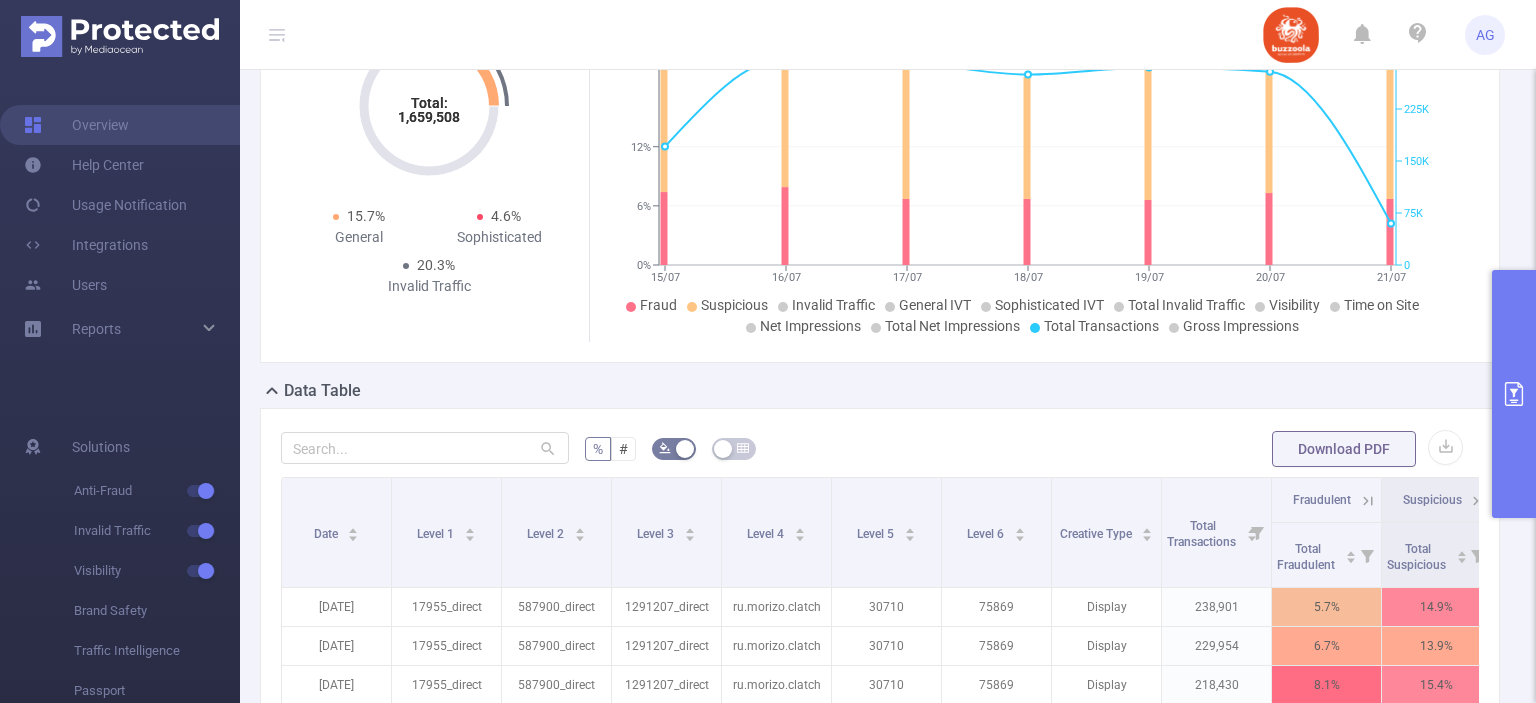 scroll, scrollTop: 176, scrollLeft: 0, axis: vertical 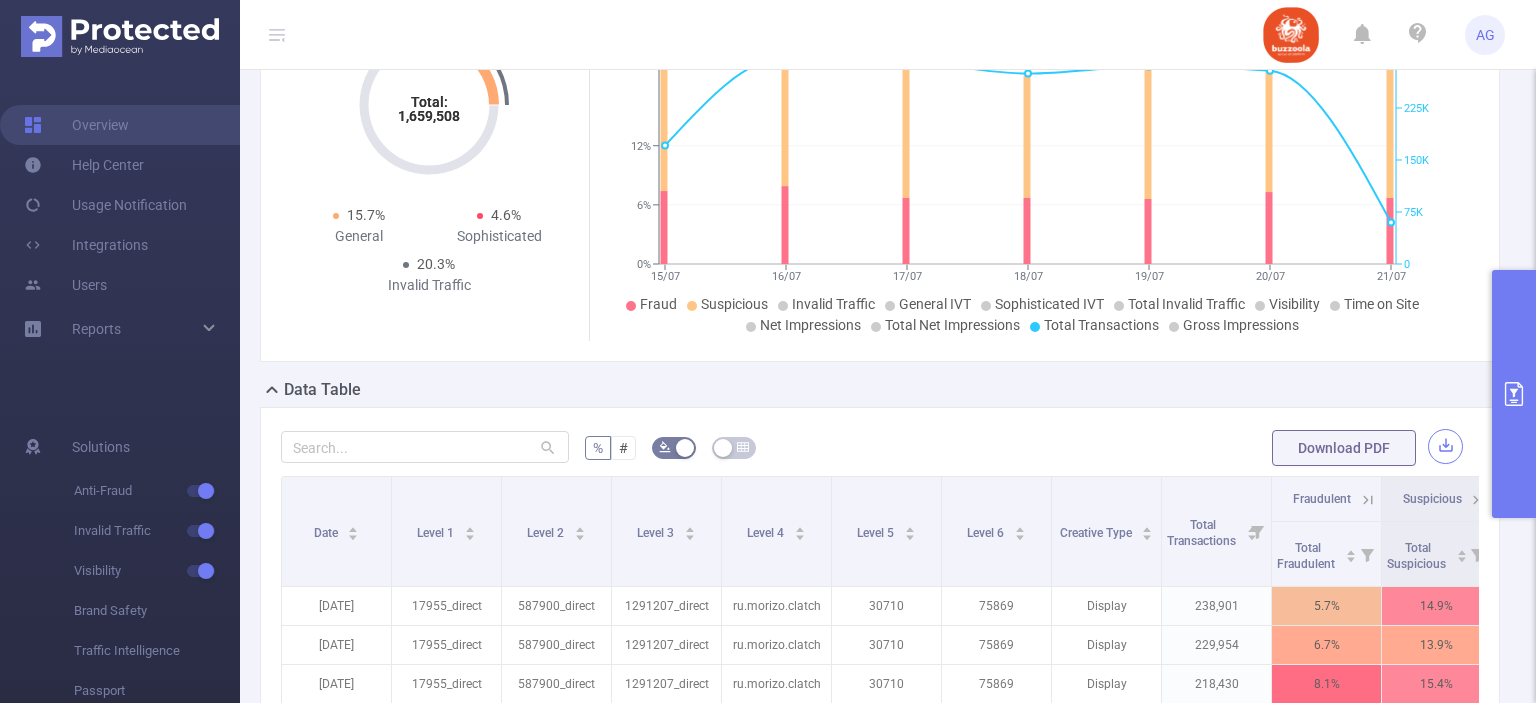 click at bounding box center [1445, 446] 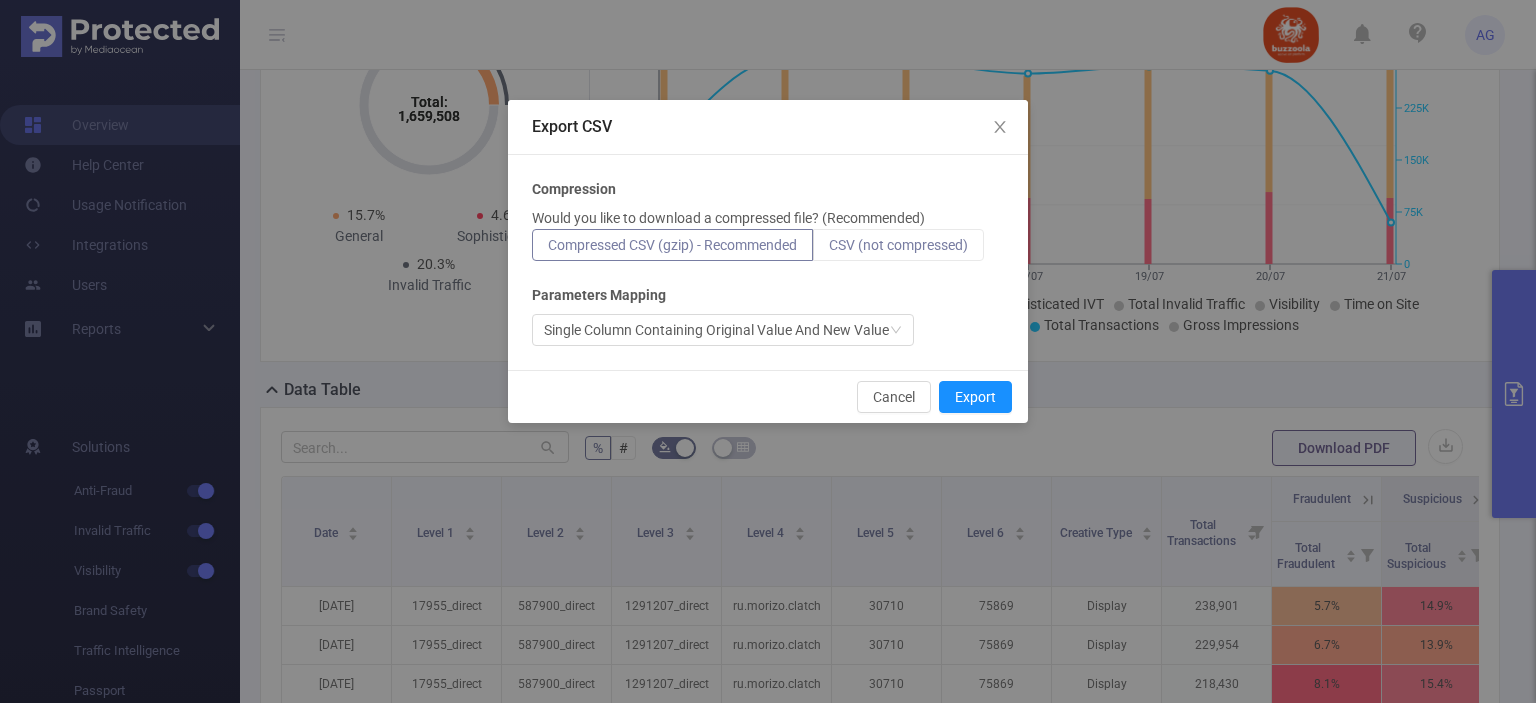 click on "CSV (not compressed)" at bounding box center [898, 245] 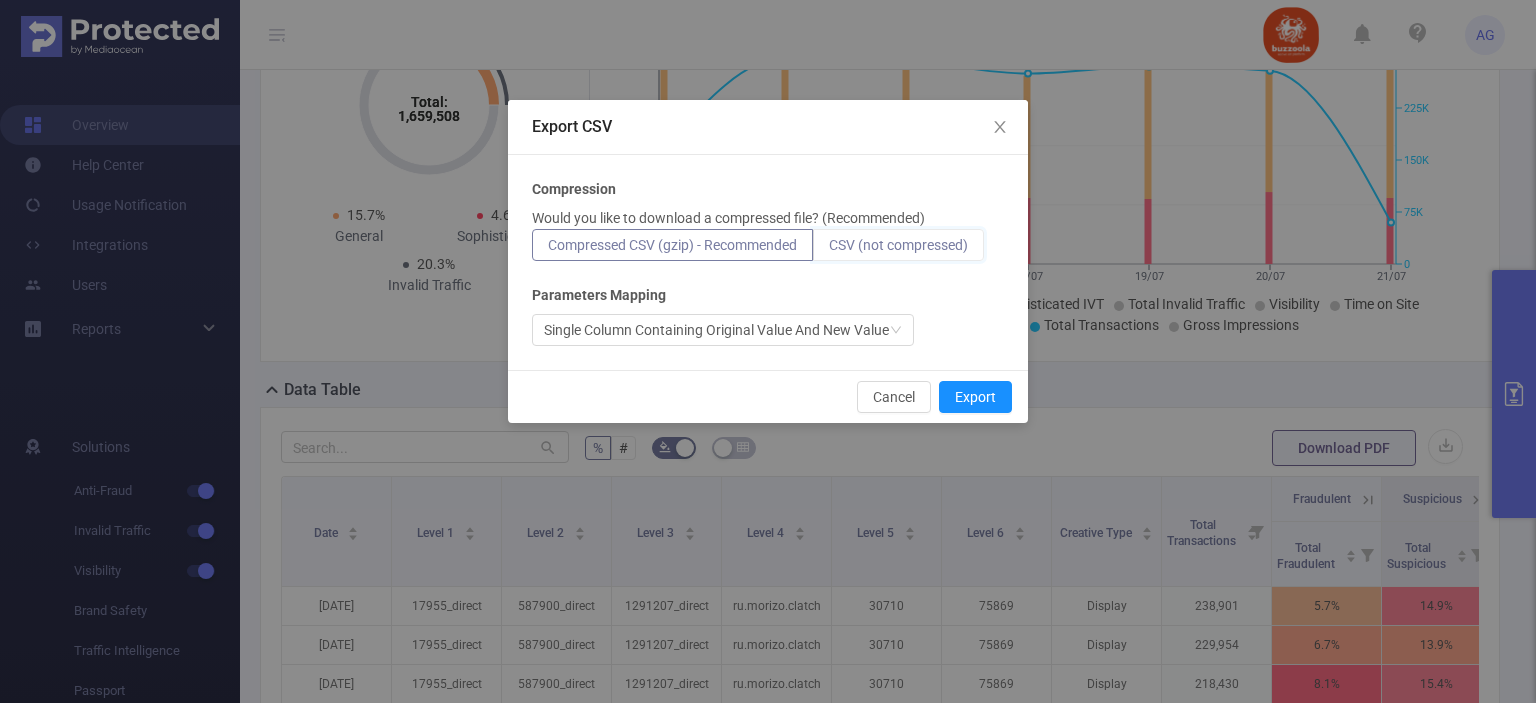 click on "CSV (not compressed)" at bounding box center [829, 250] 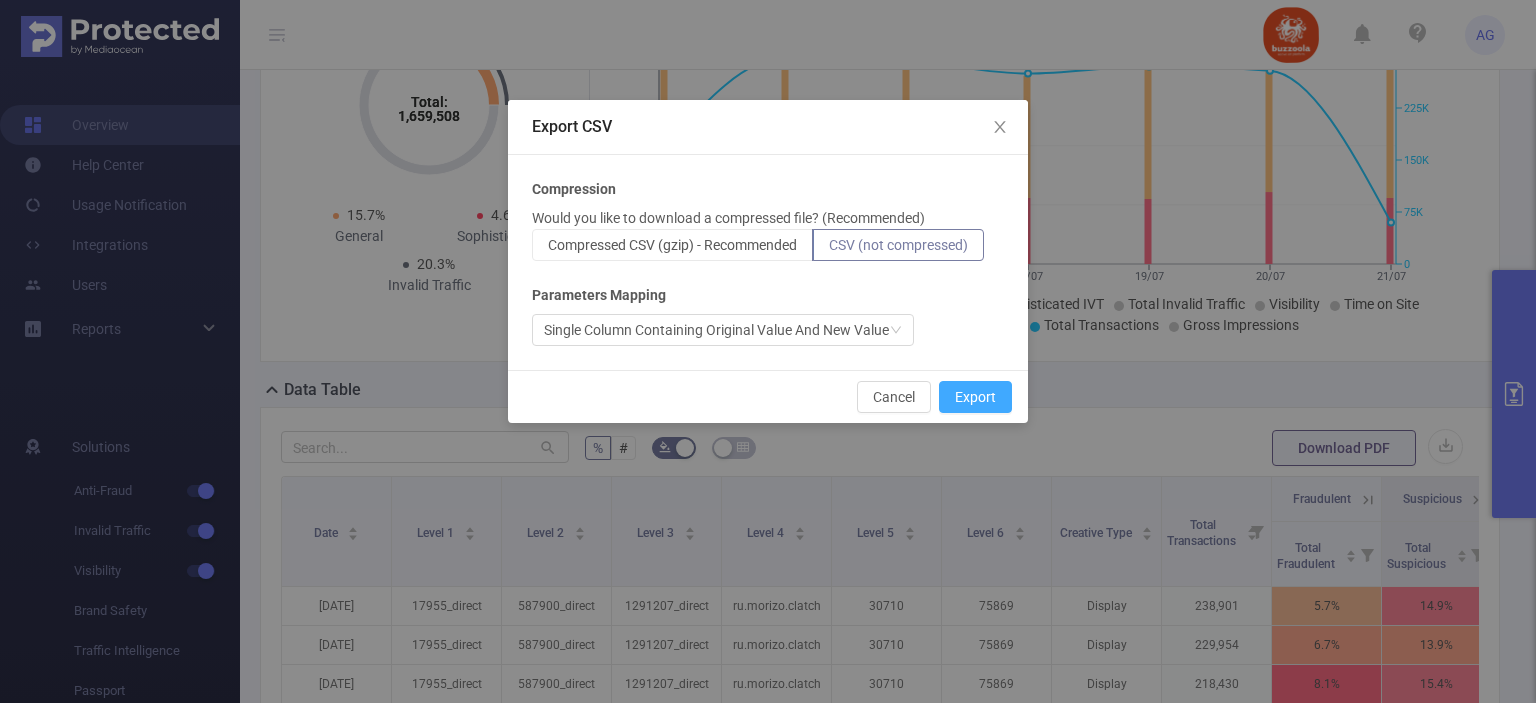 click on "Export" at bounding box center (975, 397) 